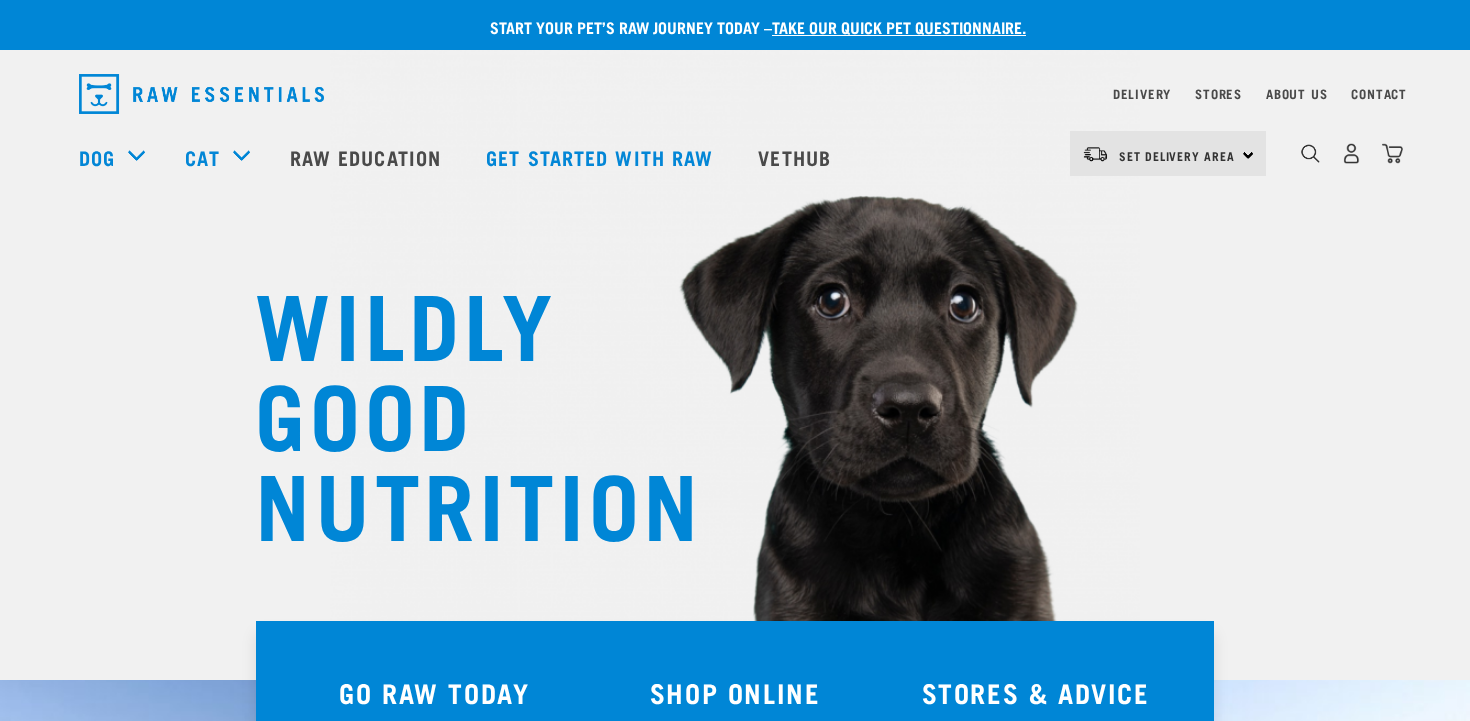 scroll, scrollTop: 0, scrollLeft: 0, axis: both 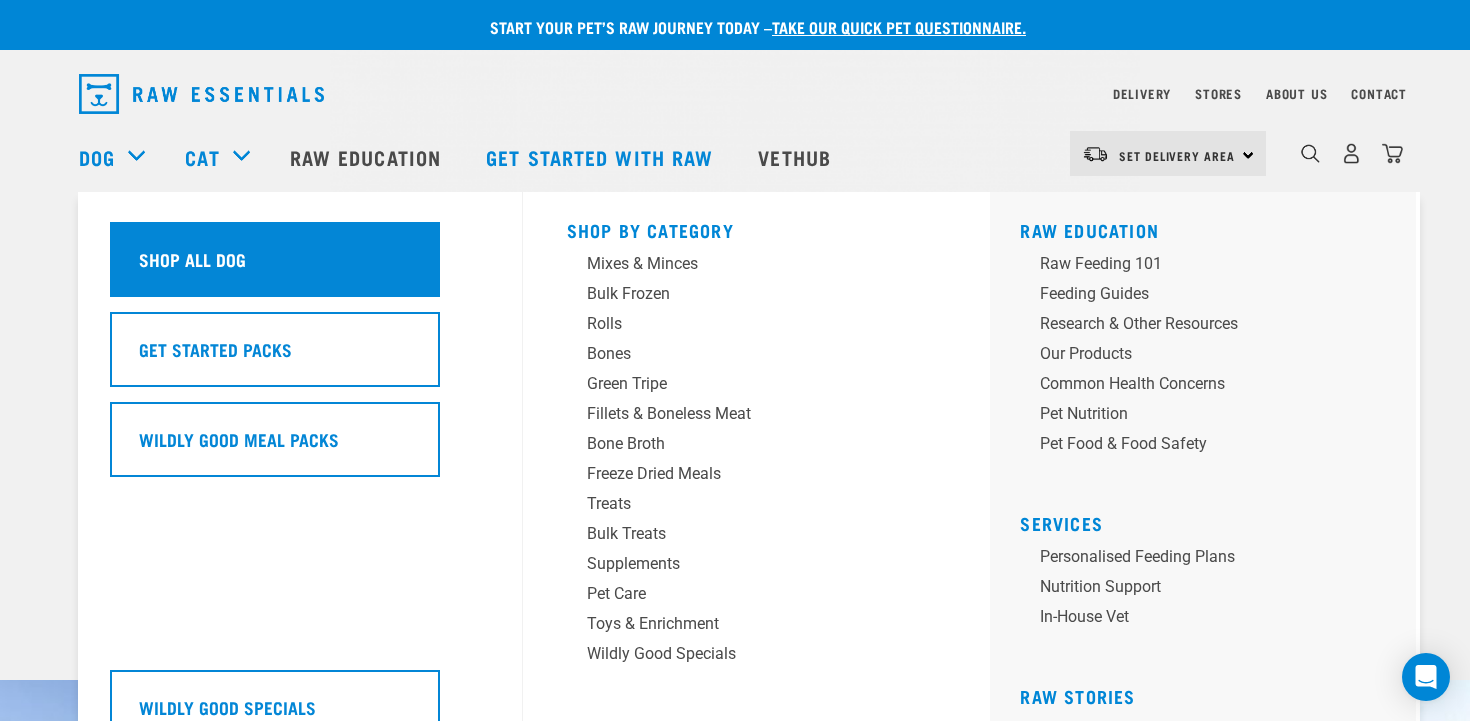 click on "Shop All Dog" at bounding box center (275, 259) 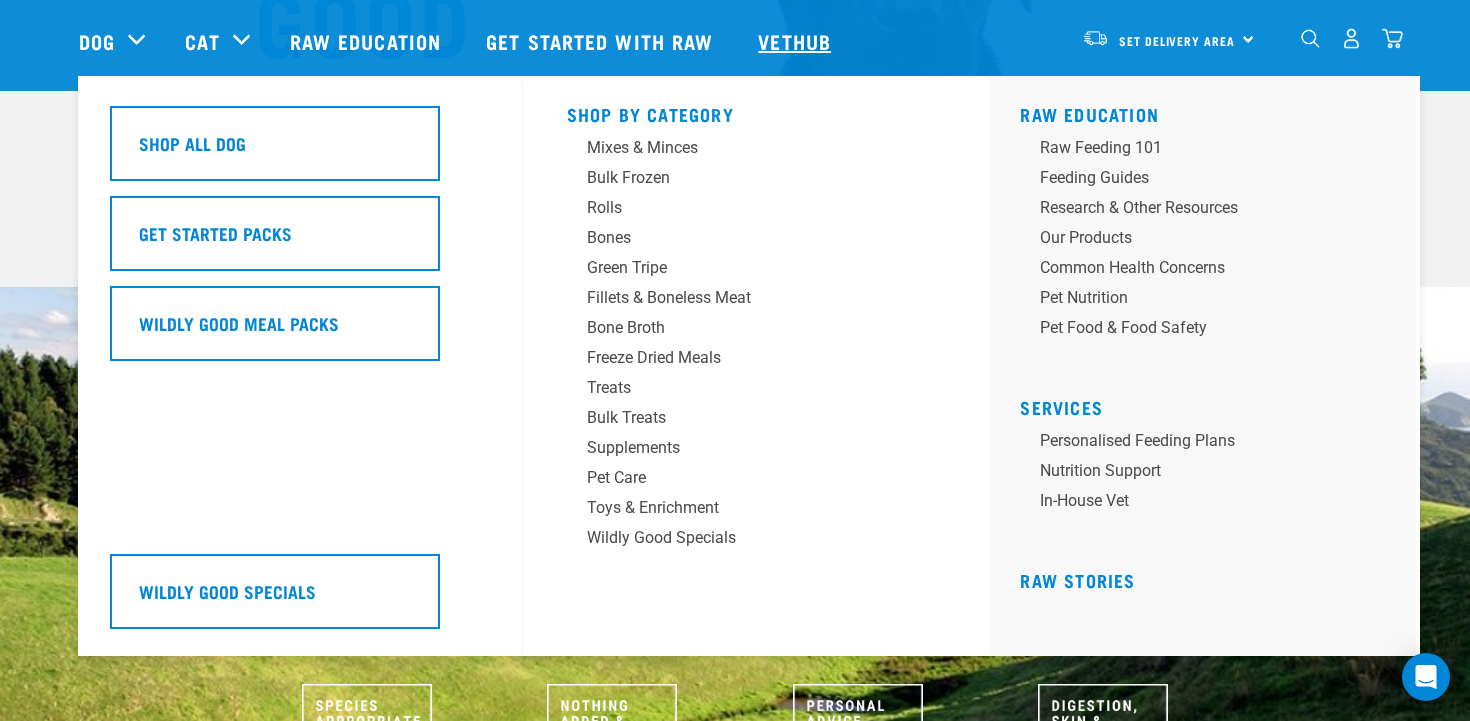scroll, scrollTop: 401, scrollLeft: 0, axis: vertical 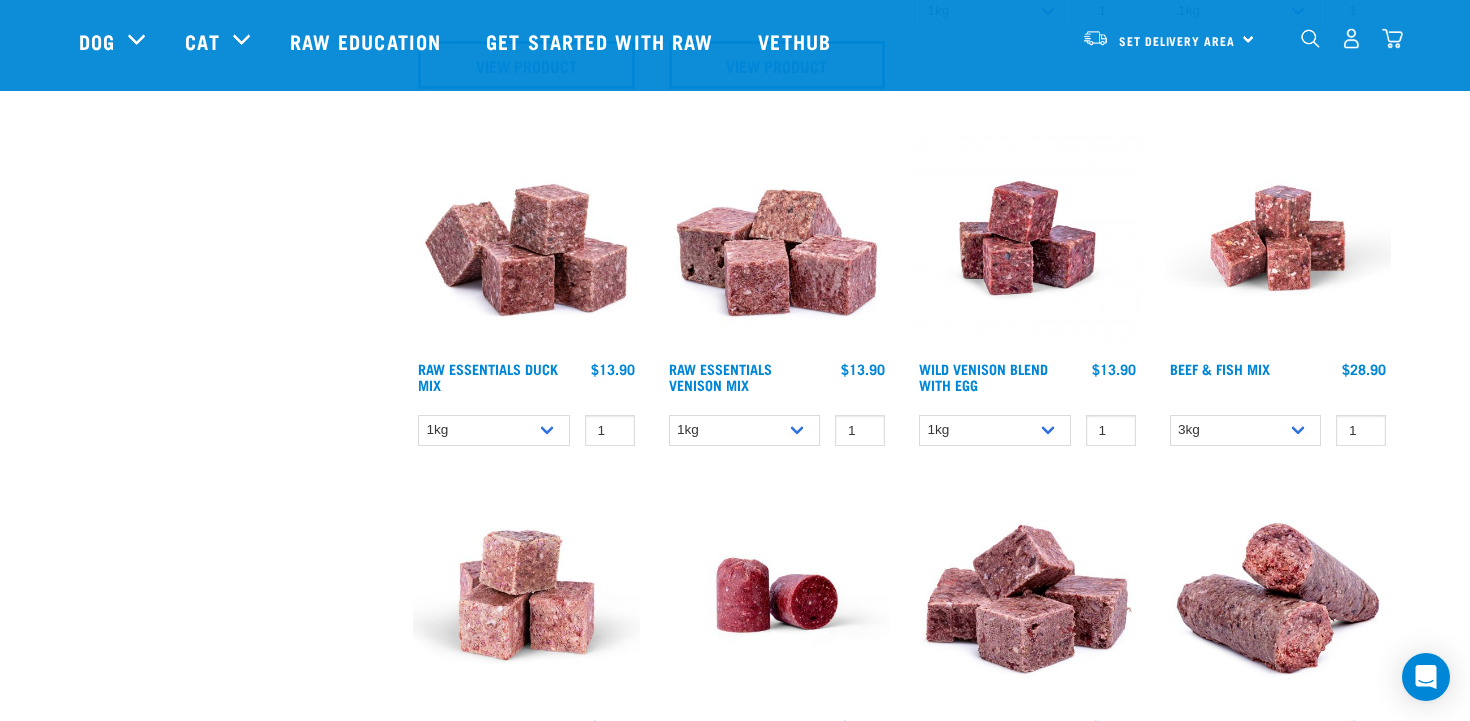 click at bounding box center [526, 238] 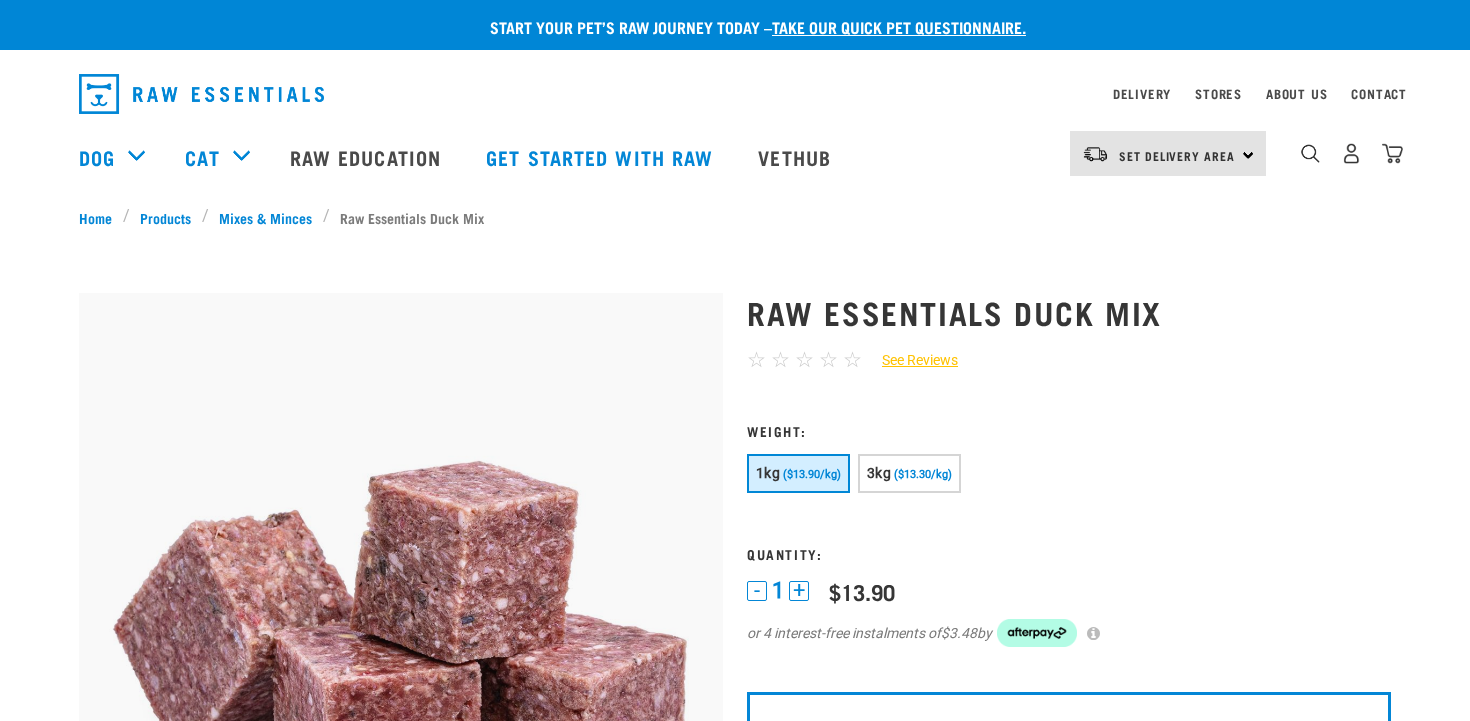 scroll, scrollTop: 0, scrollLeft: 0, axis: both 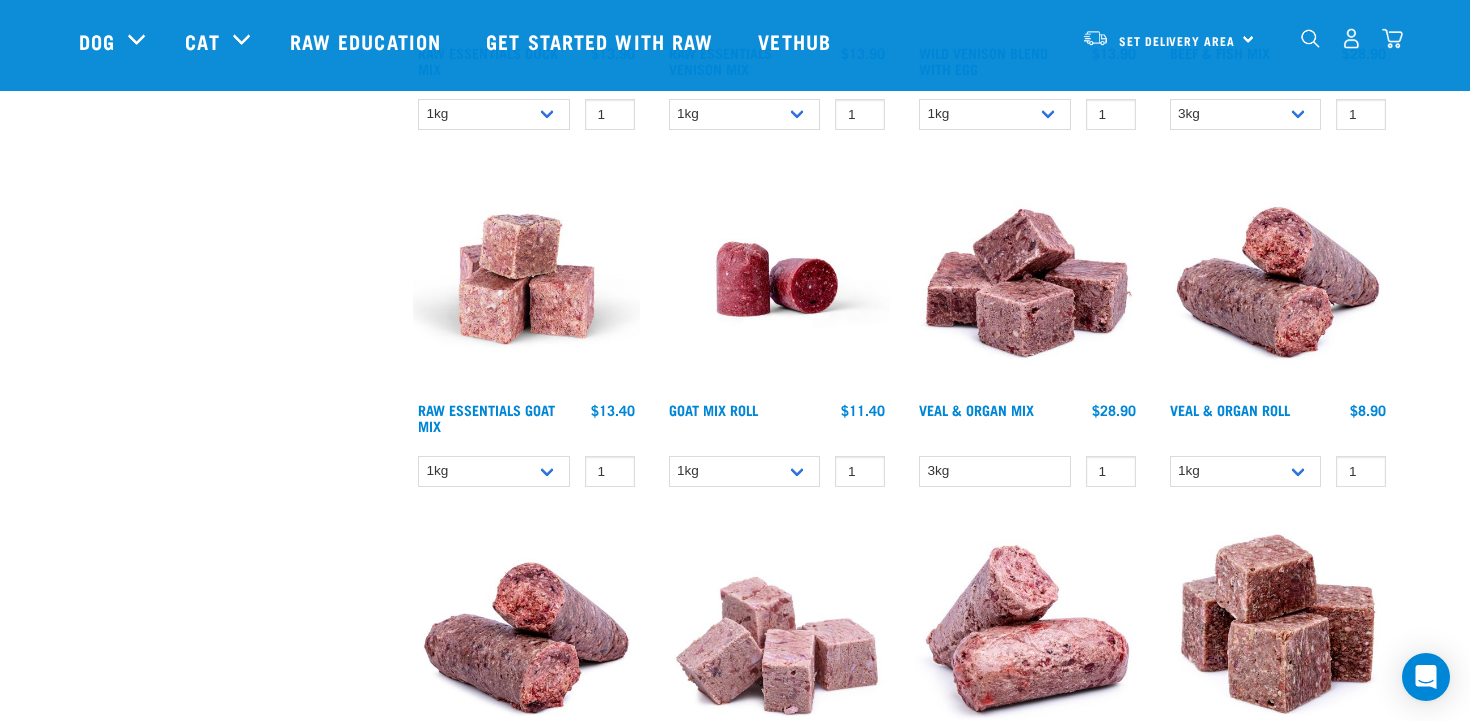 click at bounding box center (526, 279) 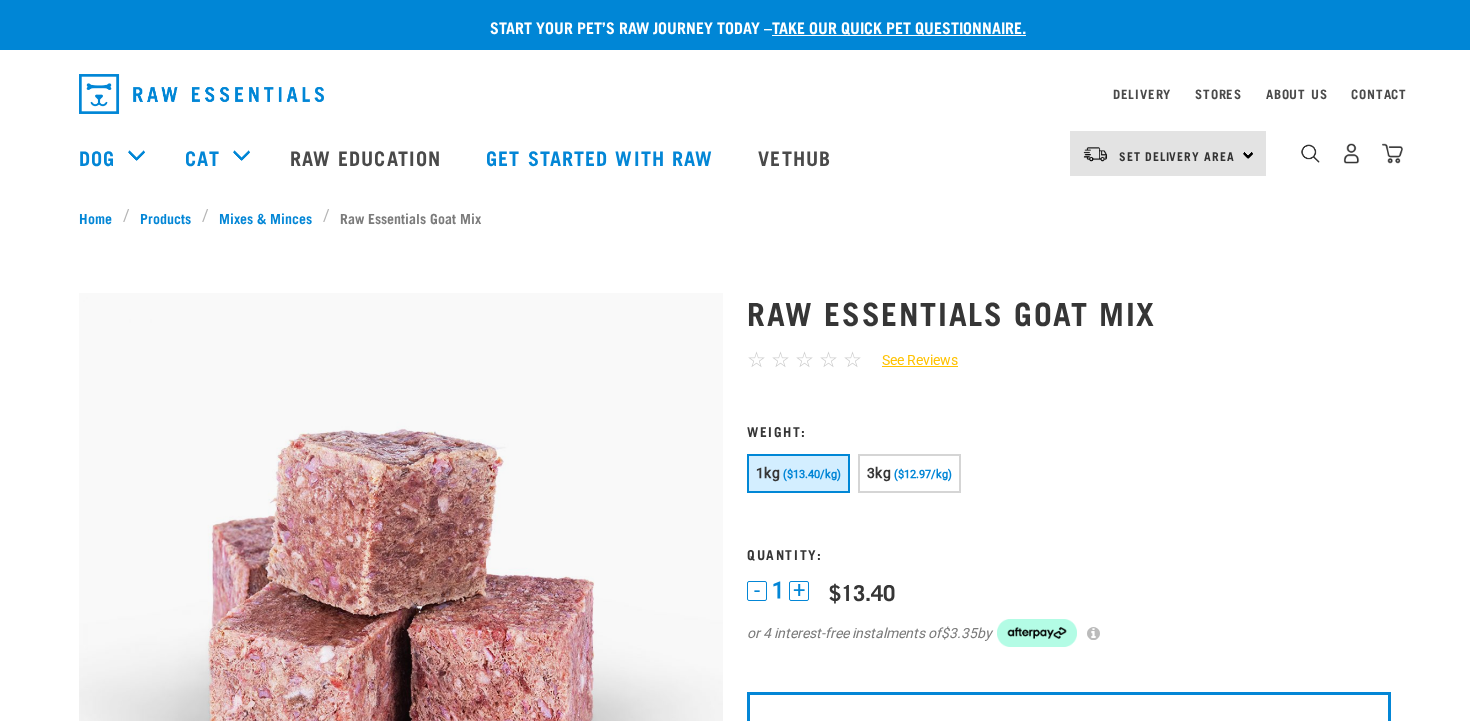 scroll, scrollTop: 0, scrollLeft: 0, axis: both 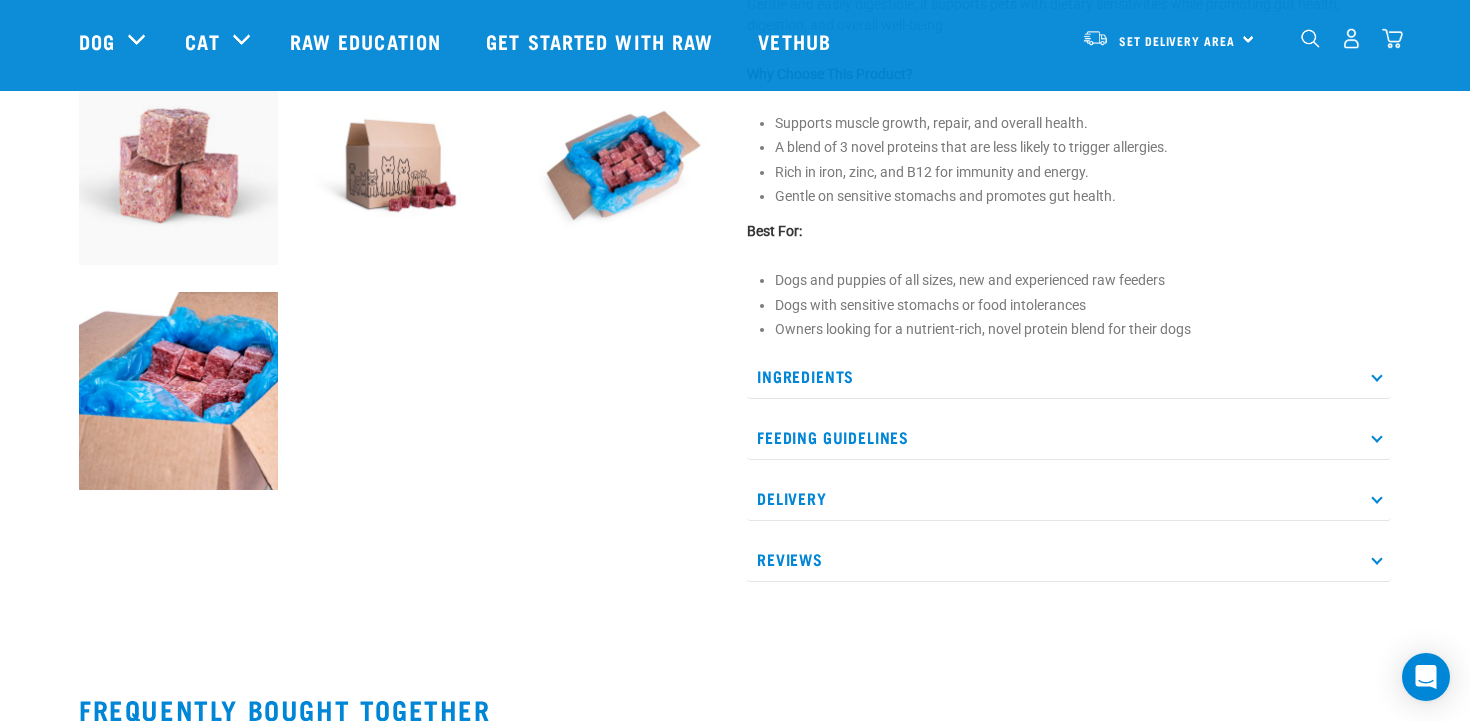 click on "Ingredients" at bounding box center (1069, 376) 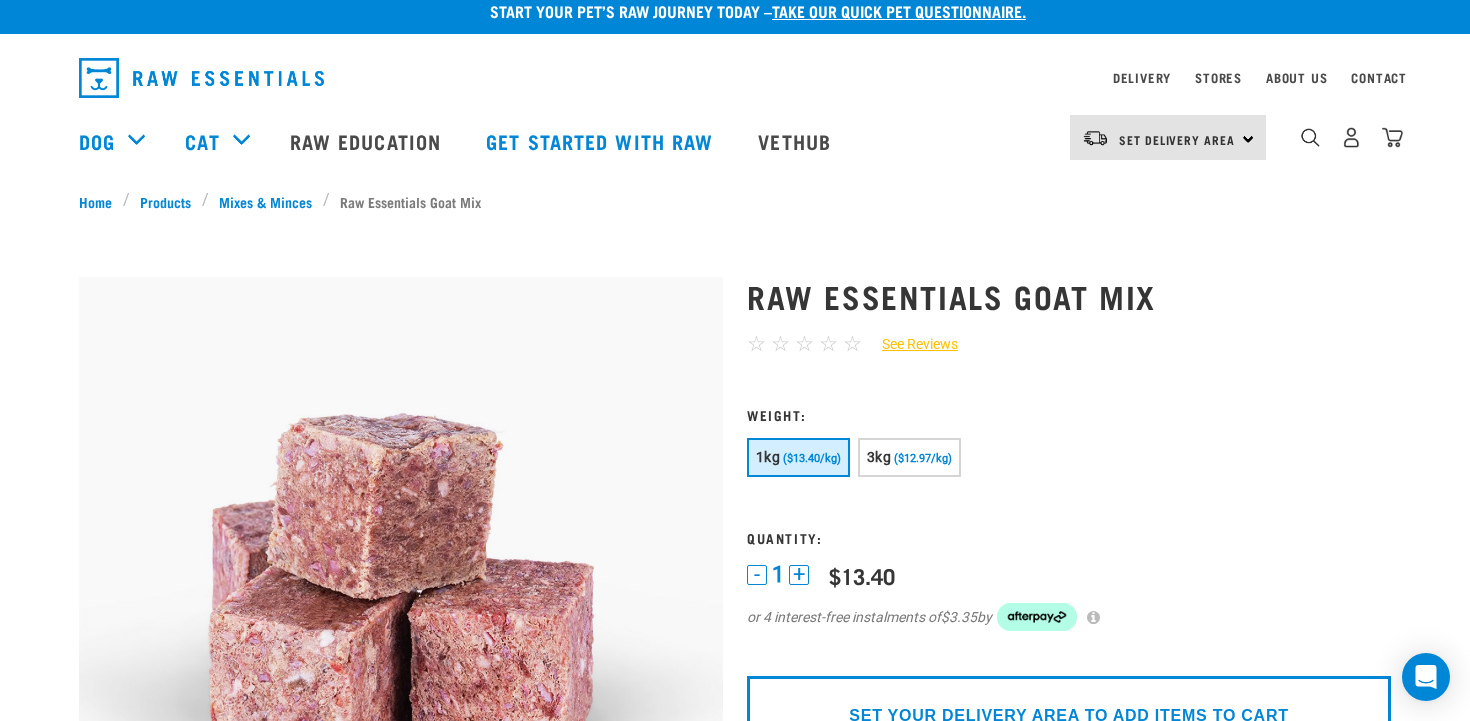 scroll, scrollTop: 3, scrollLeft: 0, axis: vertical 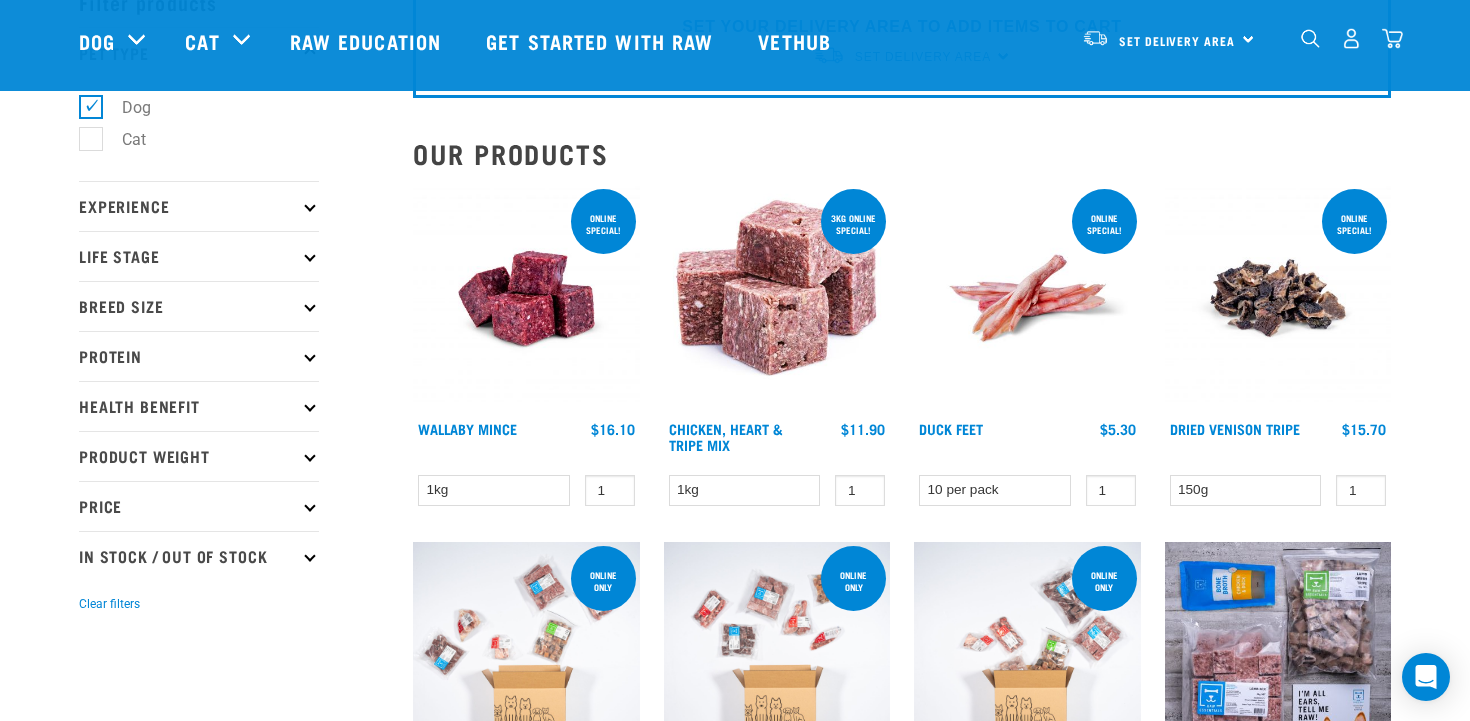 click on "Breed Size" at bounding box center (199, 306) 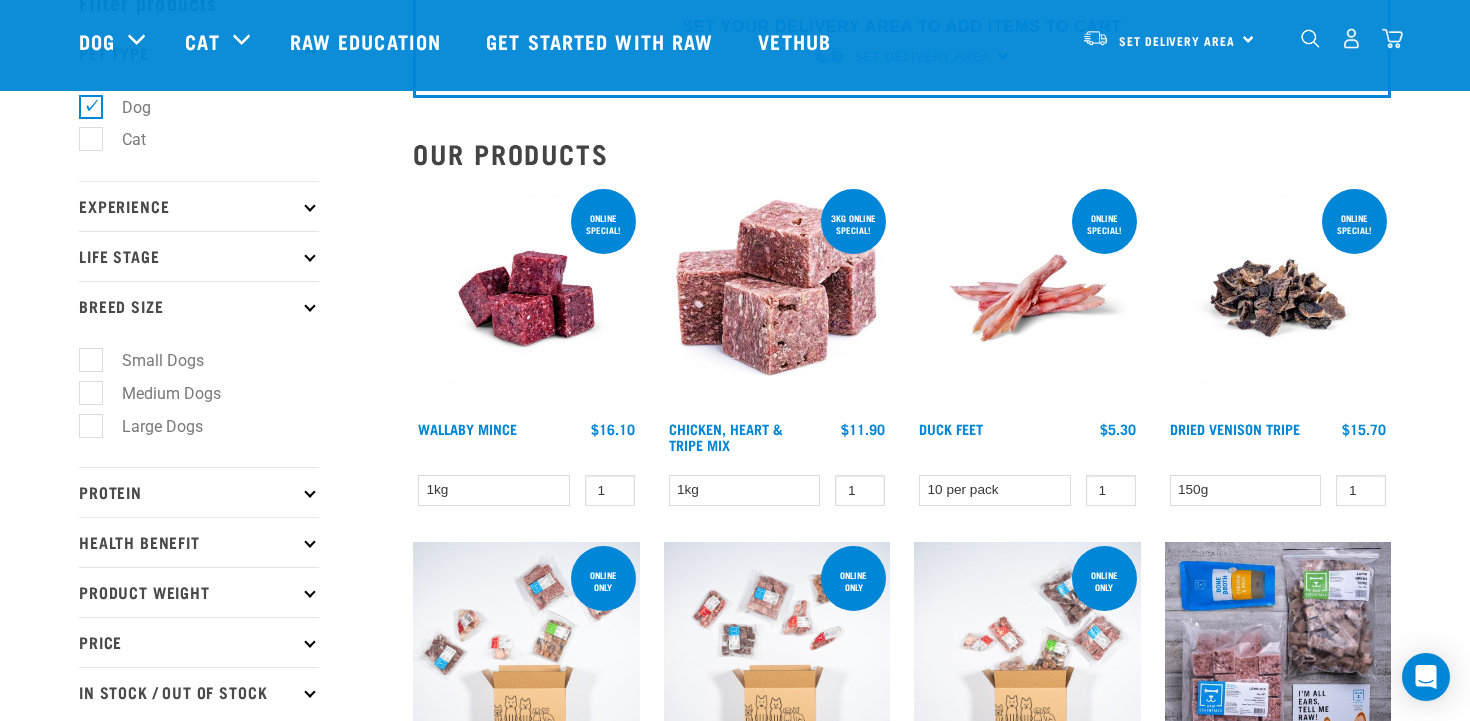 click on "Medium Dogs" at bounding box center [159, 393] 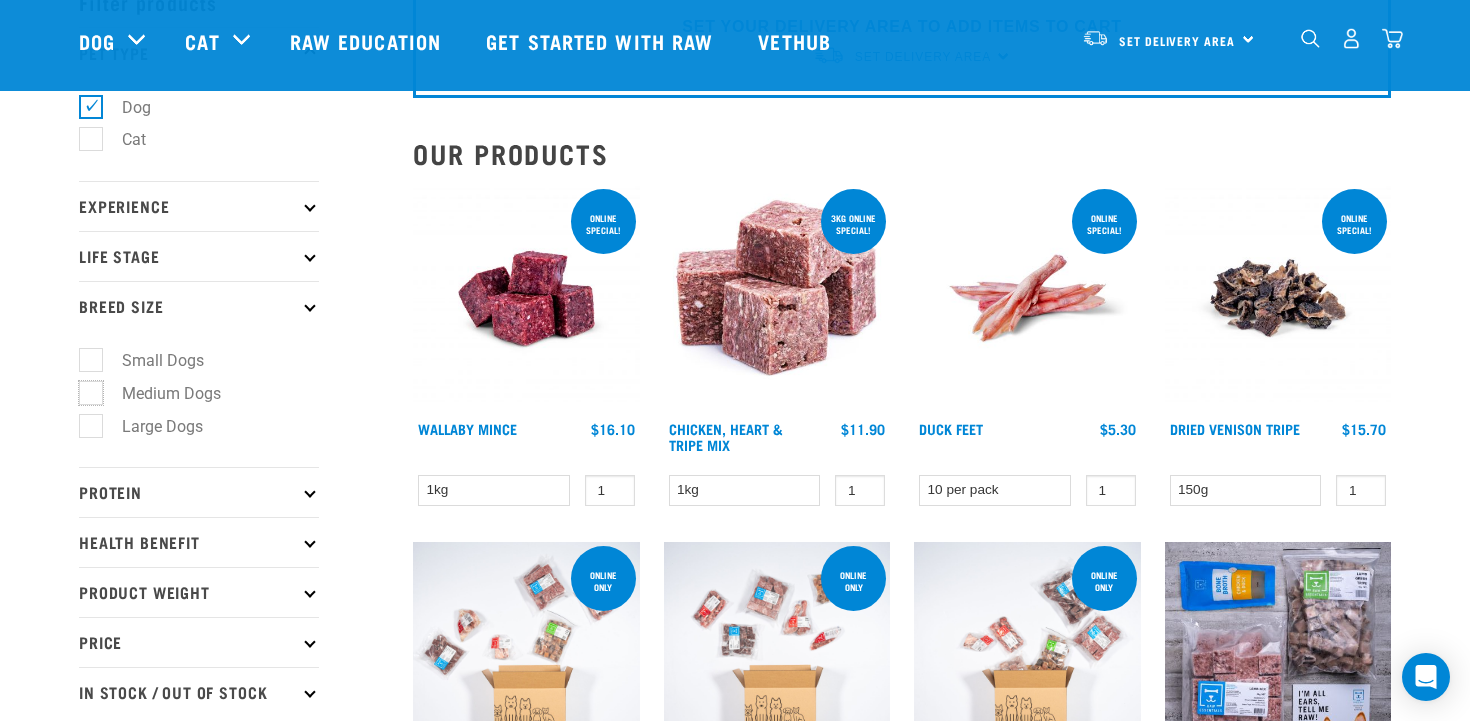click on "Medium Dogs" at bounding box center (85, 389) 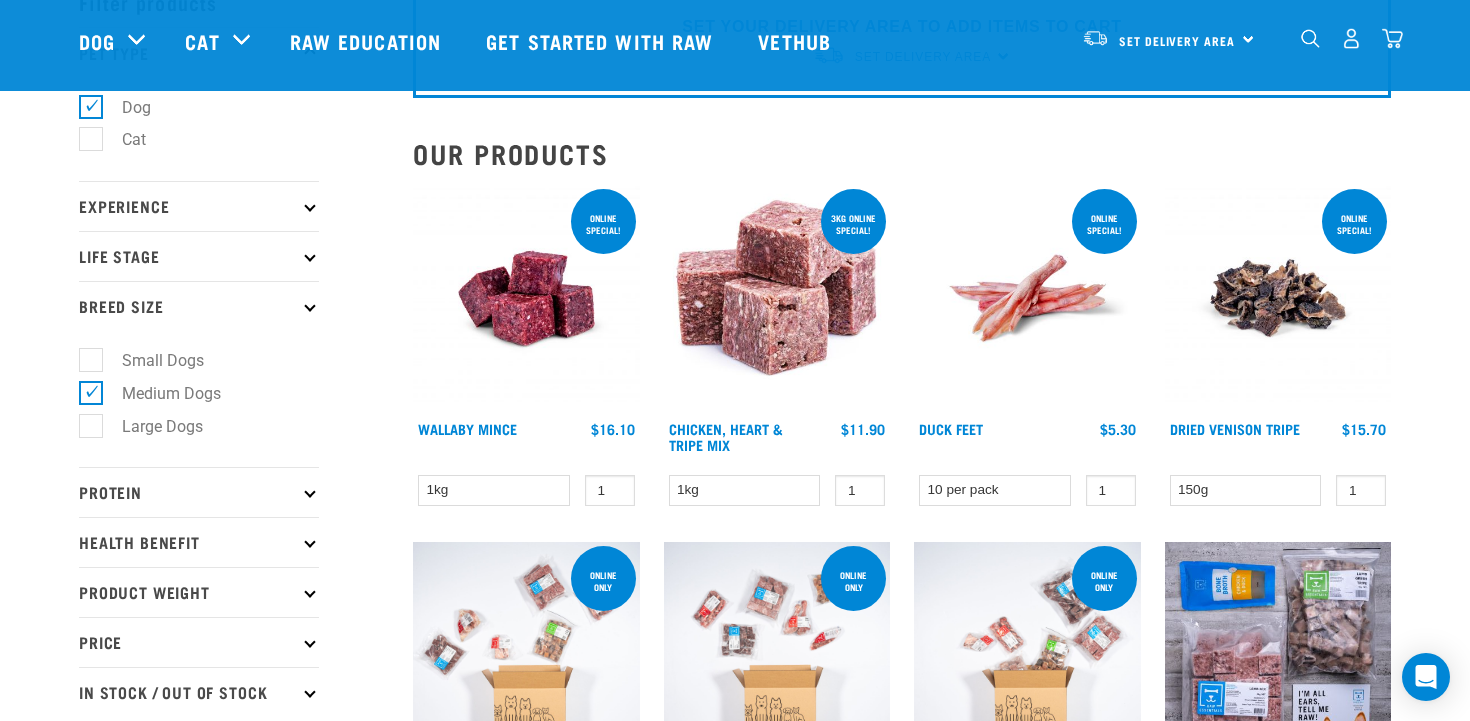 click on "Protein" at bounding box center [199, 492] 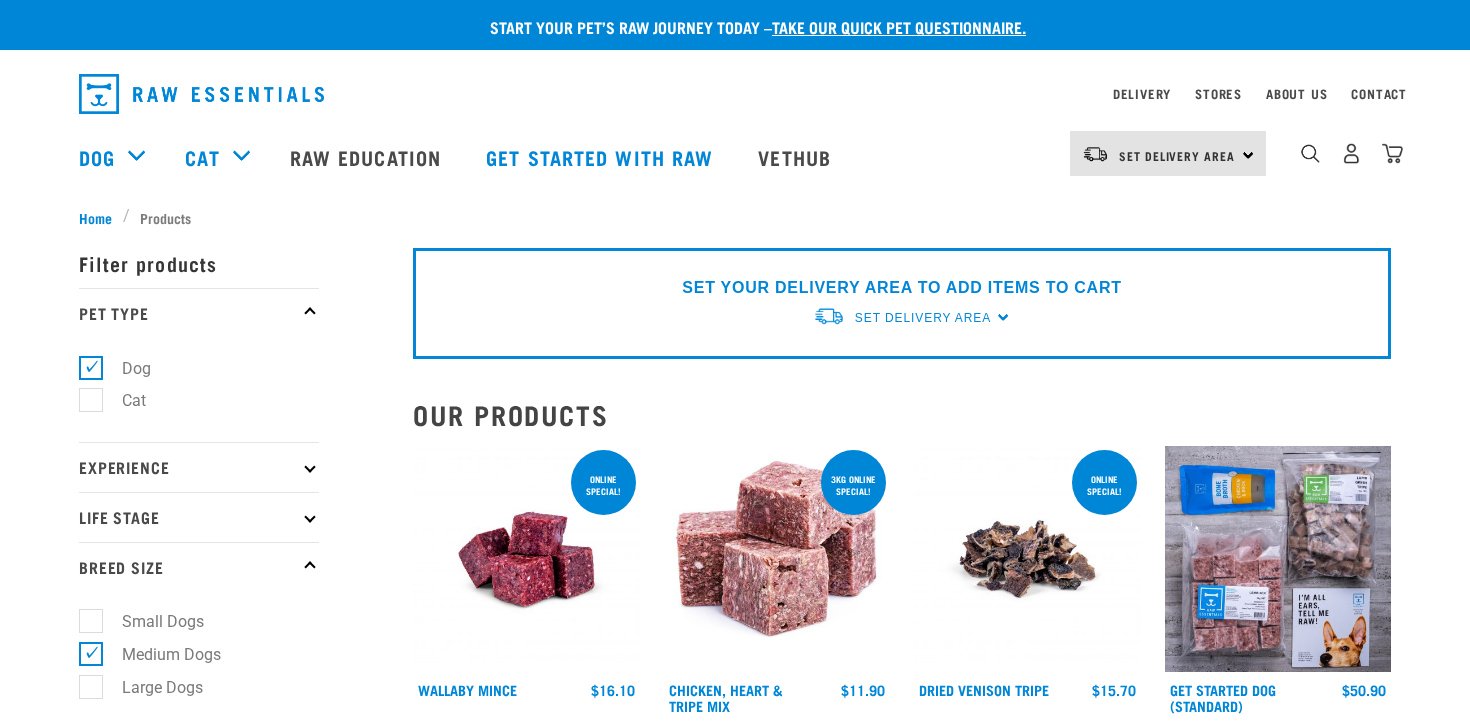 scroll, scrollTop: 0, scrollLeft: 0, axis: both 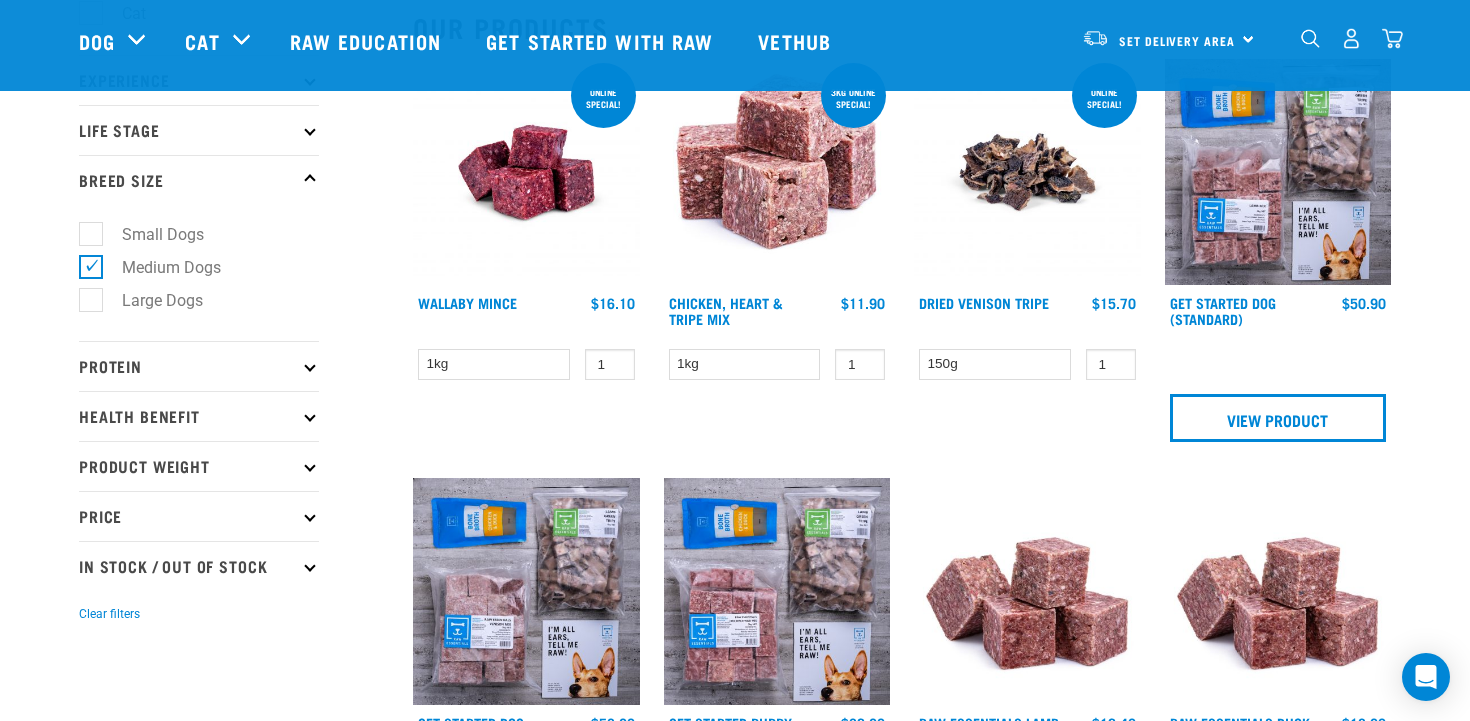 click on "Medium Dogs" at bounding box center (159, 267) 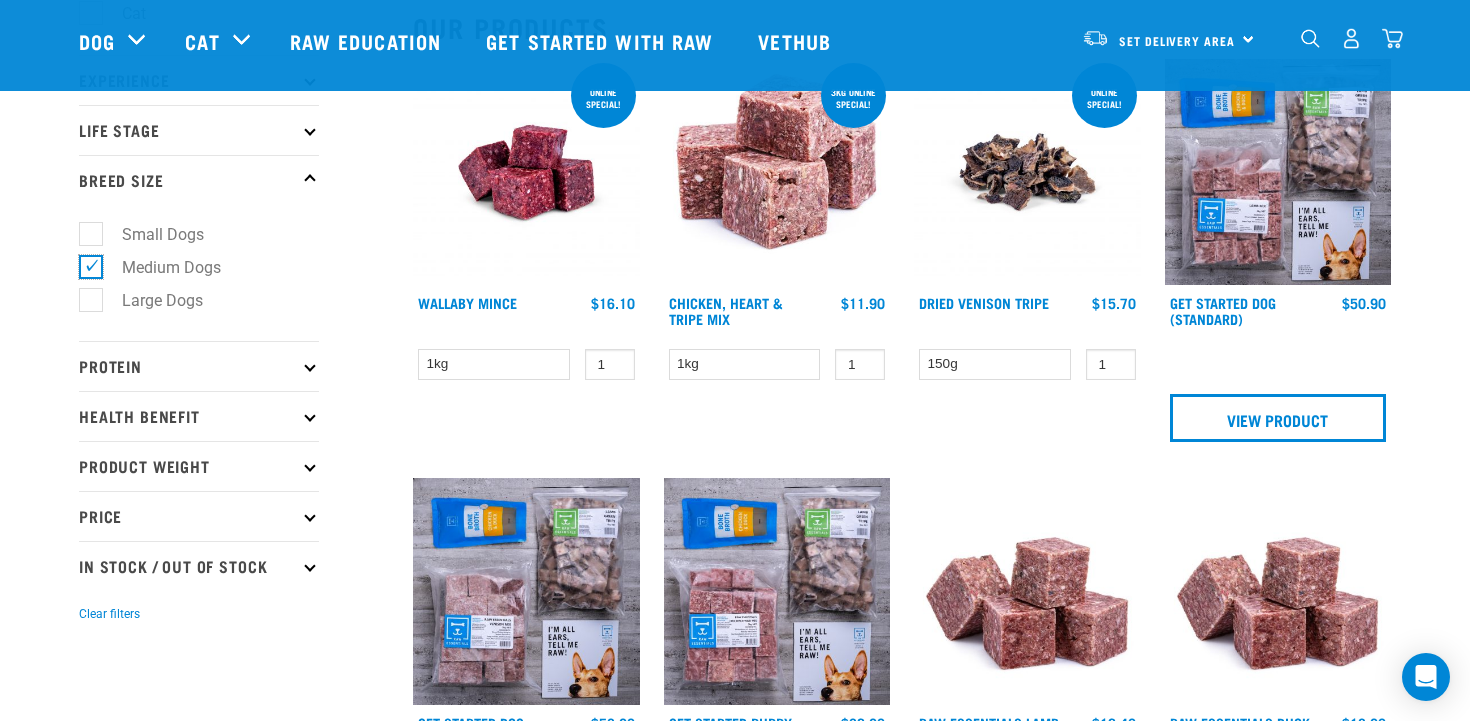click on "Medium Dogs" at bounding box center (85, 263) 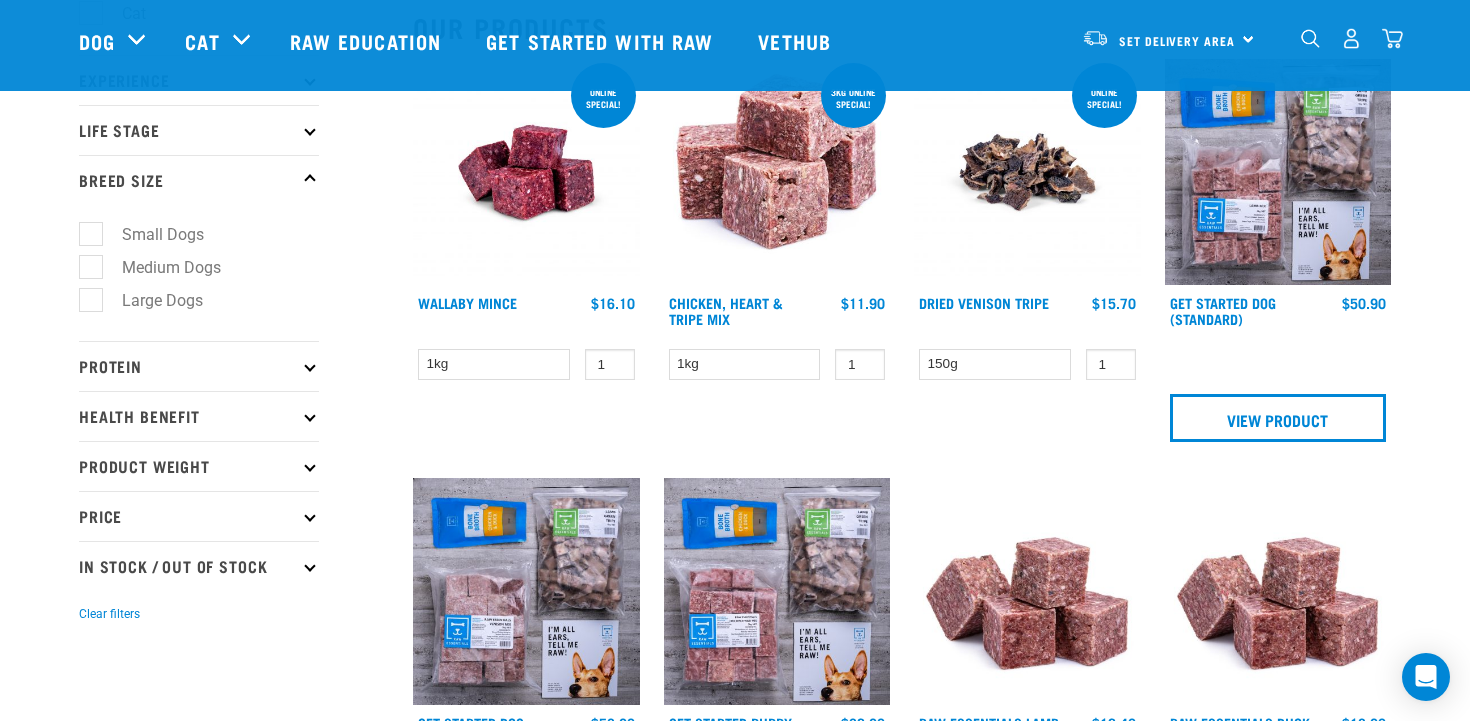 click on "Protein" at bounding box center [199, 366] 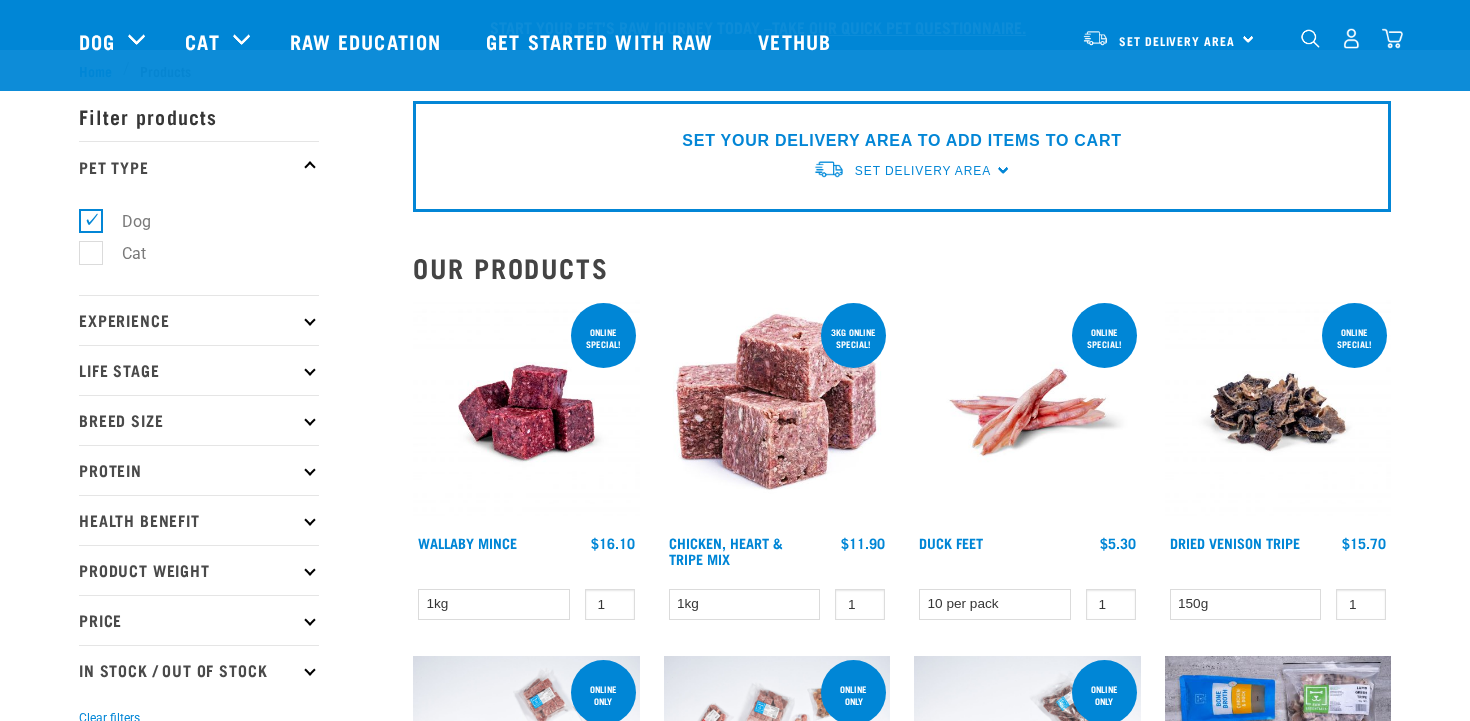 scroll, scrollTop: 118, scrollLeft: 0, axis: vertical 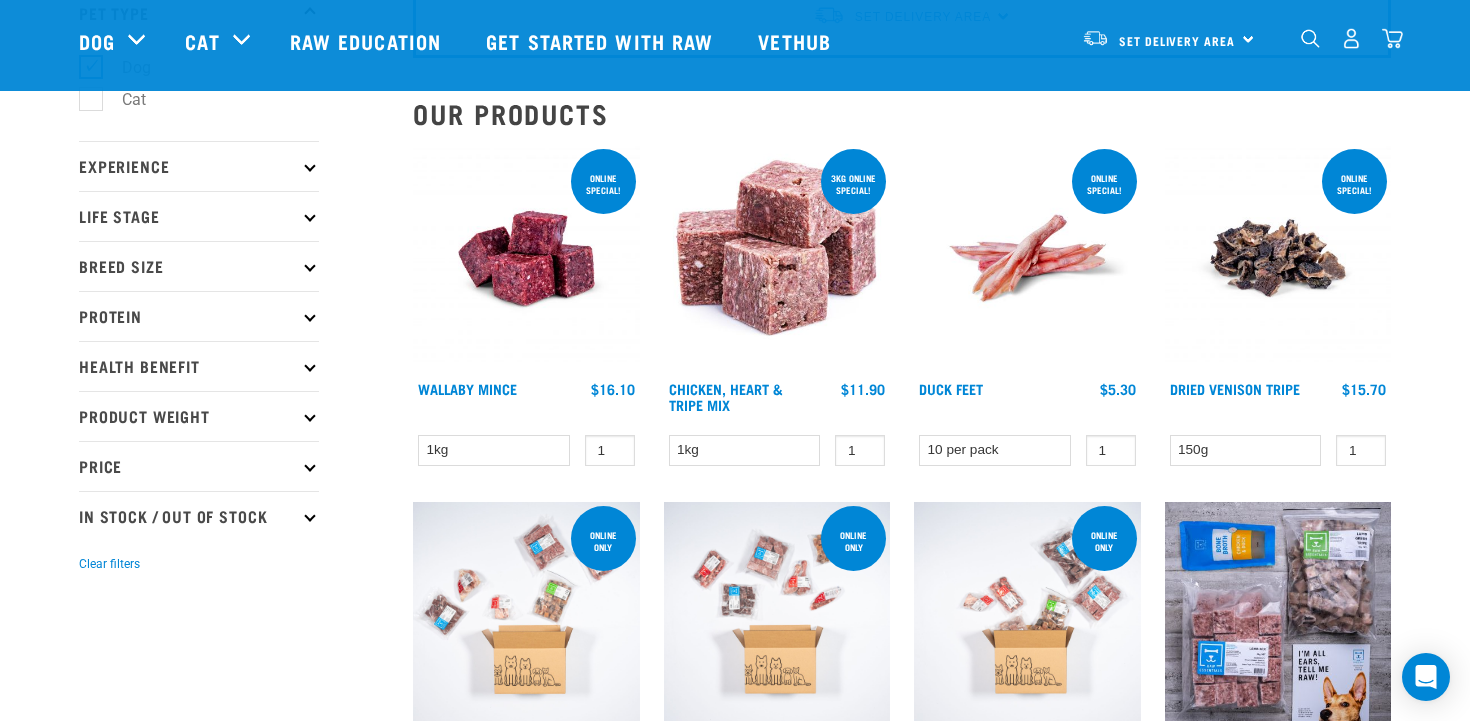 click on "Protein" at bounding box center (199, 316) 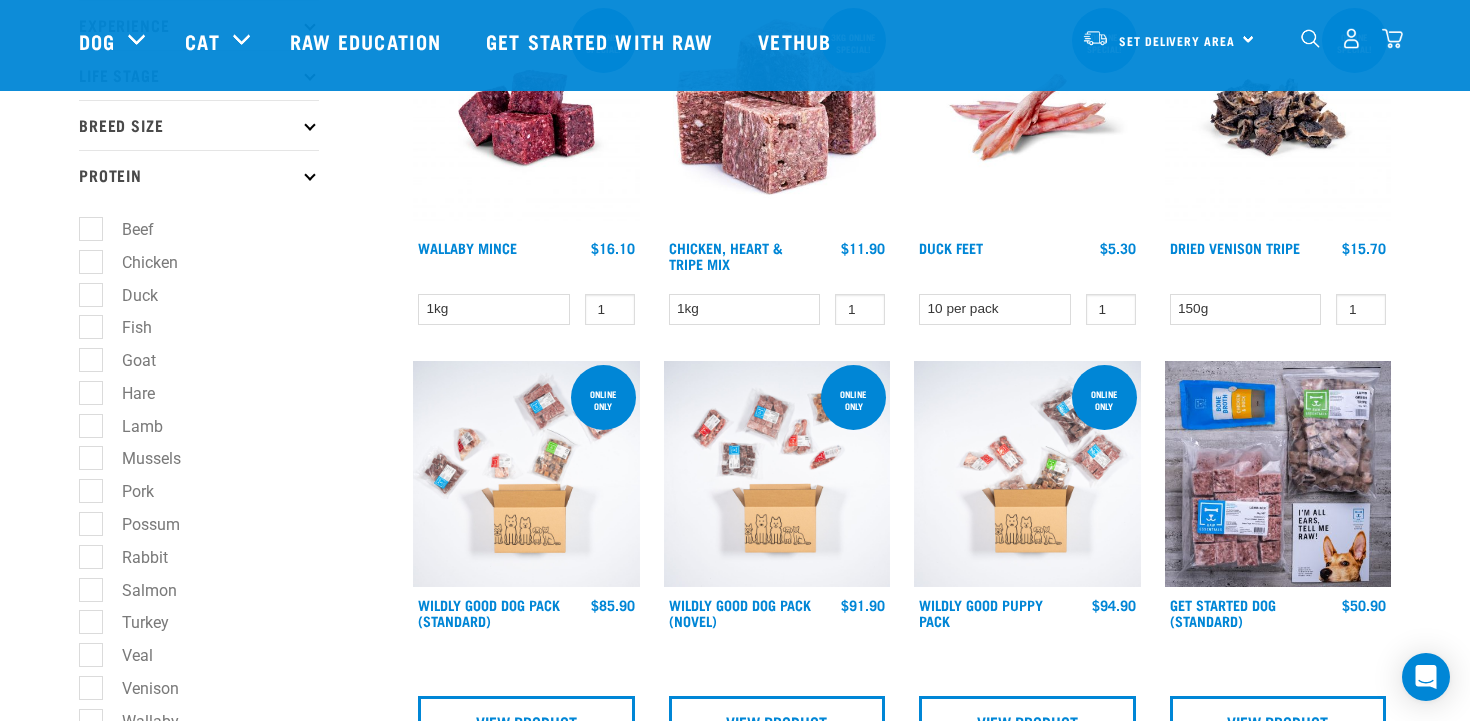 scroll, scrollTop: 303, scrollLeft: 0, axis: vertical 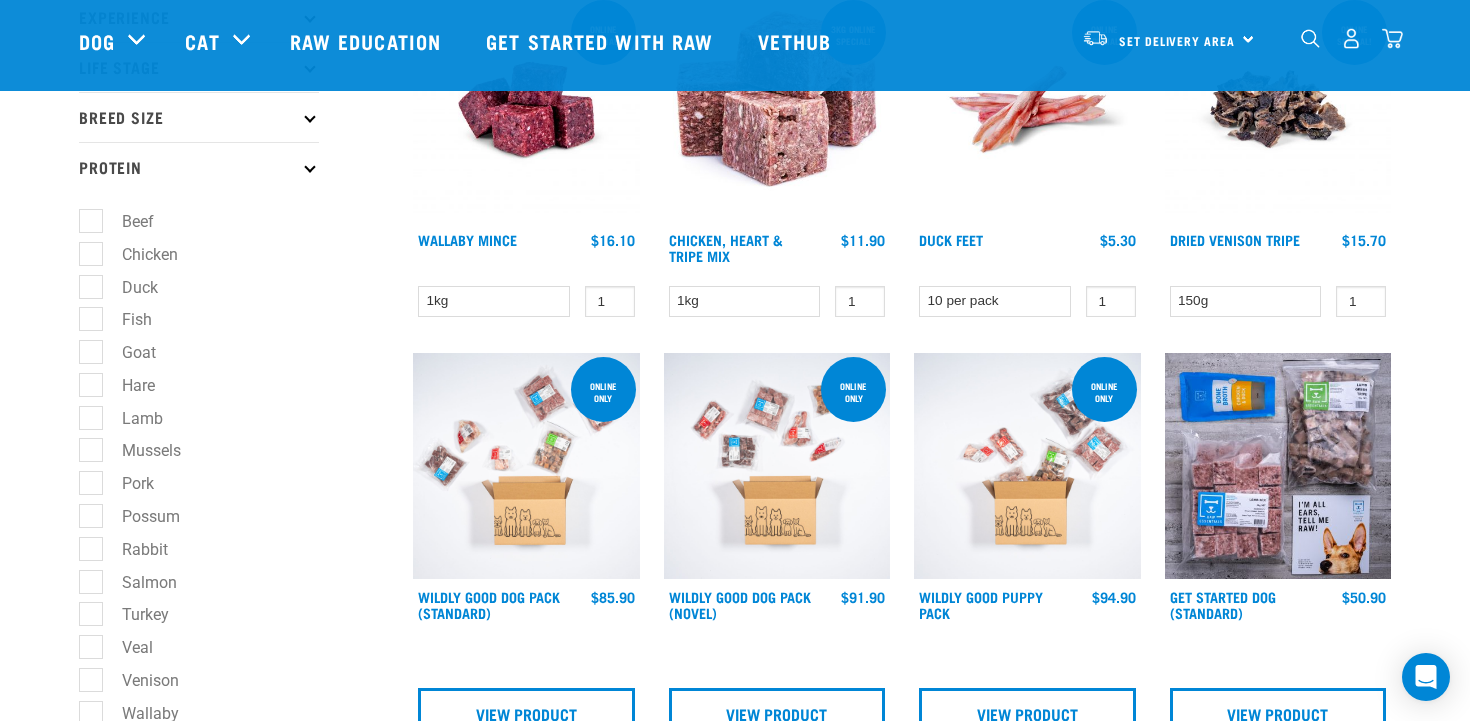 click on "Duck" at bounding box center [128, 287] 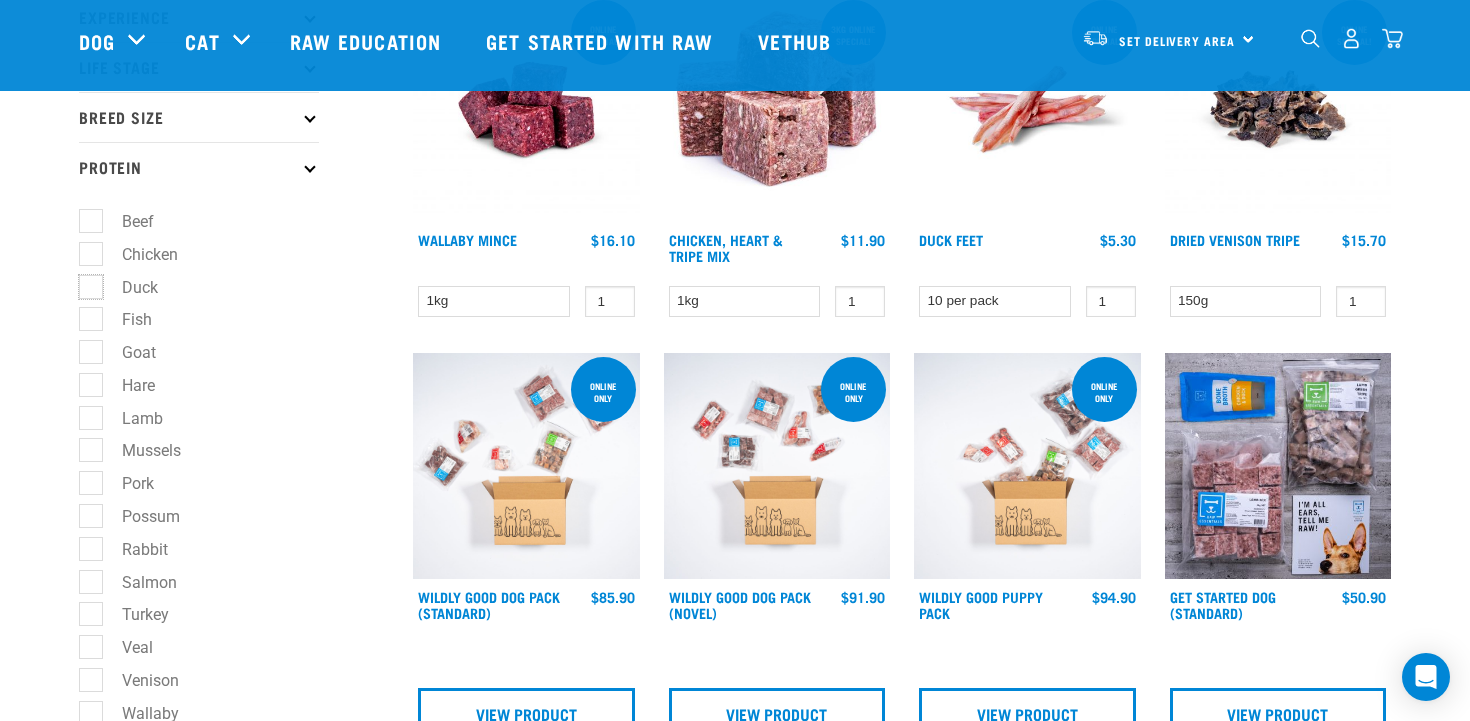 click on "Duck" at bounding box center [85, 283] 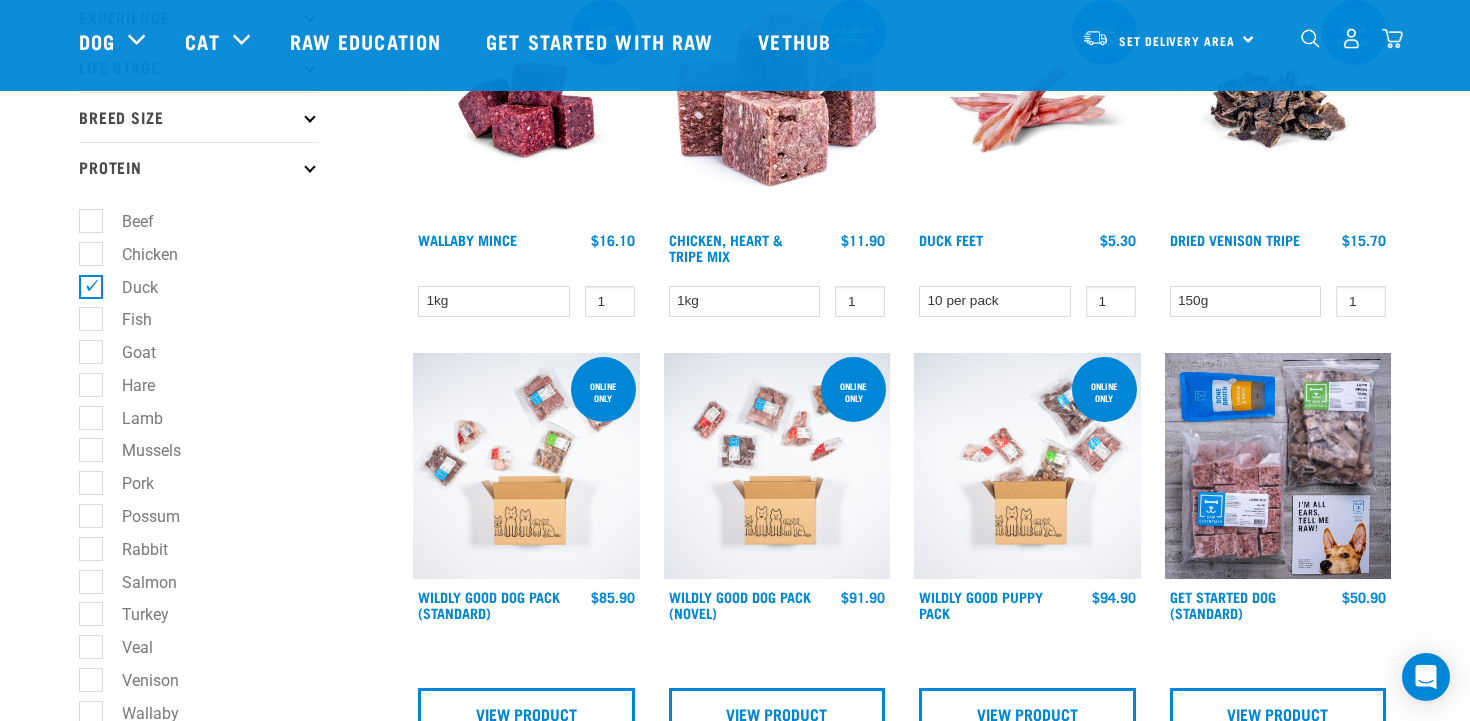 click on "Goat" at bounding box center [127, 352] 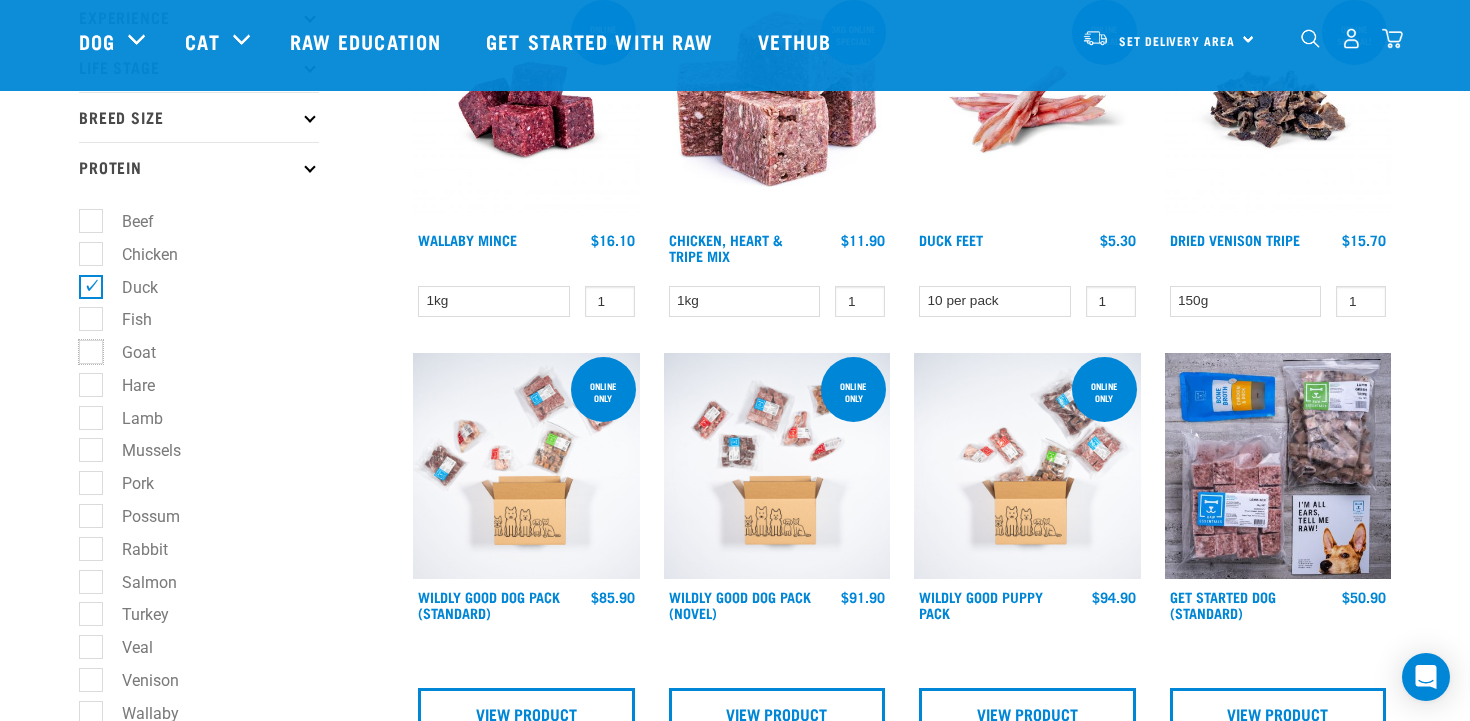 checkbox on "true" 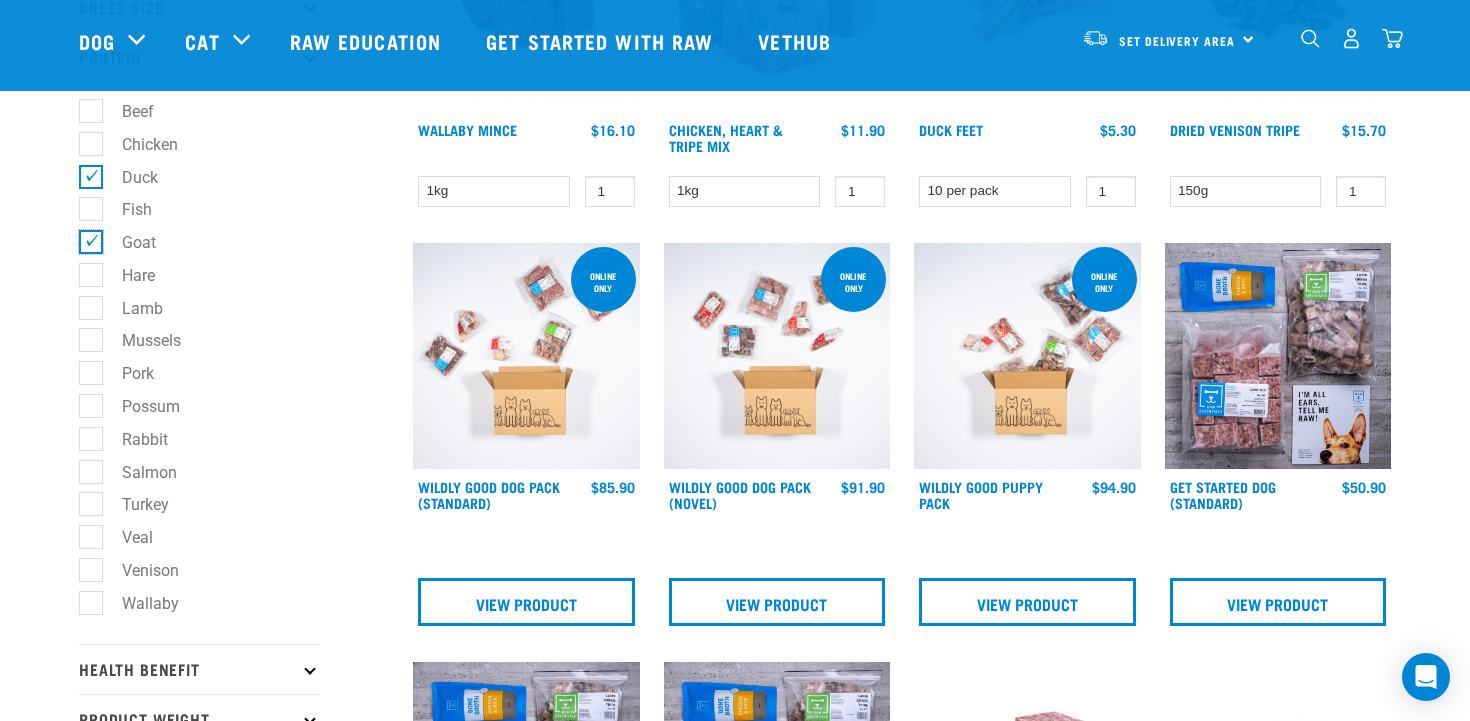 scroll, scrollTop: 417, scrollLeft: 0, axis: vertical 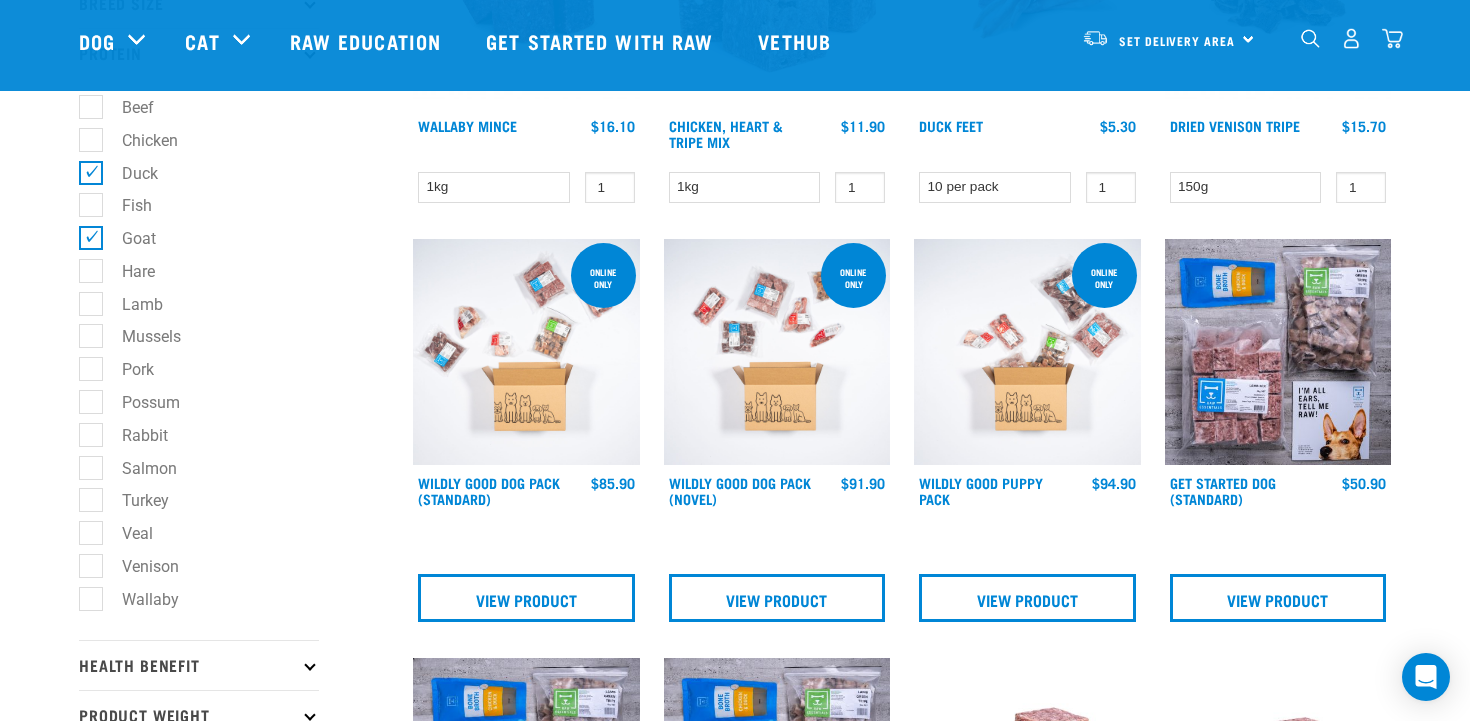 click on "Possum" at bounding box center (139, 402) 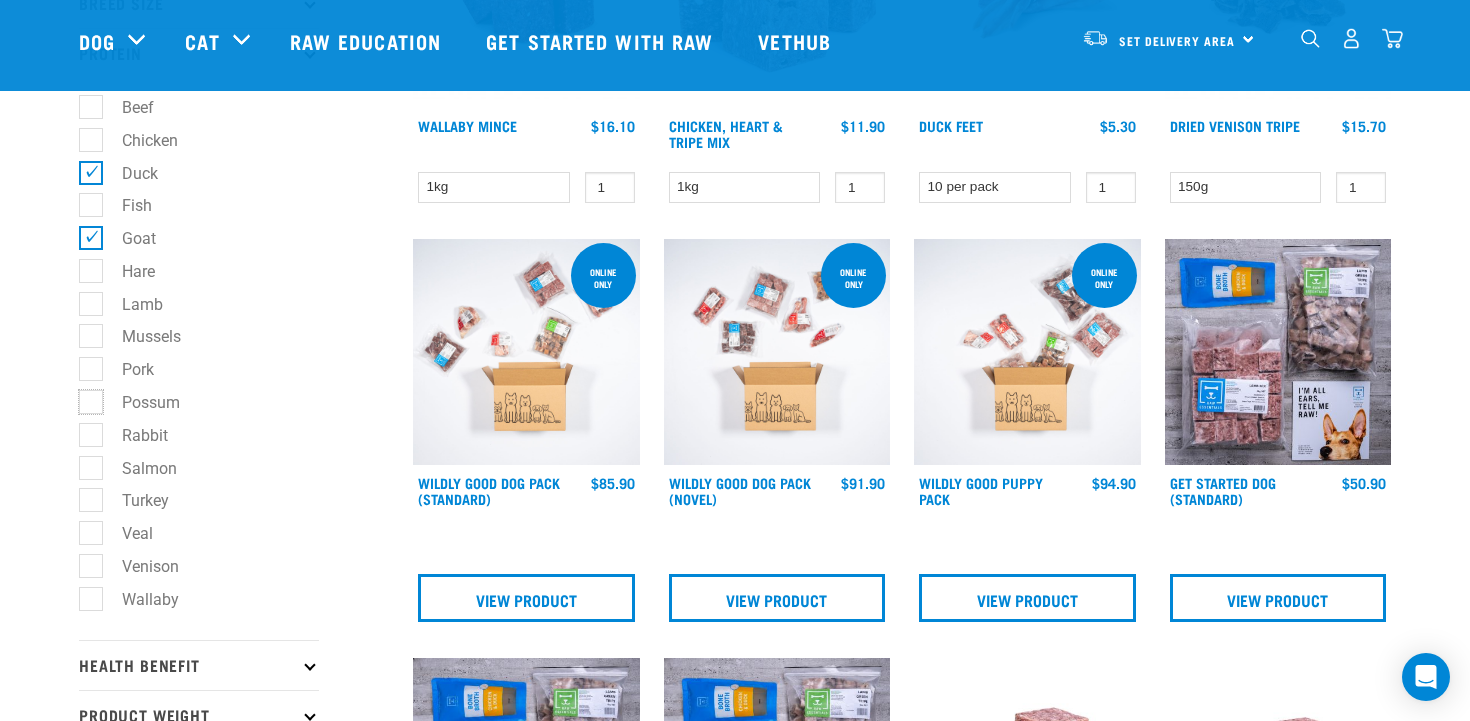 click on "Possum" at bounding box center [85, 398] 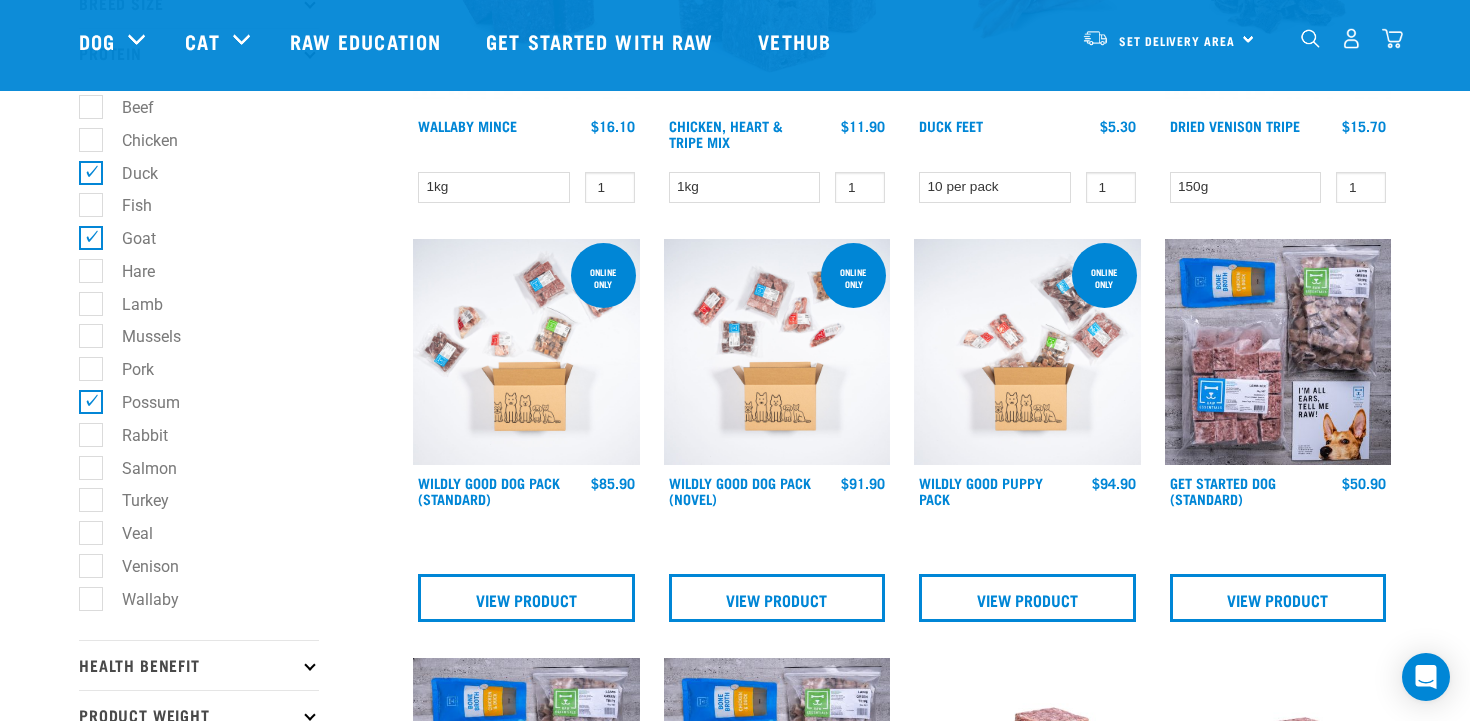 click on "Rabbit" at bounding box center [133, 435] 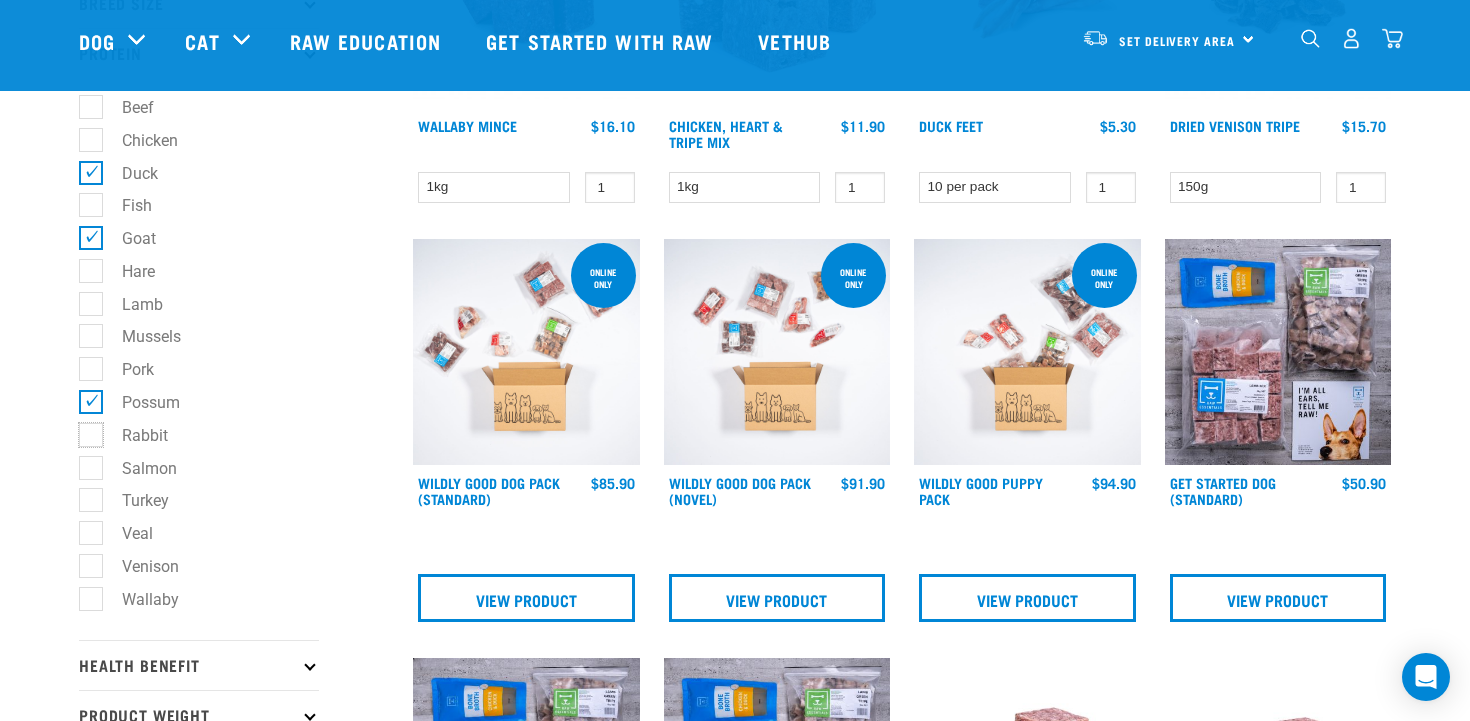 click on "Rabbit" at bounding box center [85, 431] 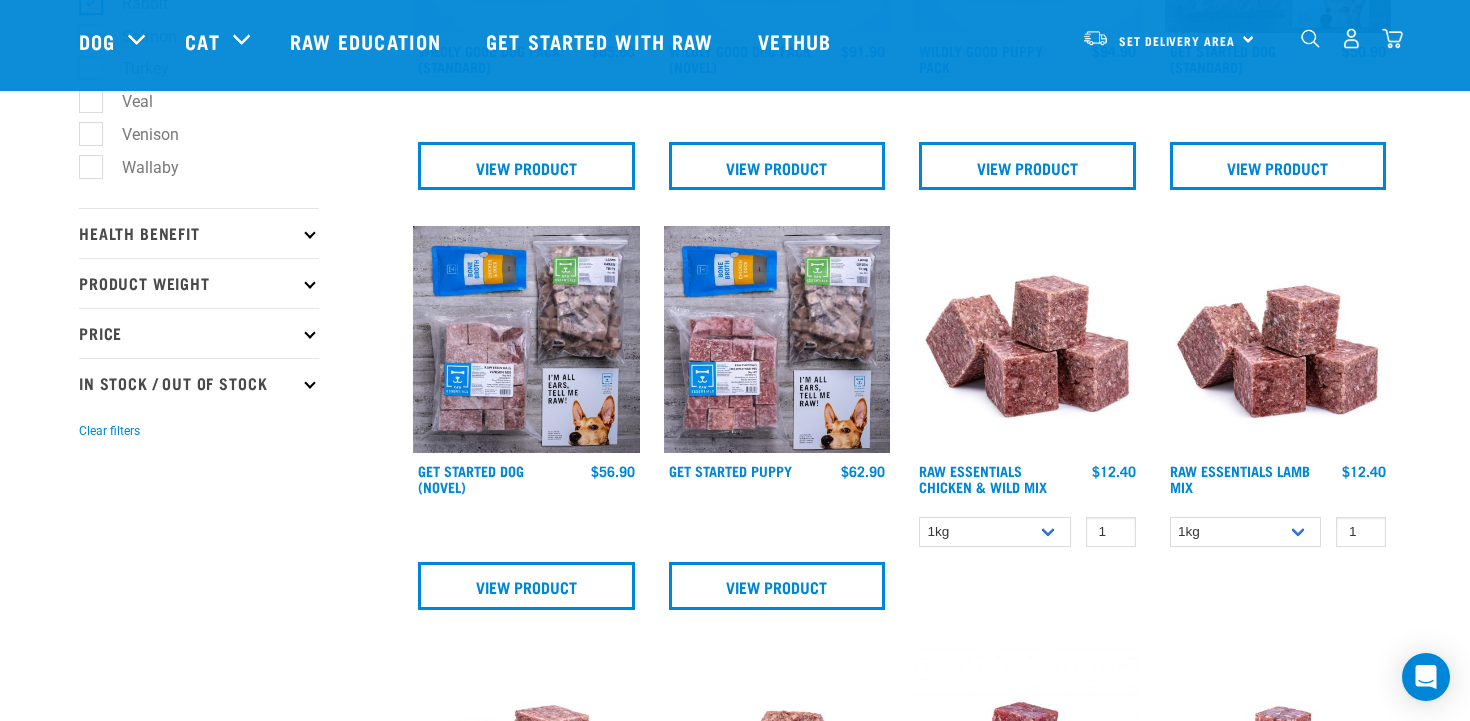 scroll, scrollTop: 850, scrollLeft: 0, axis: vertical 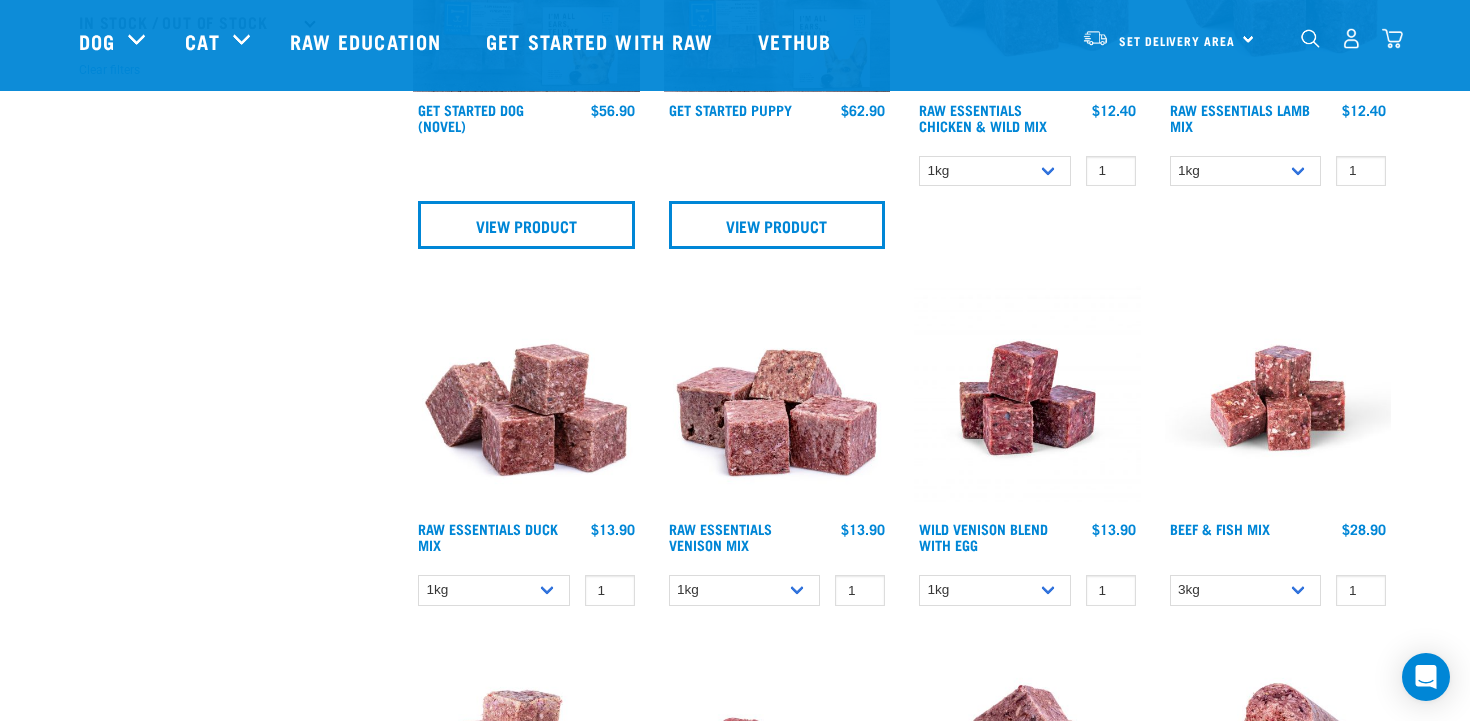 click at bounding box center (526, 398) 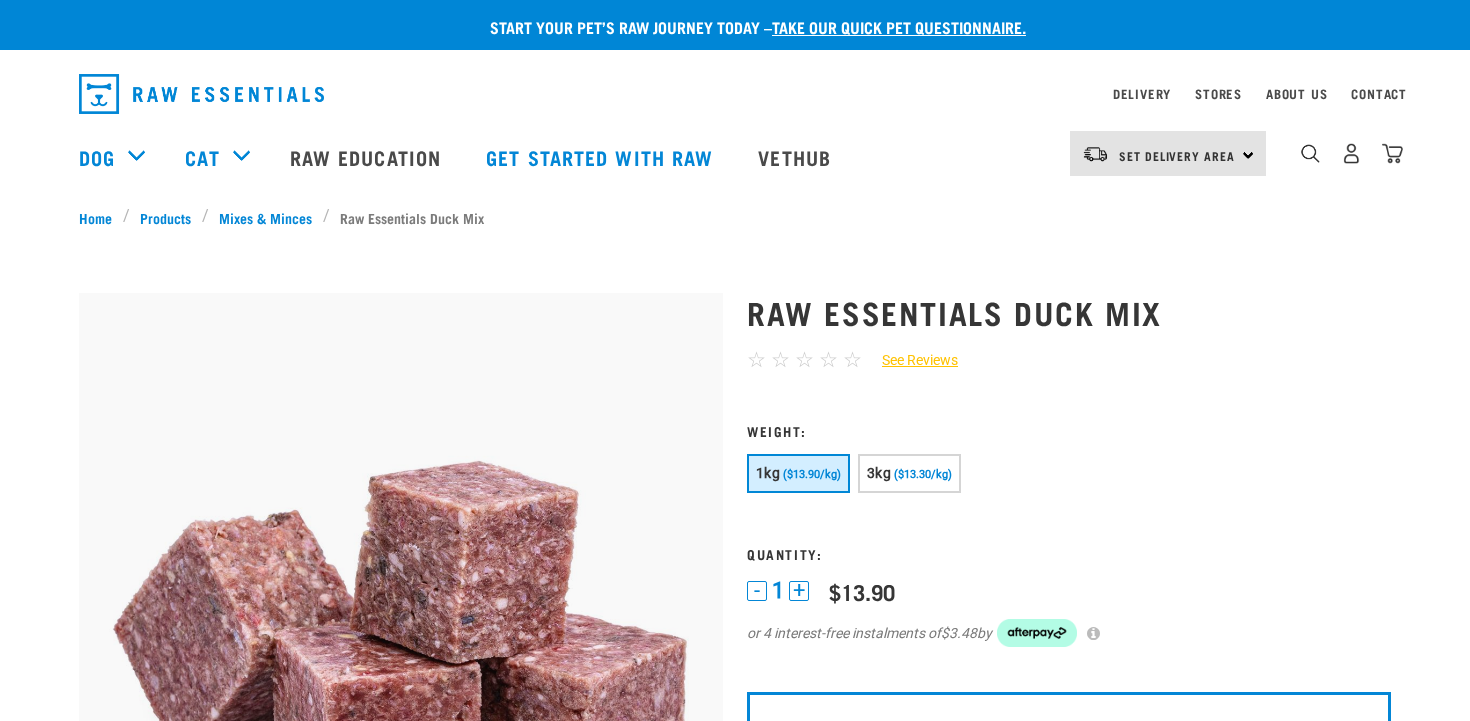 scroll, scrollTop: 0, scrollLeft: 0, axis: both 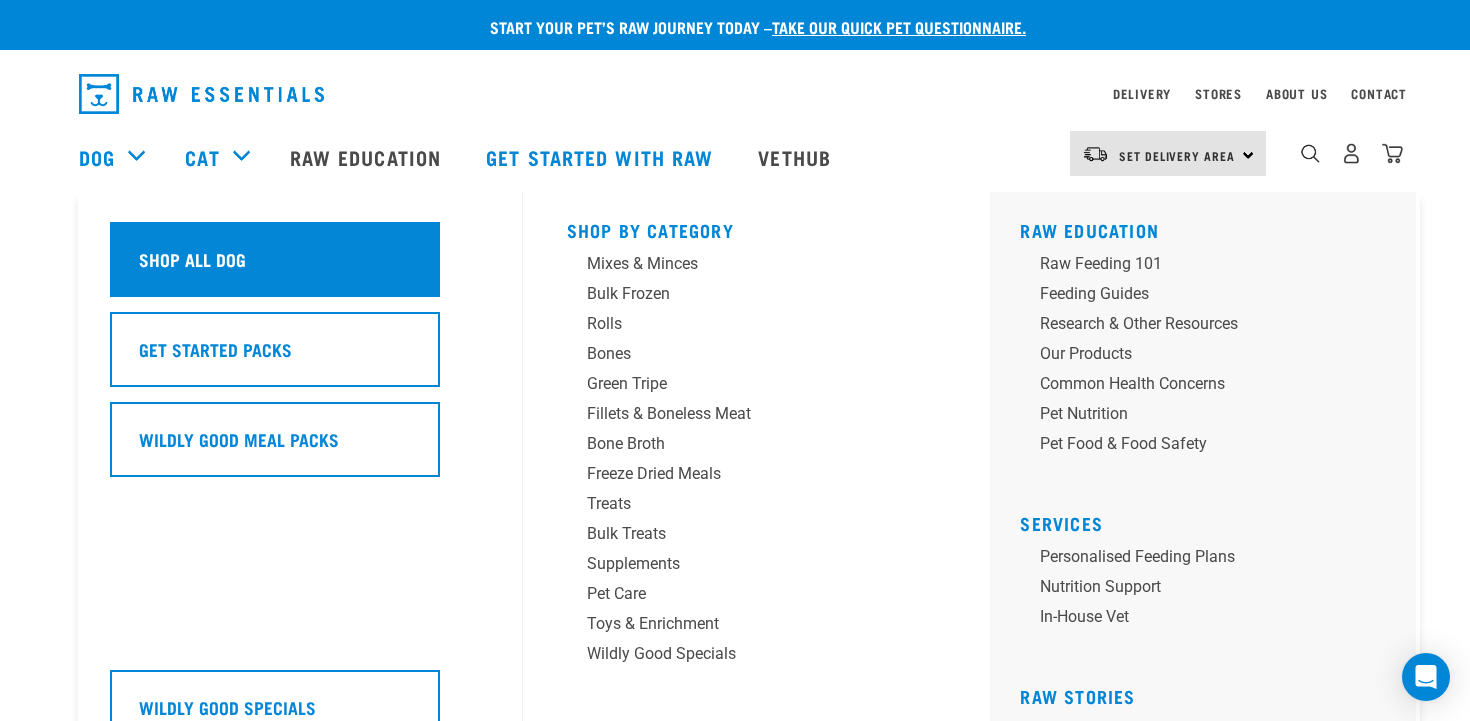 click on "Shop All Dog" at bounding box center [192, 259] 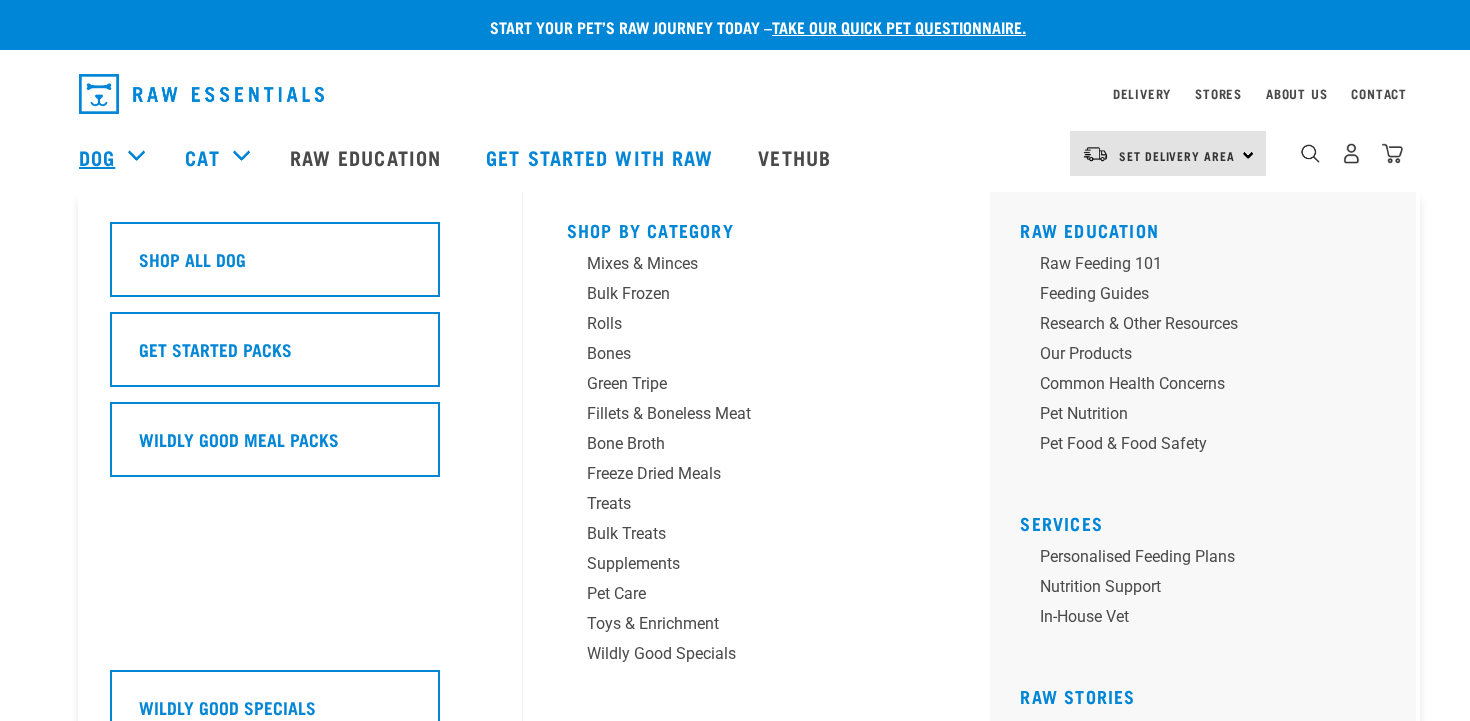 scroll, scrollTop: 0, scrollLeft: 0, axis: both 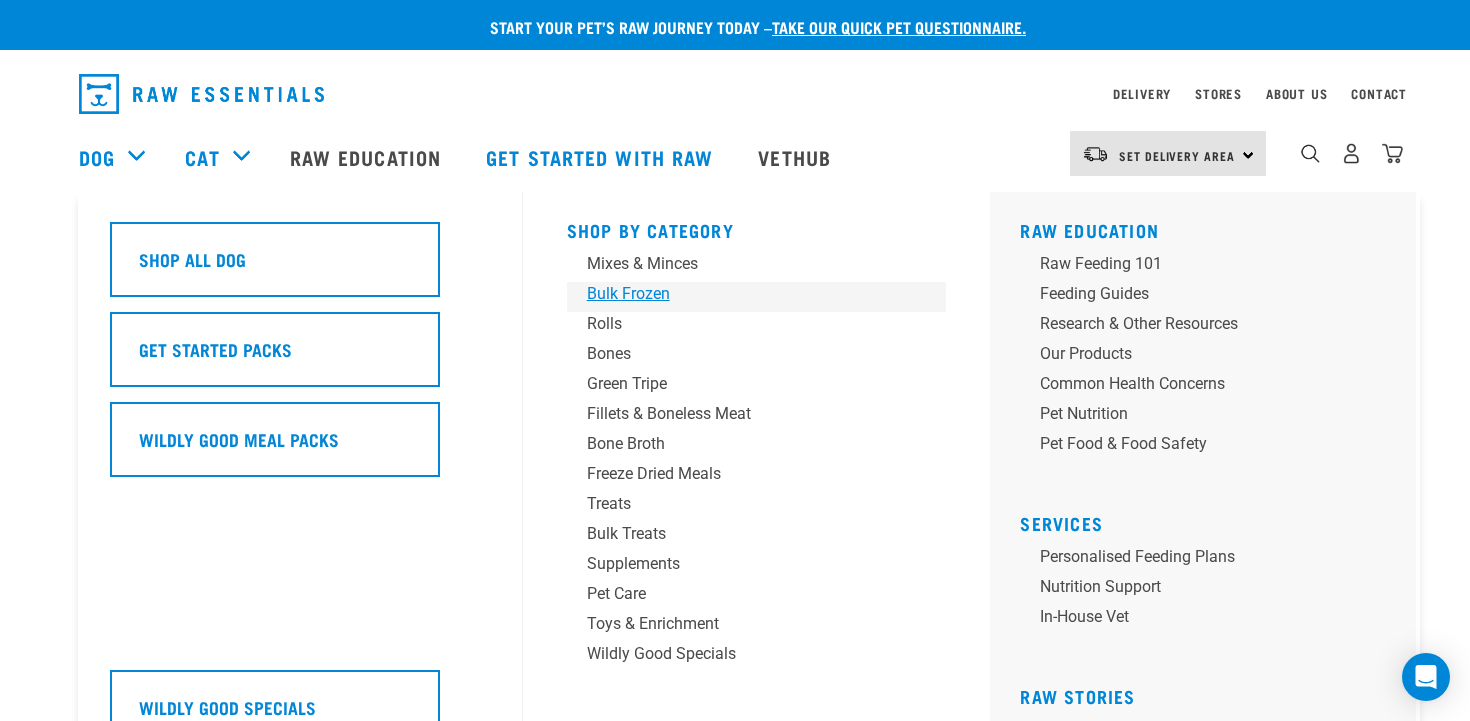 click on "Bulk Frozen" at bounding box center [743, 294] 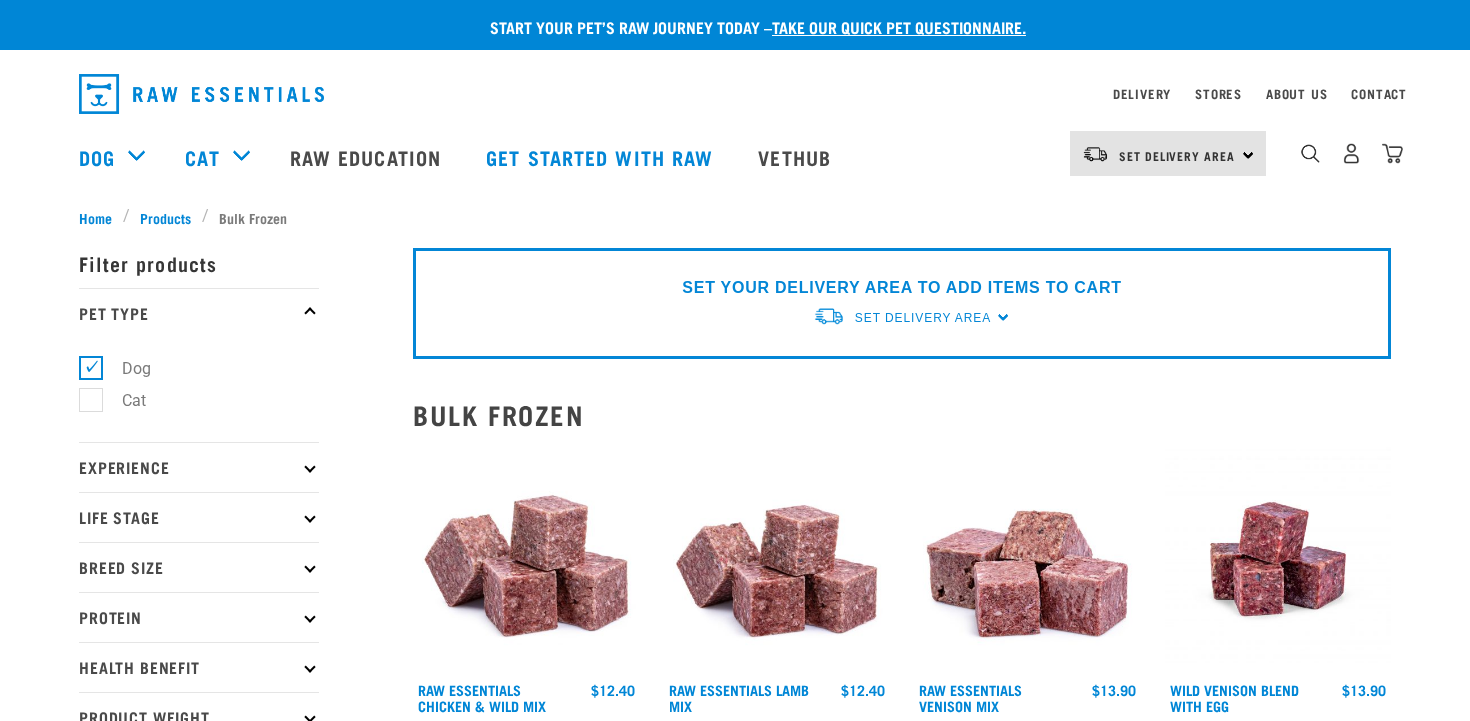 scroll, scrollTop: 0, scrollLeft: 0, axis: both 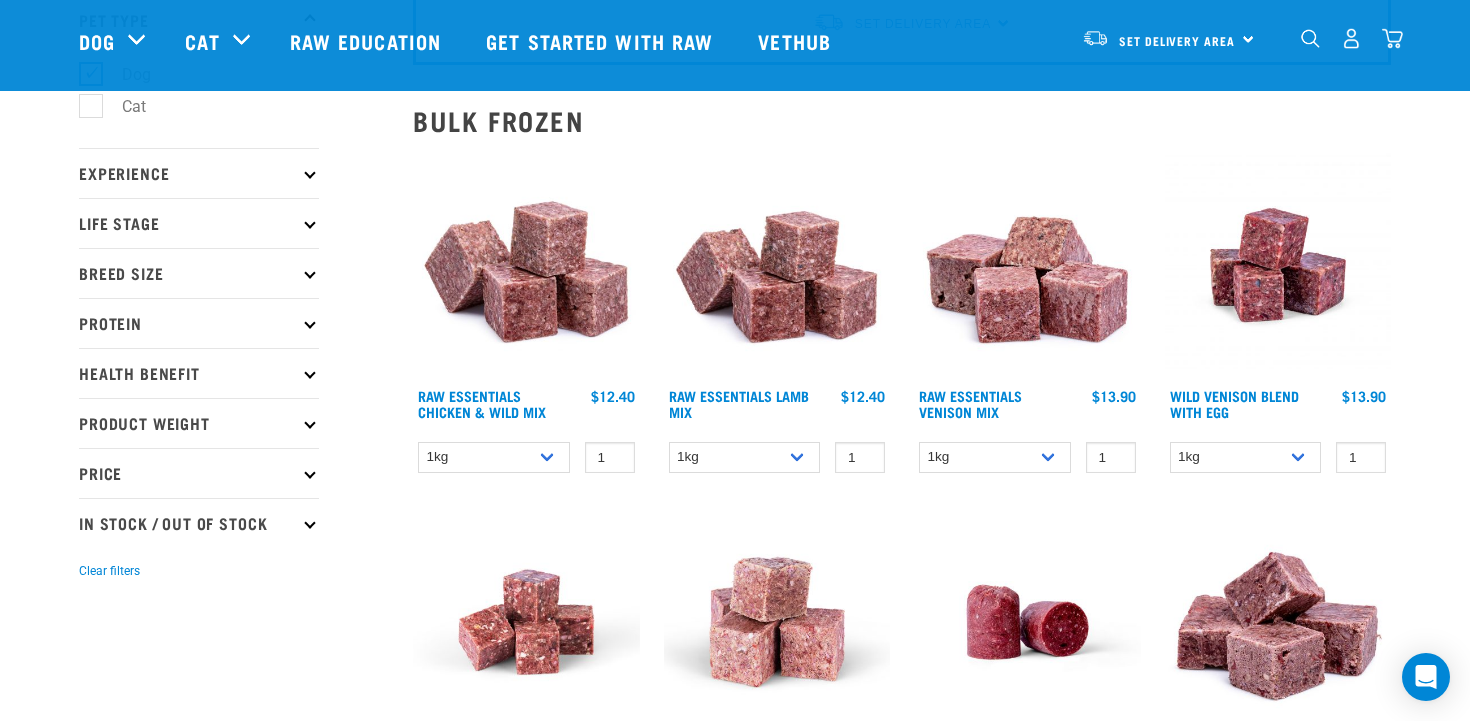 click on "Health Benefit" at bounding box center (199, 373) 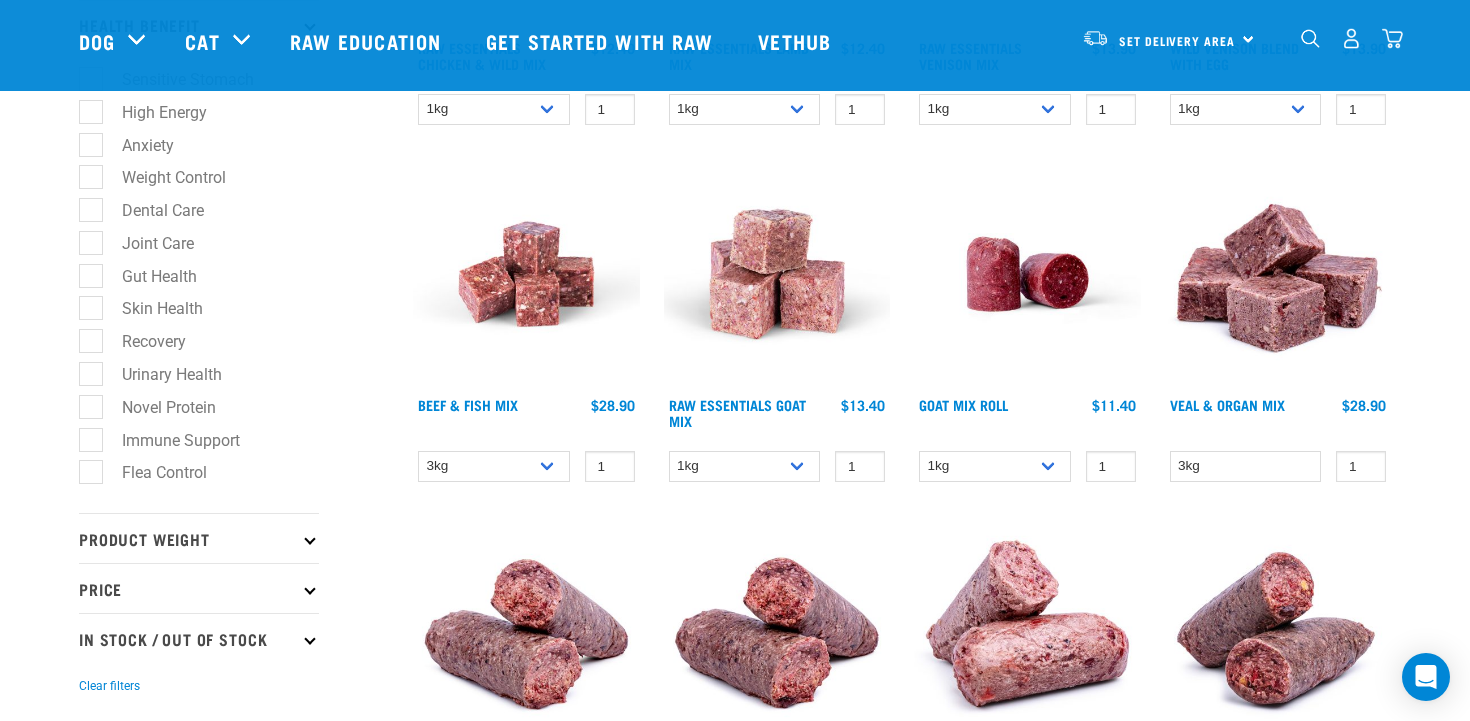 scroll, scrollTop: 503, scrollLeft: 0, axis: vertical 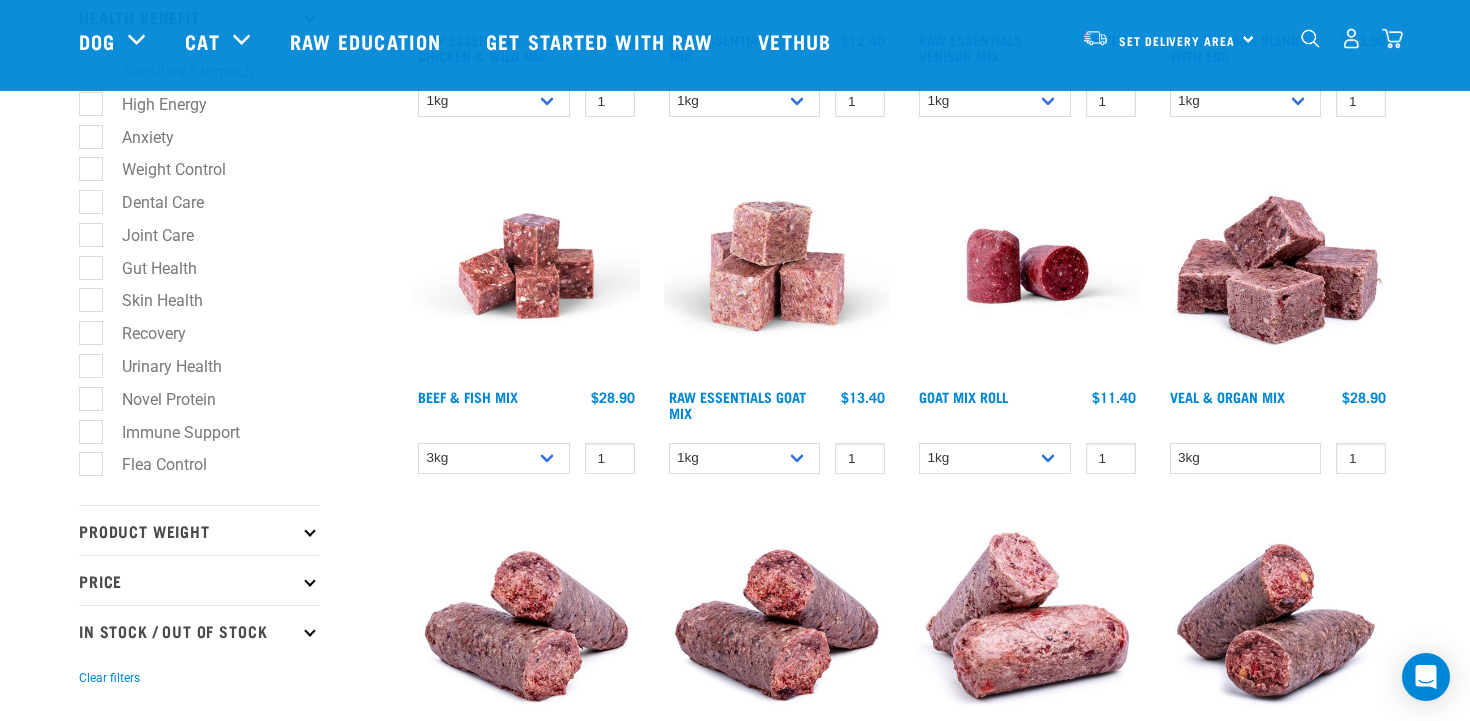 click at bounding box center [777, 266] 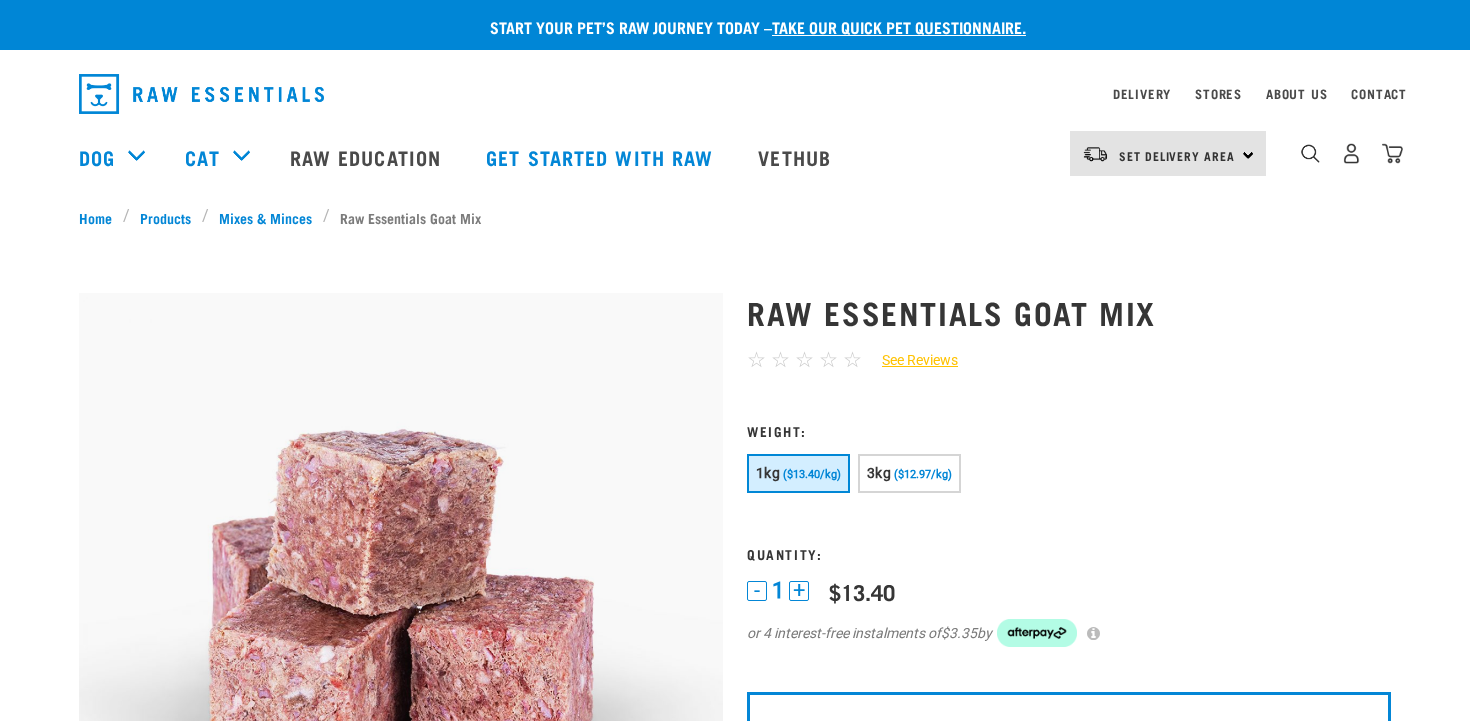 scroll, scrollTop: 0, scrollLeft: 0, axis: both 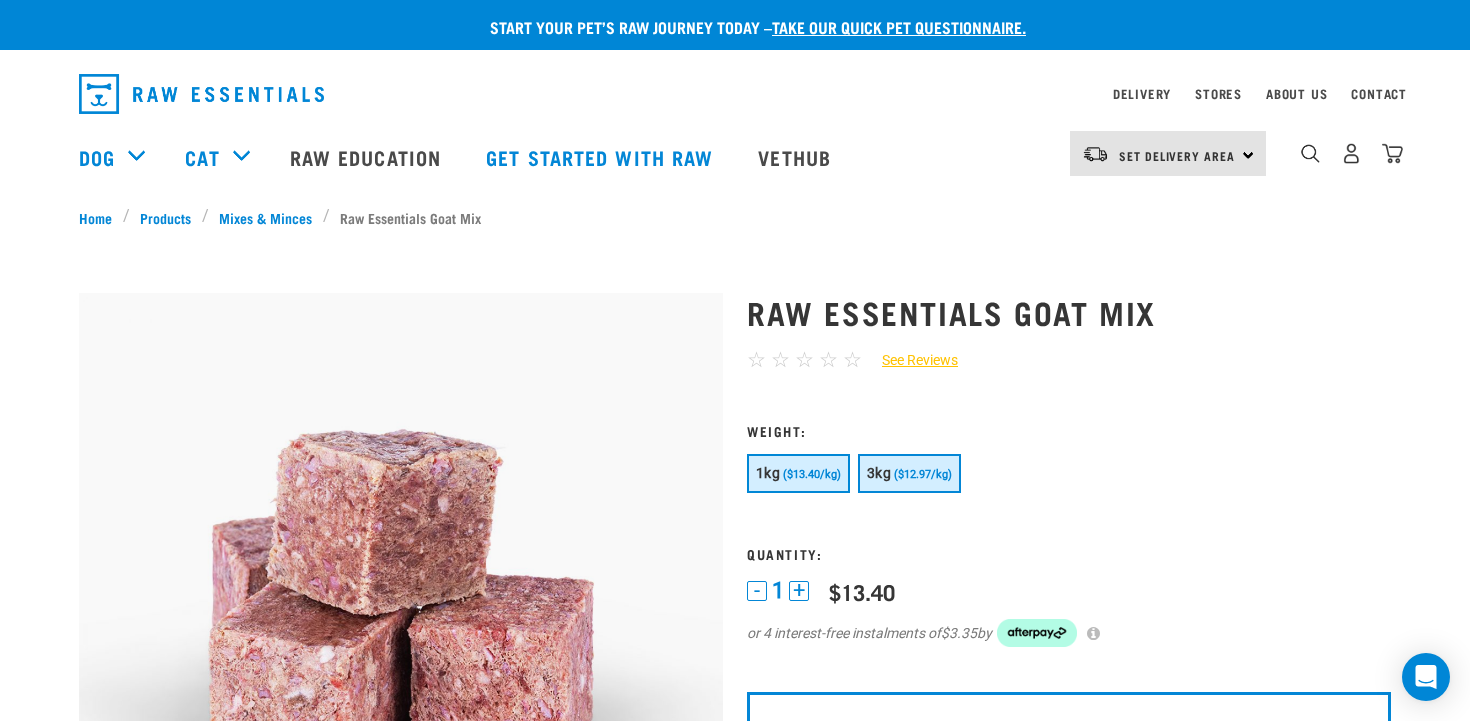 click on "($12.97/kg)" at bounding box center [923, 474] 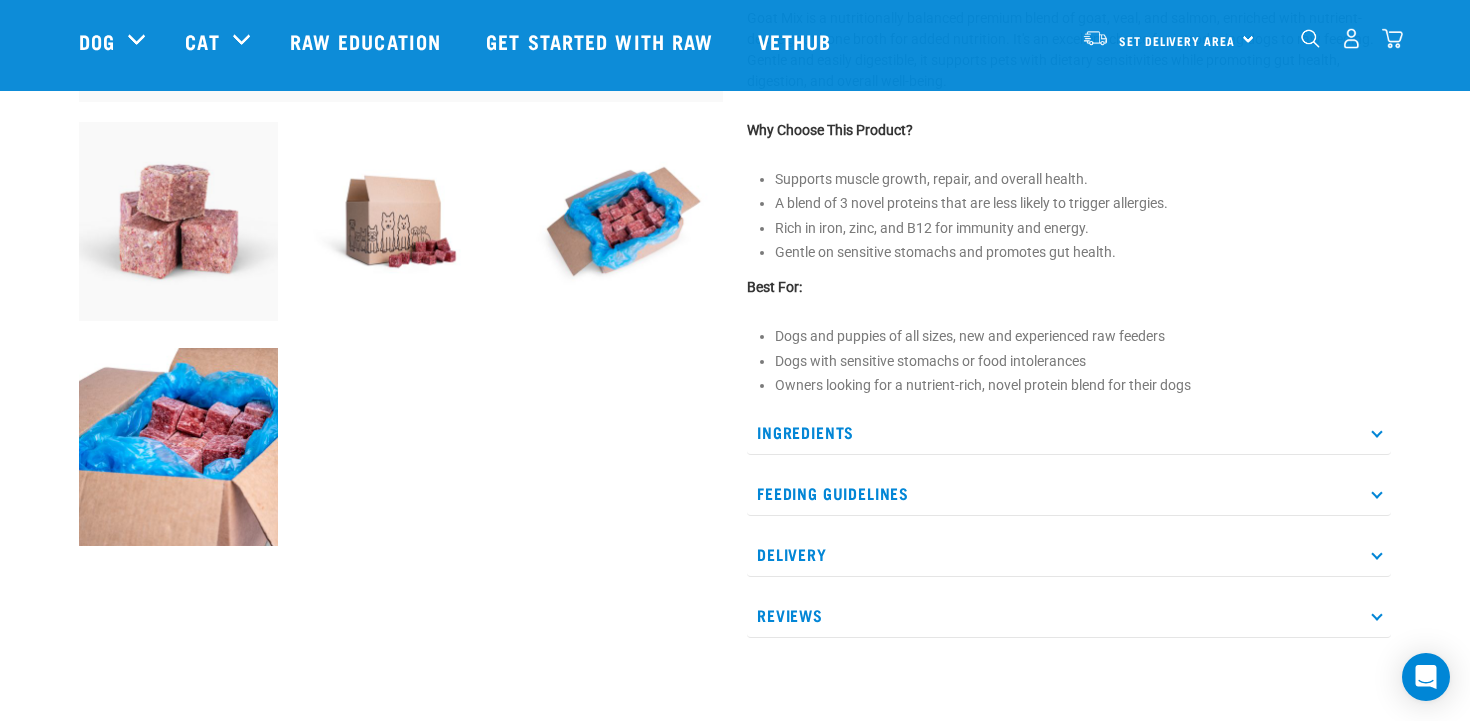 scroll, scrollTop: 686, scrollLeft: 0, axis: vertical 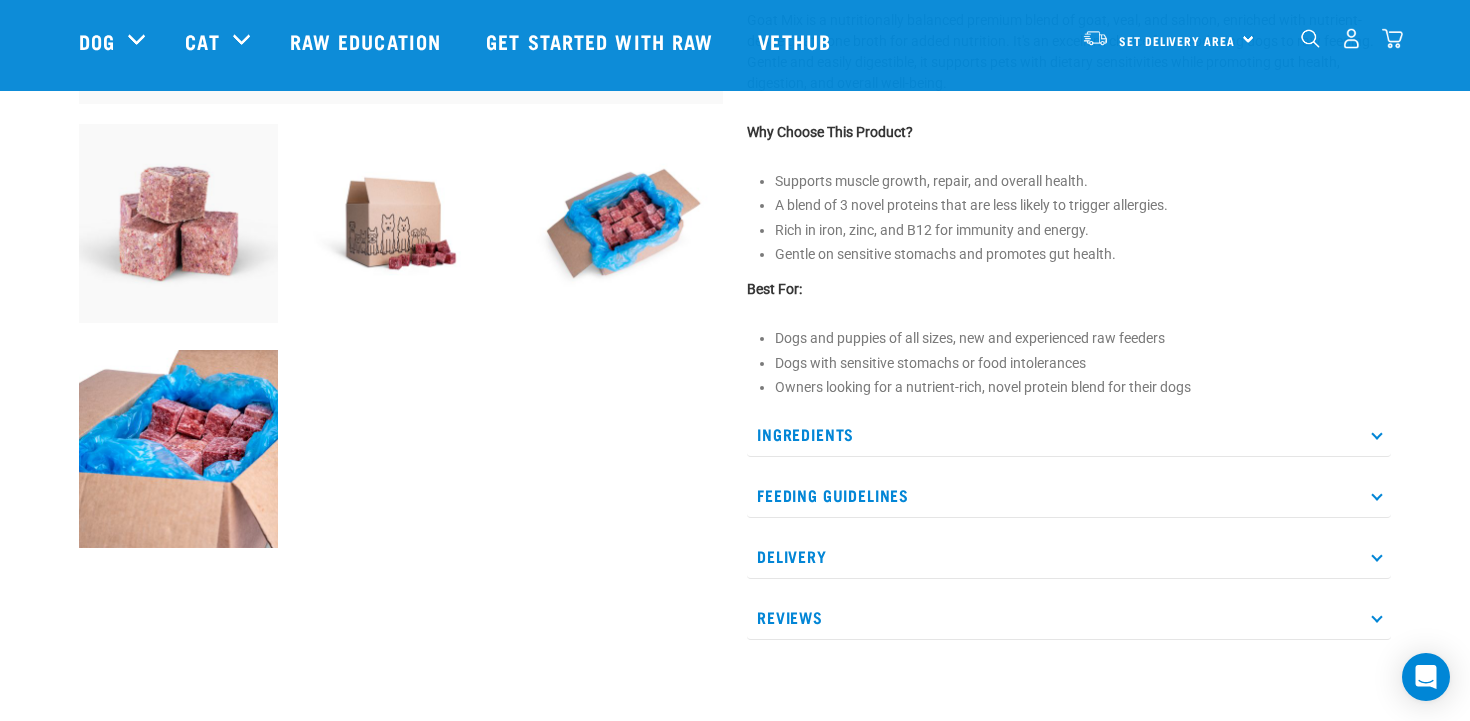 click on "Ingredients" at bounding box center (1069, 434) 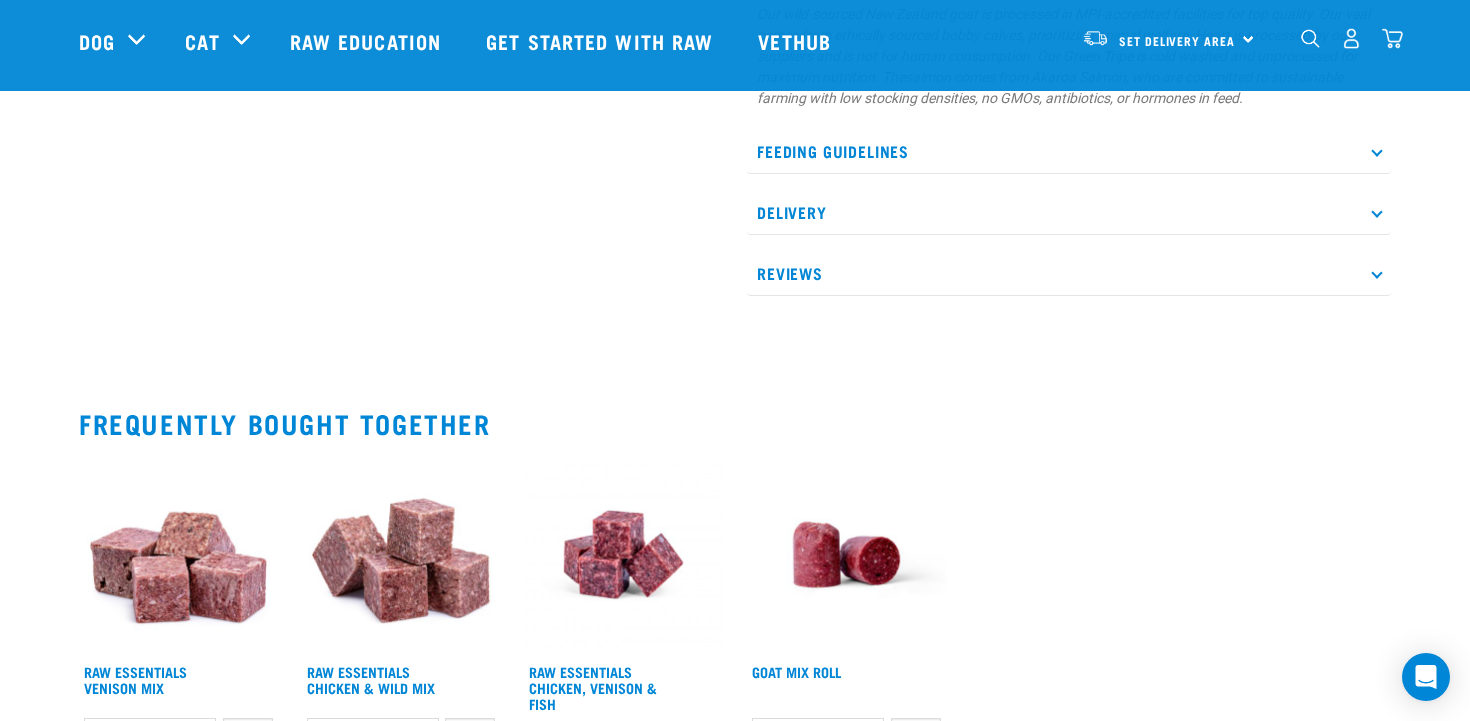 scroll, scrollTop: 1074, scrollLeft: 0, axis: vertical 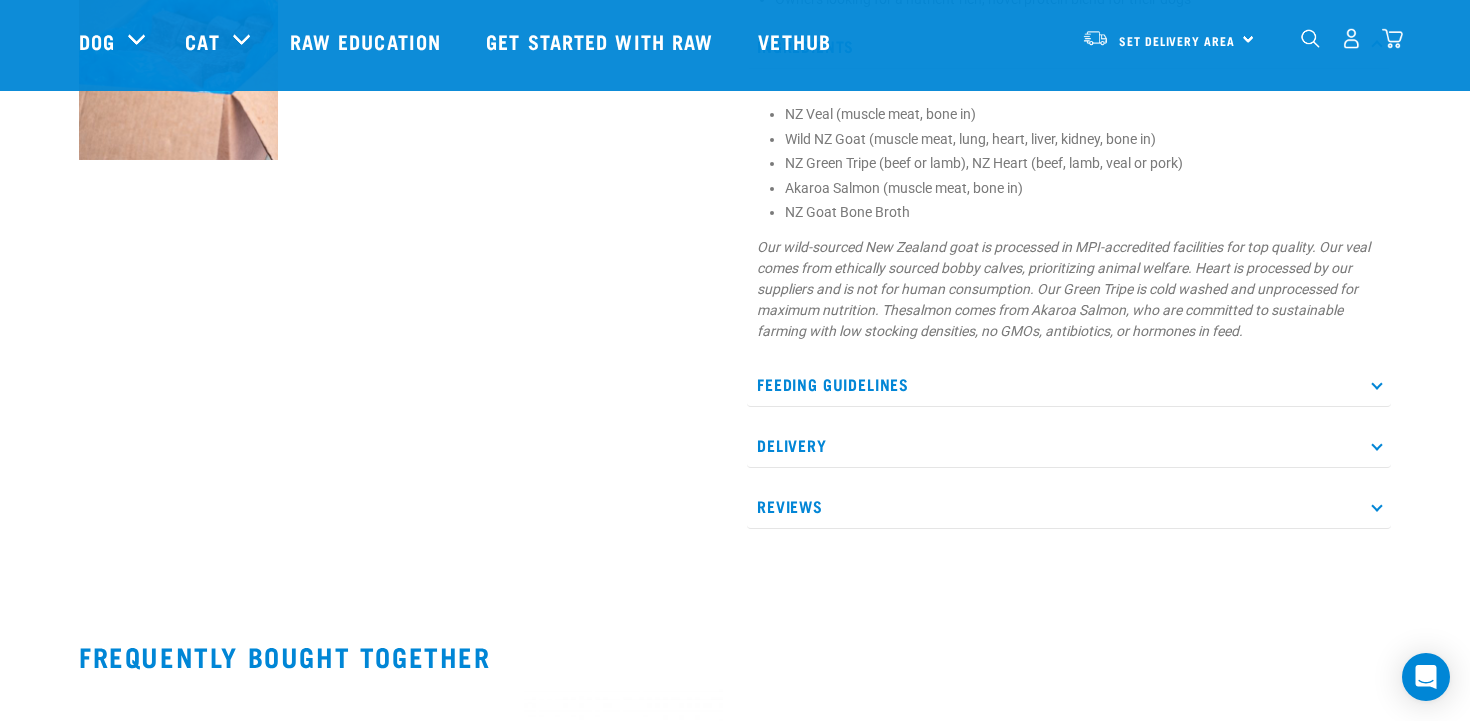 click on "Feeding Guidelines" at bounding box center (1069, 384) 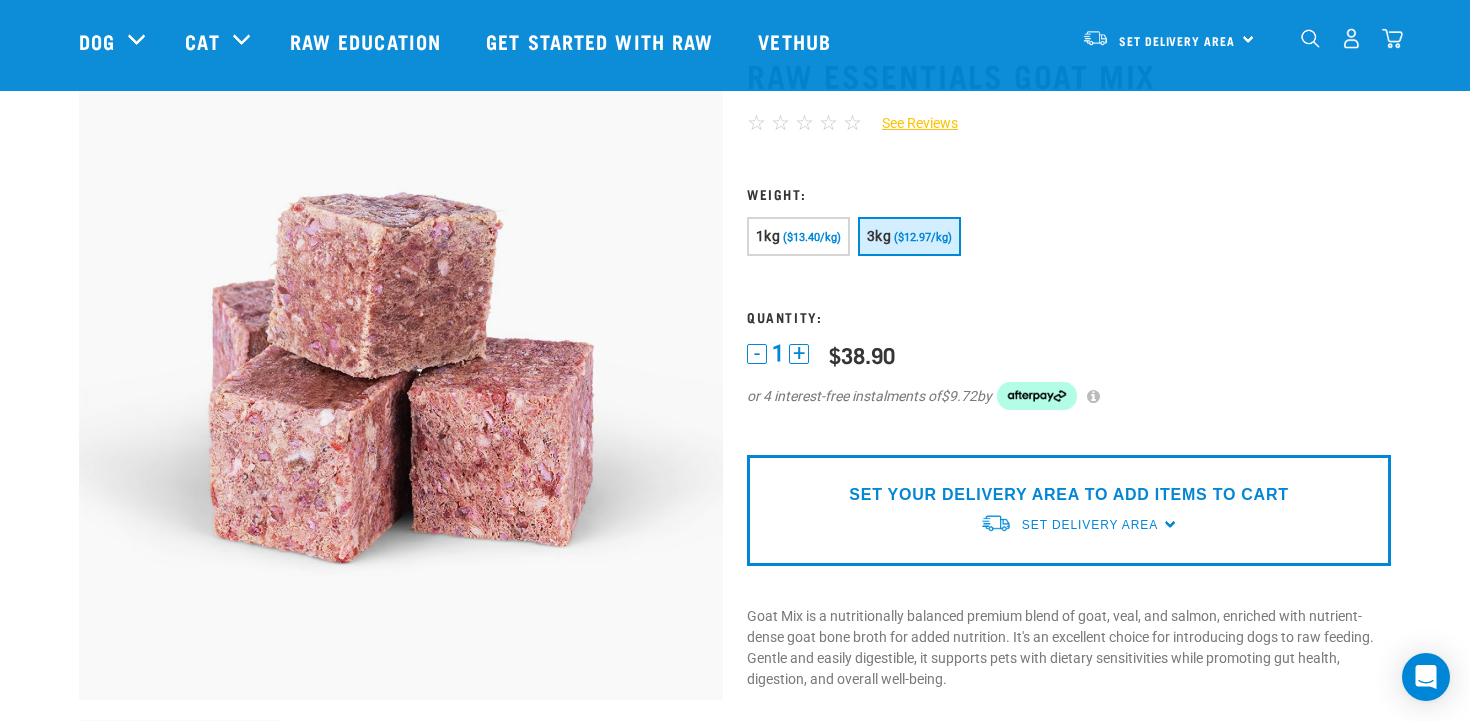 scroll, scrollTop: 89, scrollLeft: 0, axis: vertical 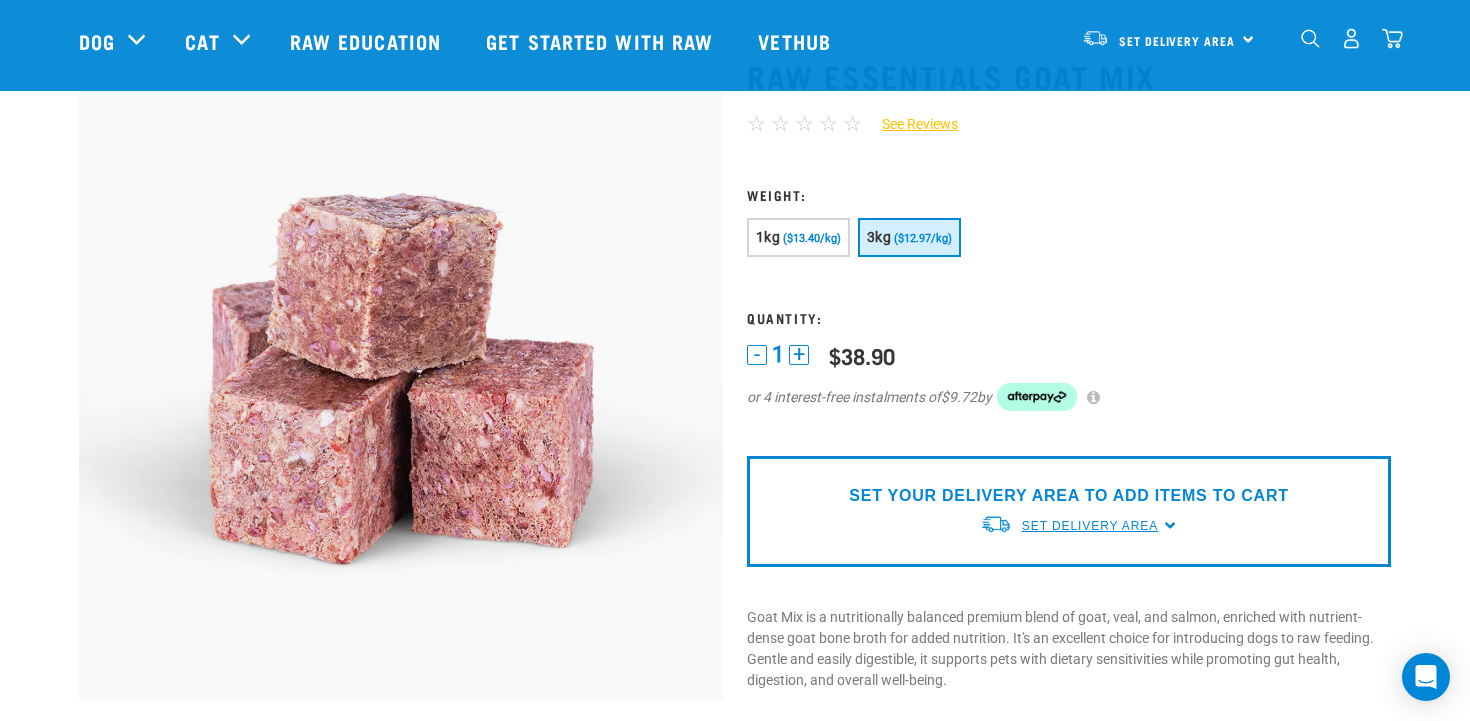 click on "Set Delivery Area" at bounding box center (1090, 526) 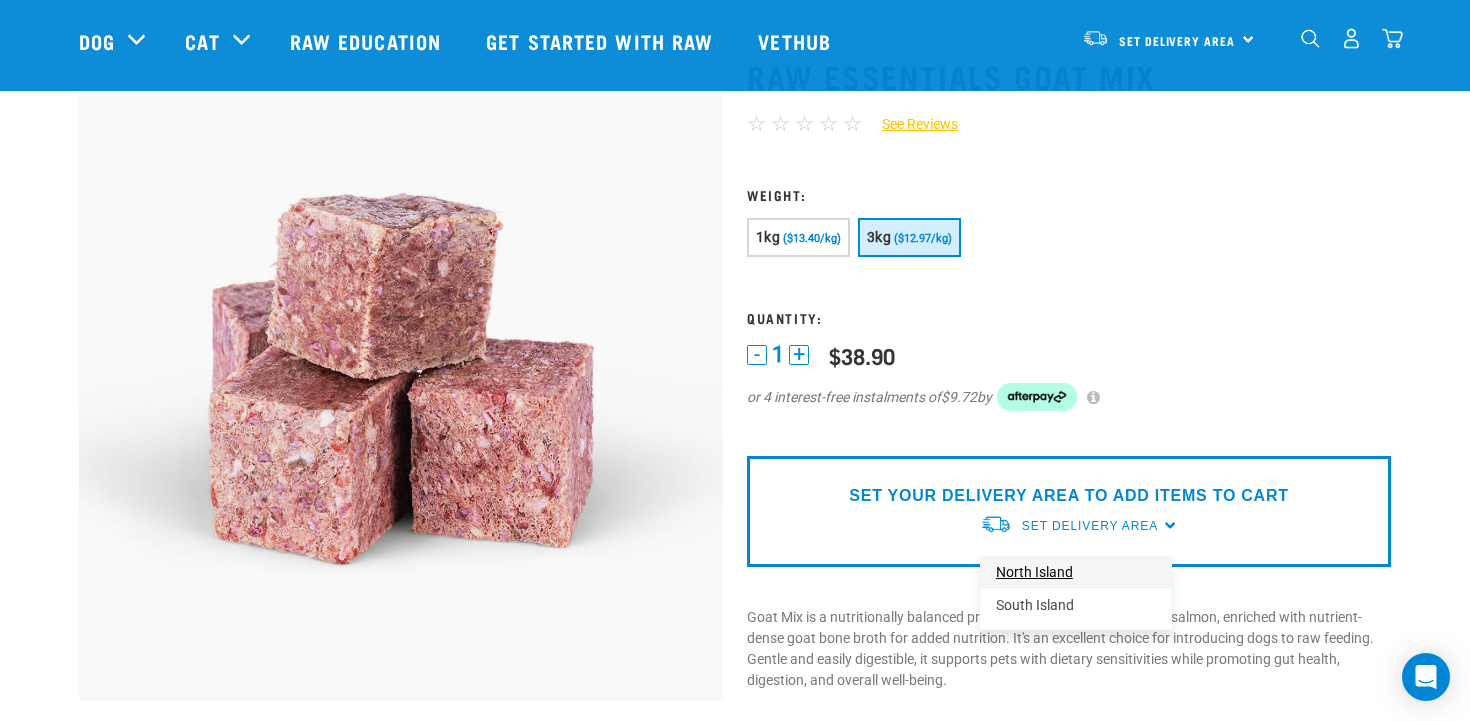 click on "North Island" at bounding box center [1076, 572] 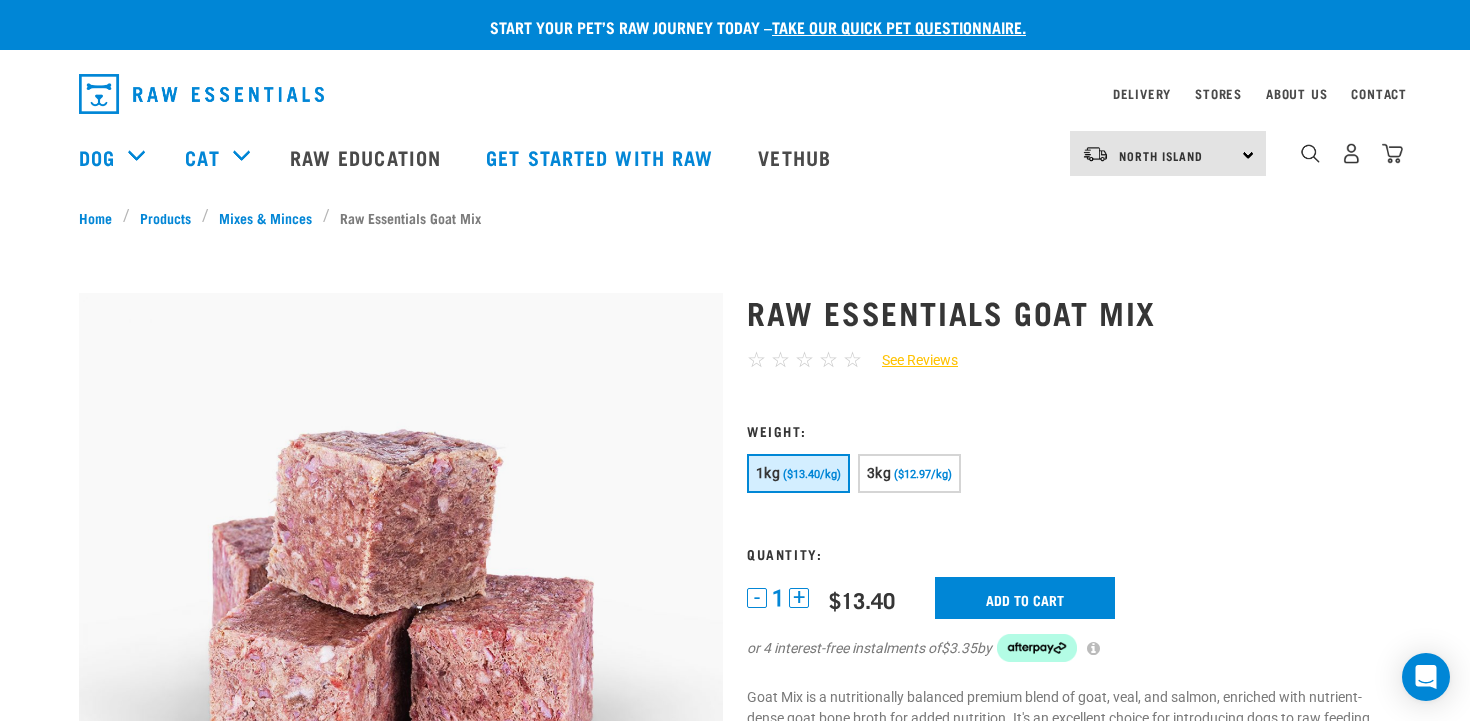 scroll, scrollTop: 236, scrollLeft: 0, axis: vertical 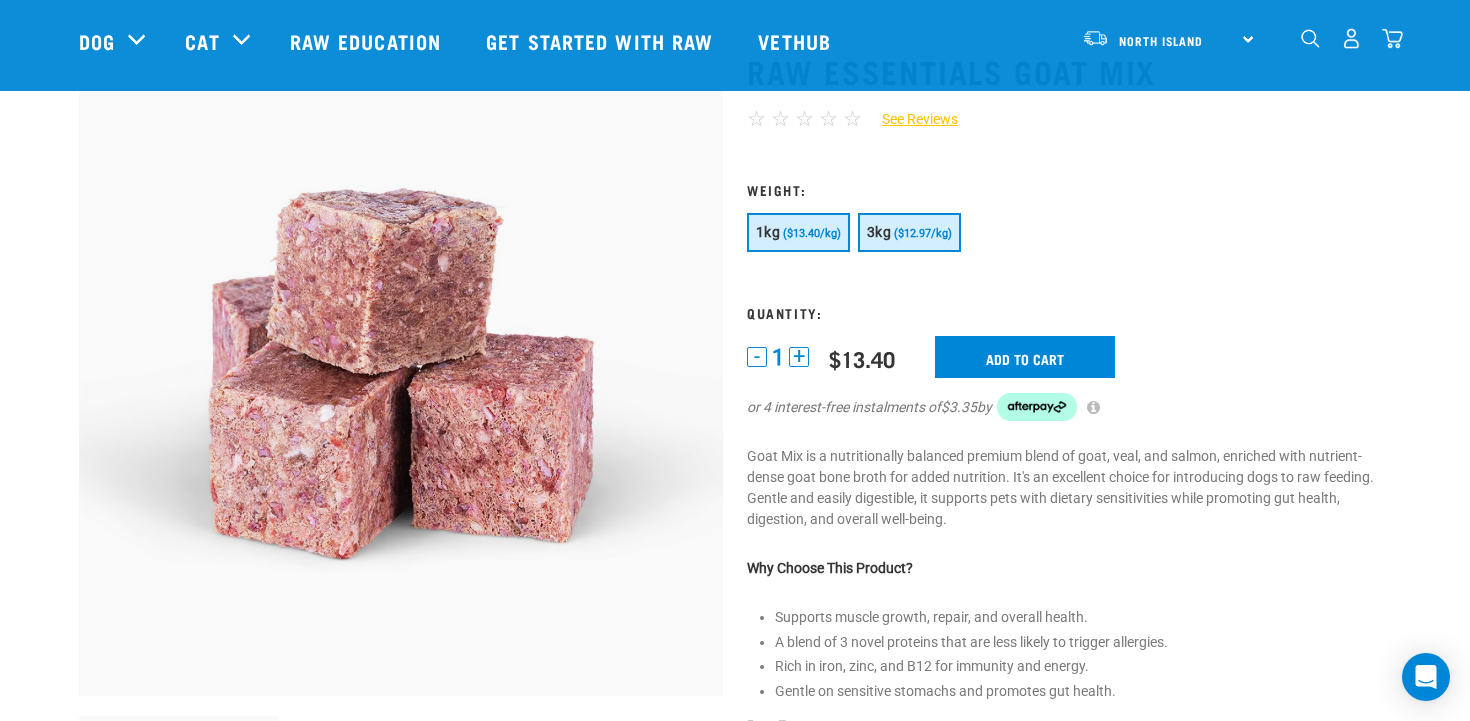 click on "($12.97/kg)" at bounding box center (923, 233) 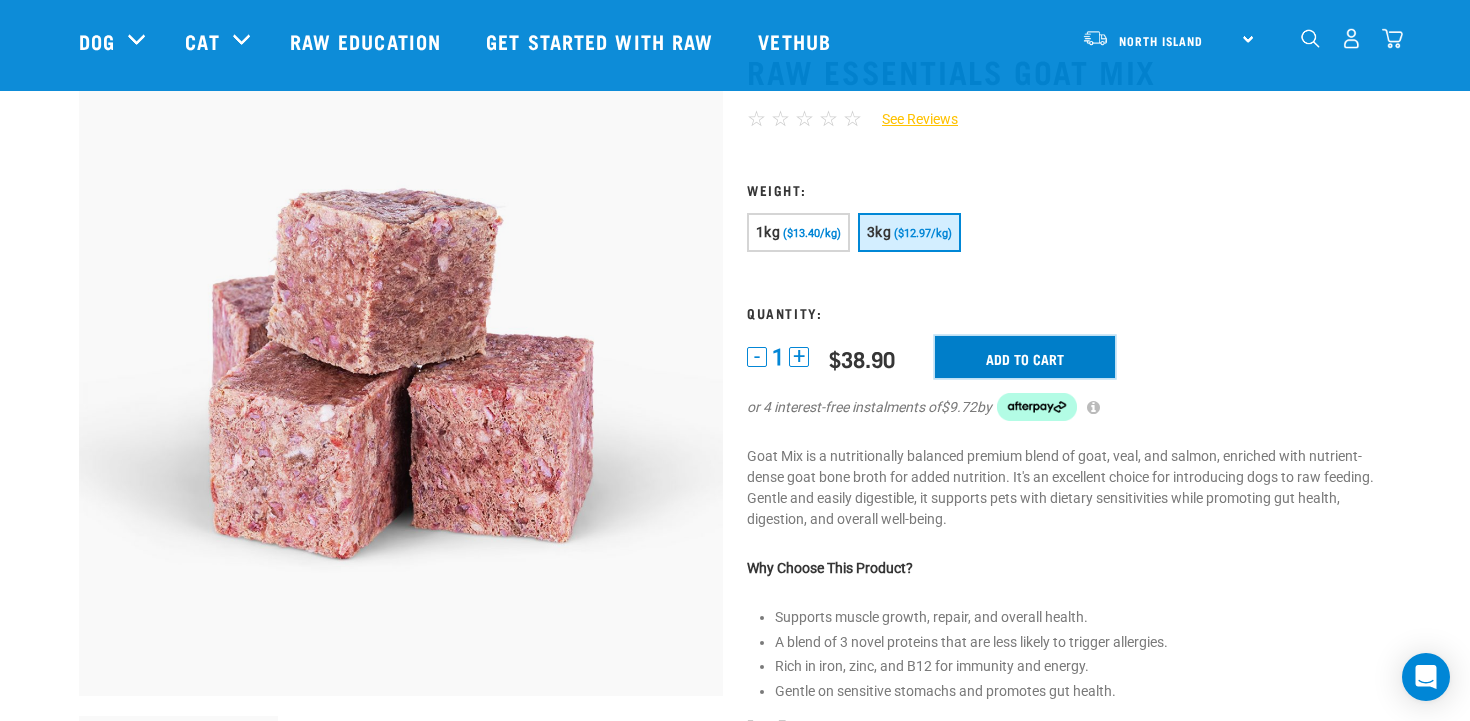 click on "Add to cart" at bounding box center [1025, 357] 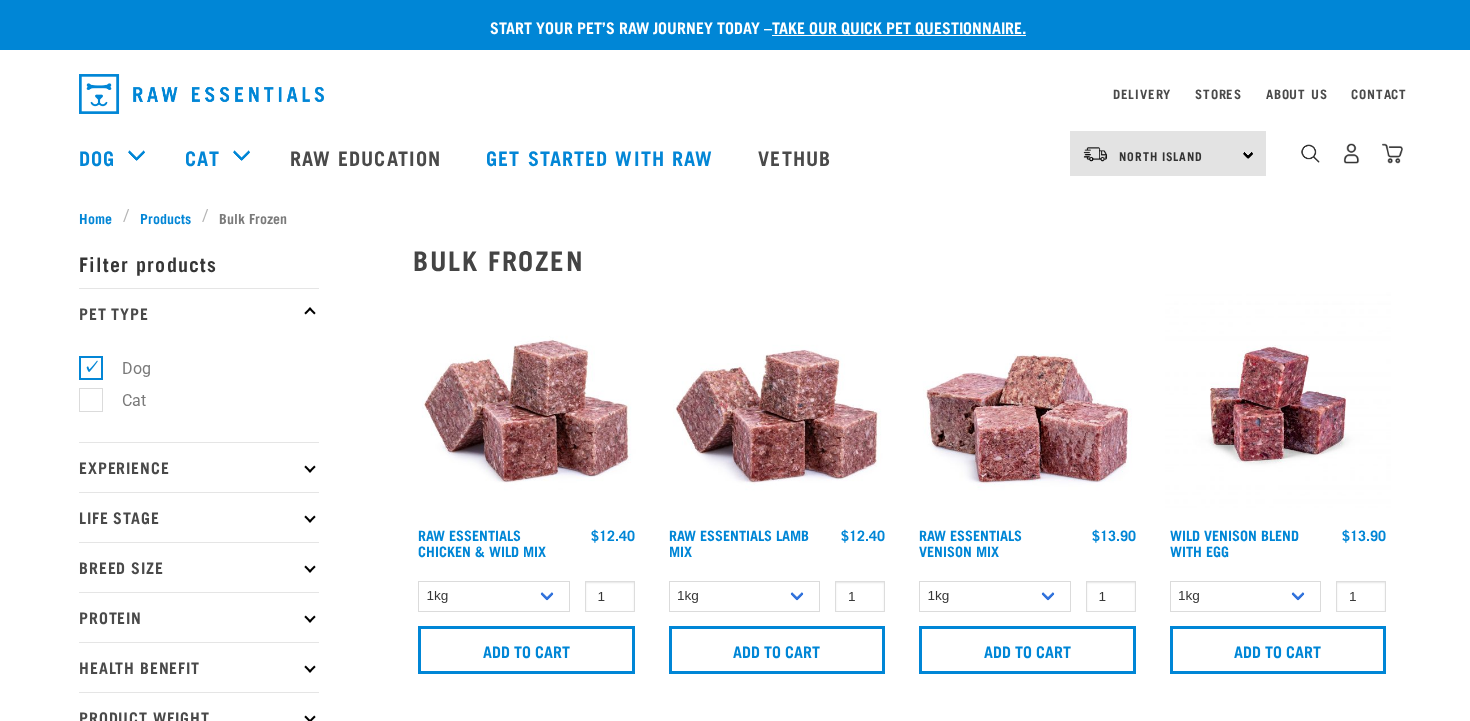 scroll, scrollTop: 632, scrollLeft: 0, axis: vertical 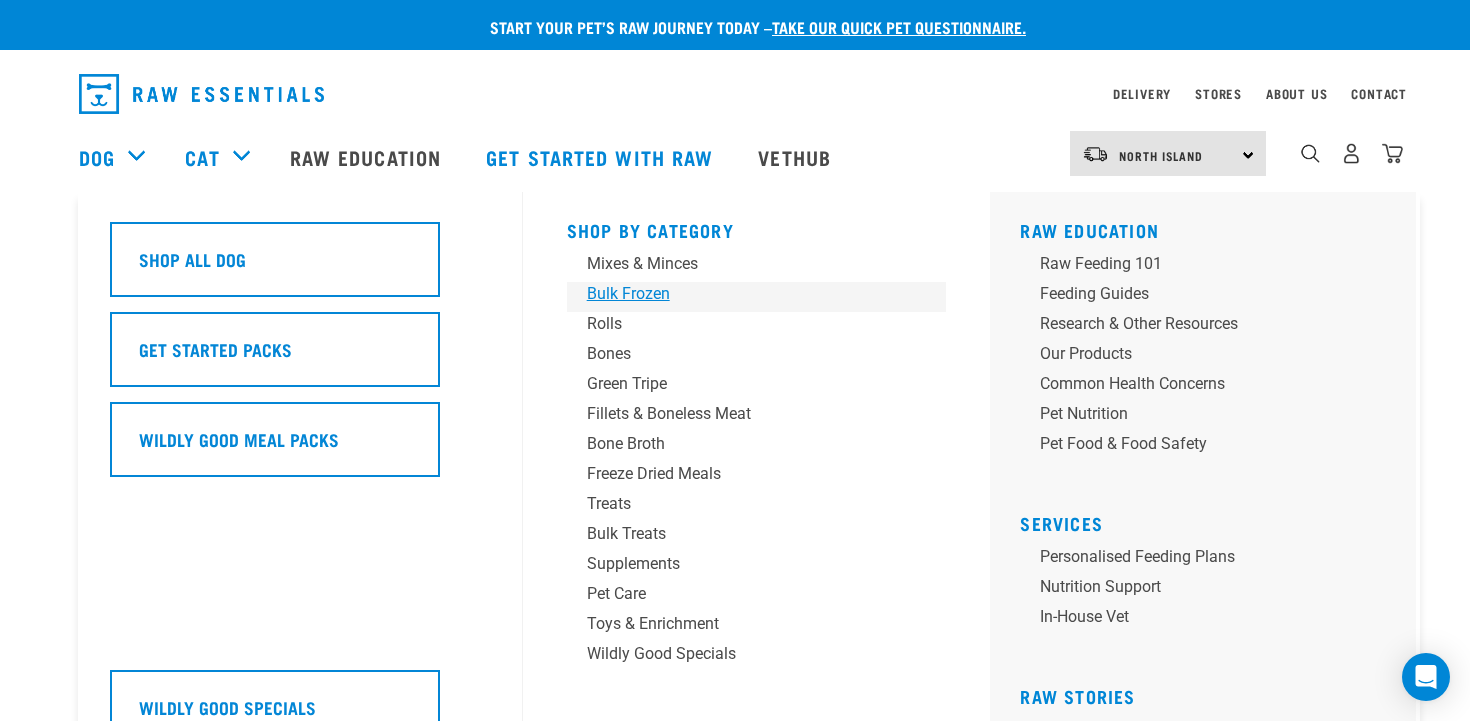 click on "Bulk Frozen" at bounding box center (743, 294) 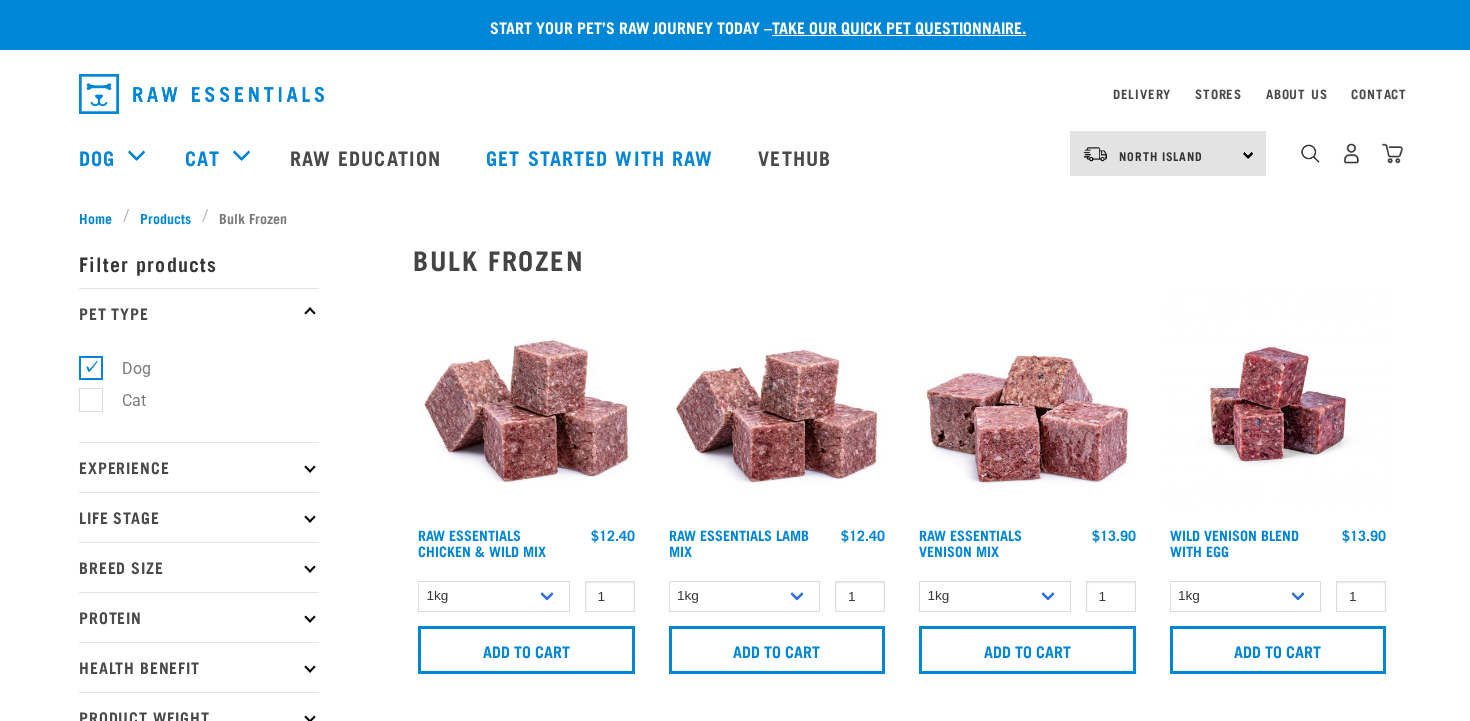 scroll, scrollTop: 0, scrollLeft: 0, axis: both 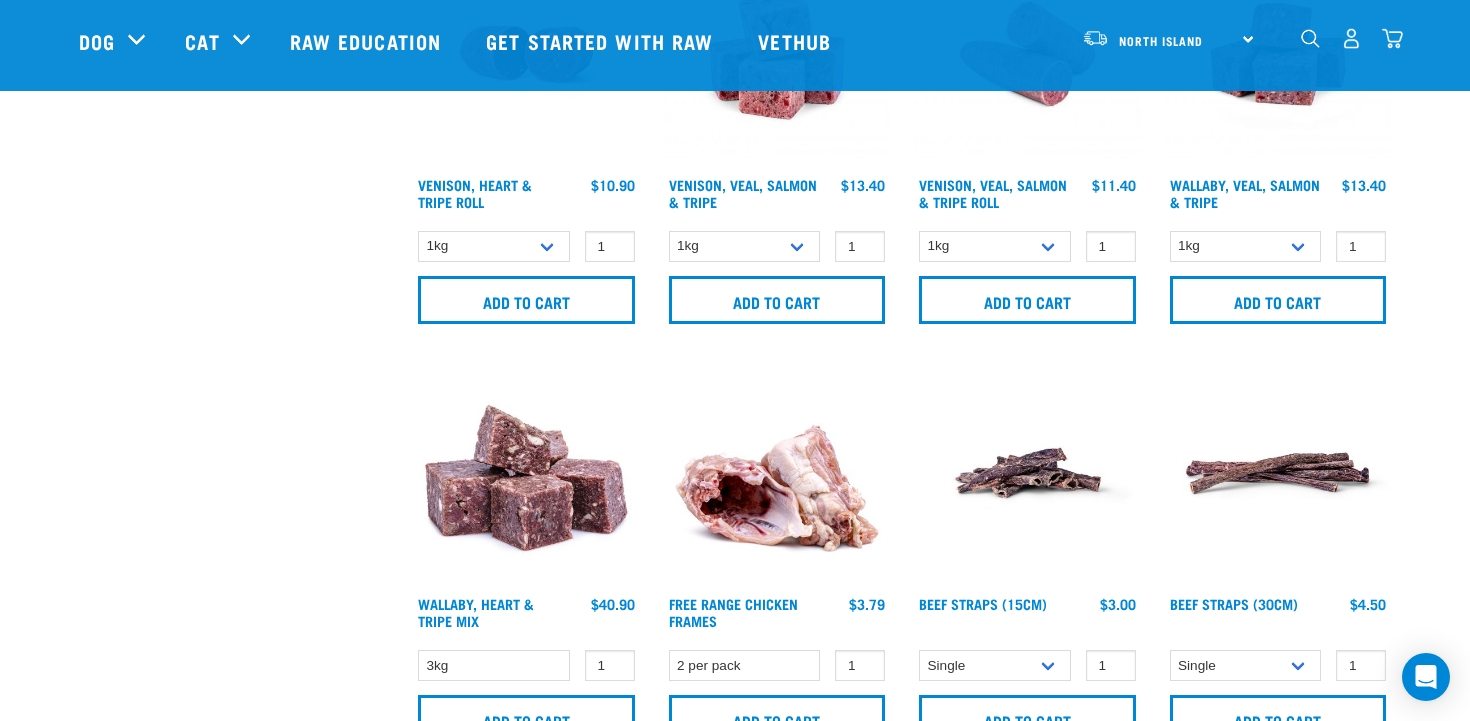 click at bounding box center [526, 473] 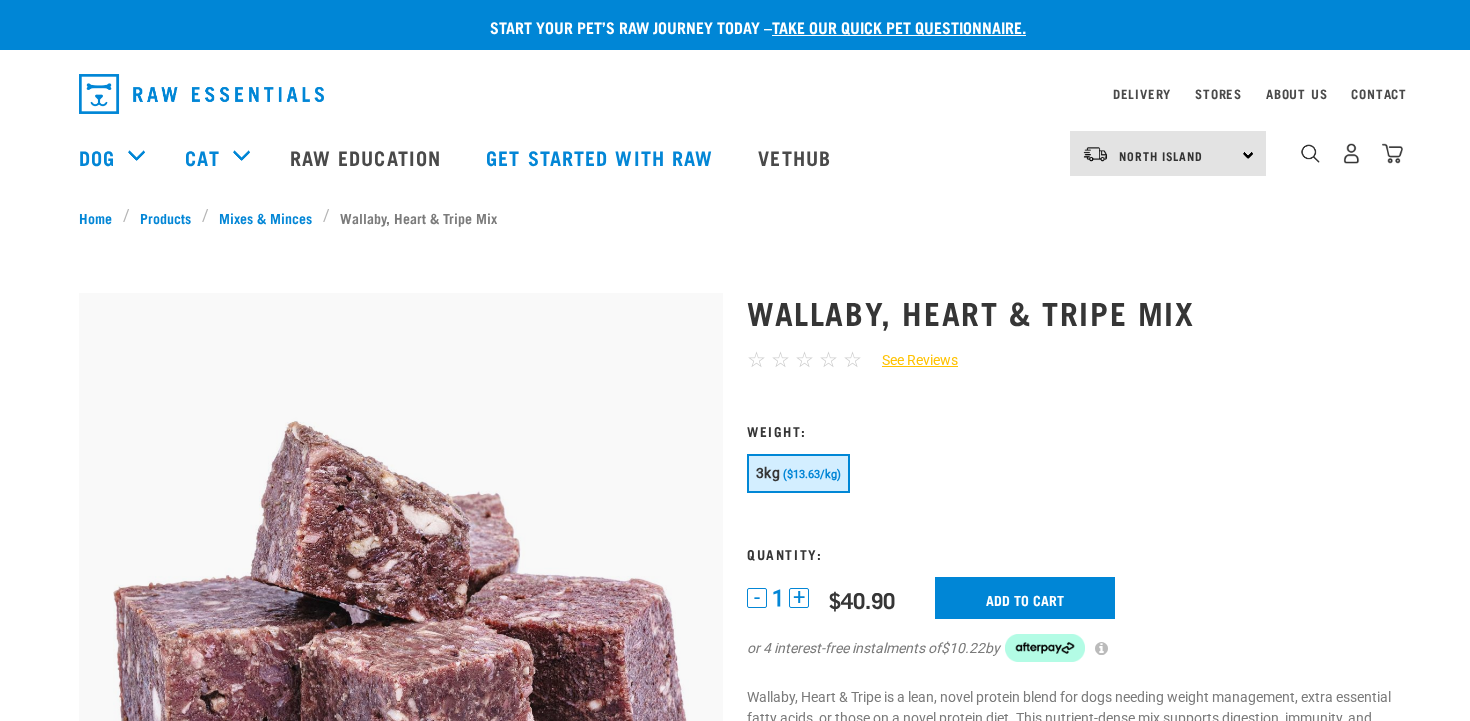 scroll, scrollTop: 0, scrollLeft: 0, axis: both 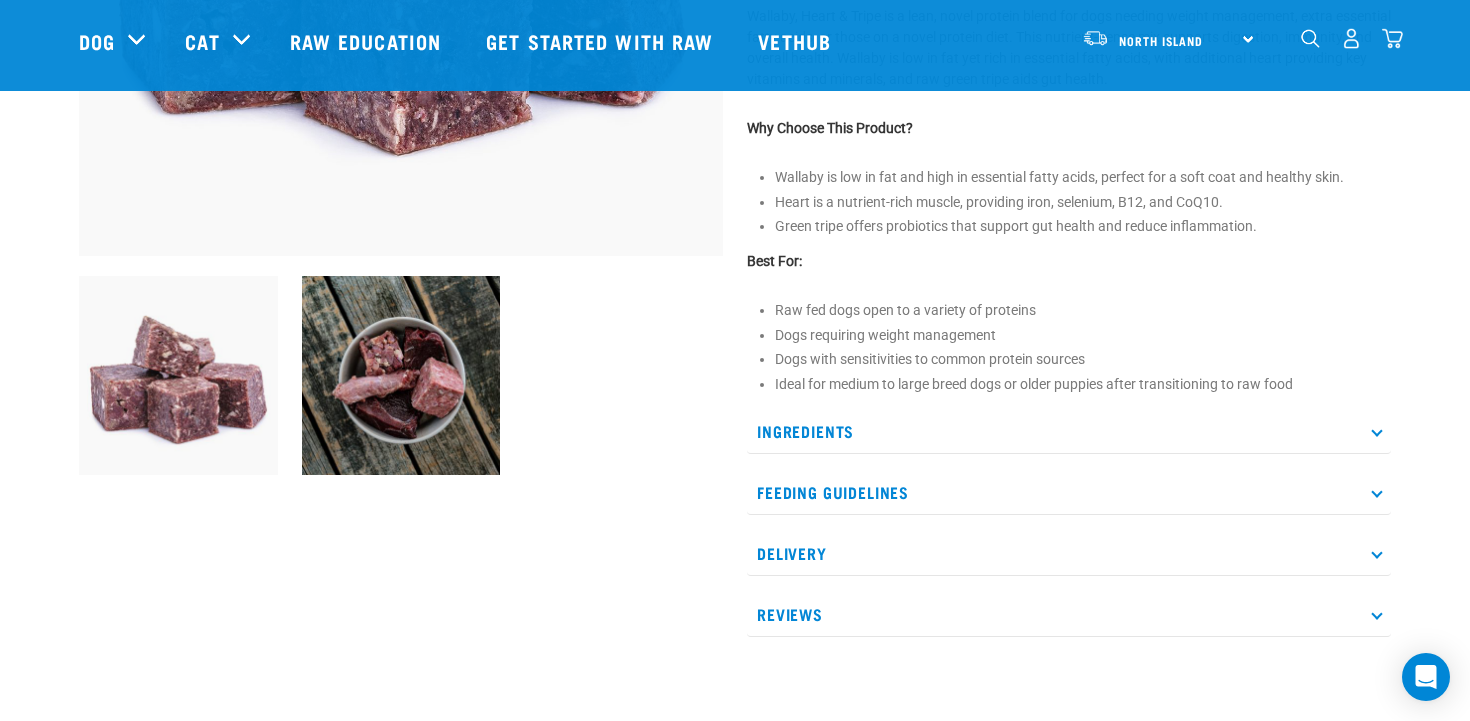 click on "Ingredients" at bounding box center (1069, 431) 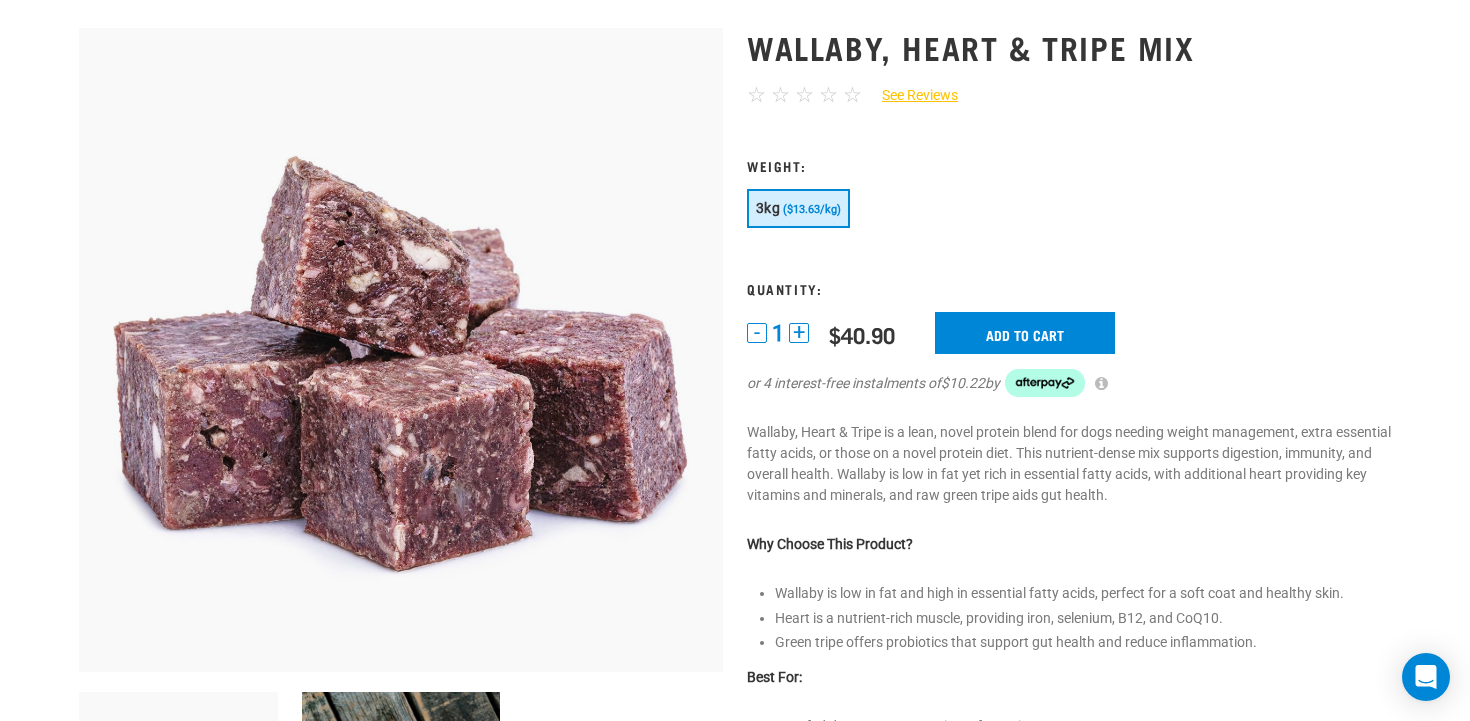 scroll, scrollTop: 0, scrollLeft: 0, axis: both 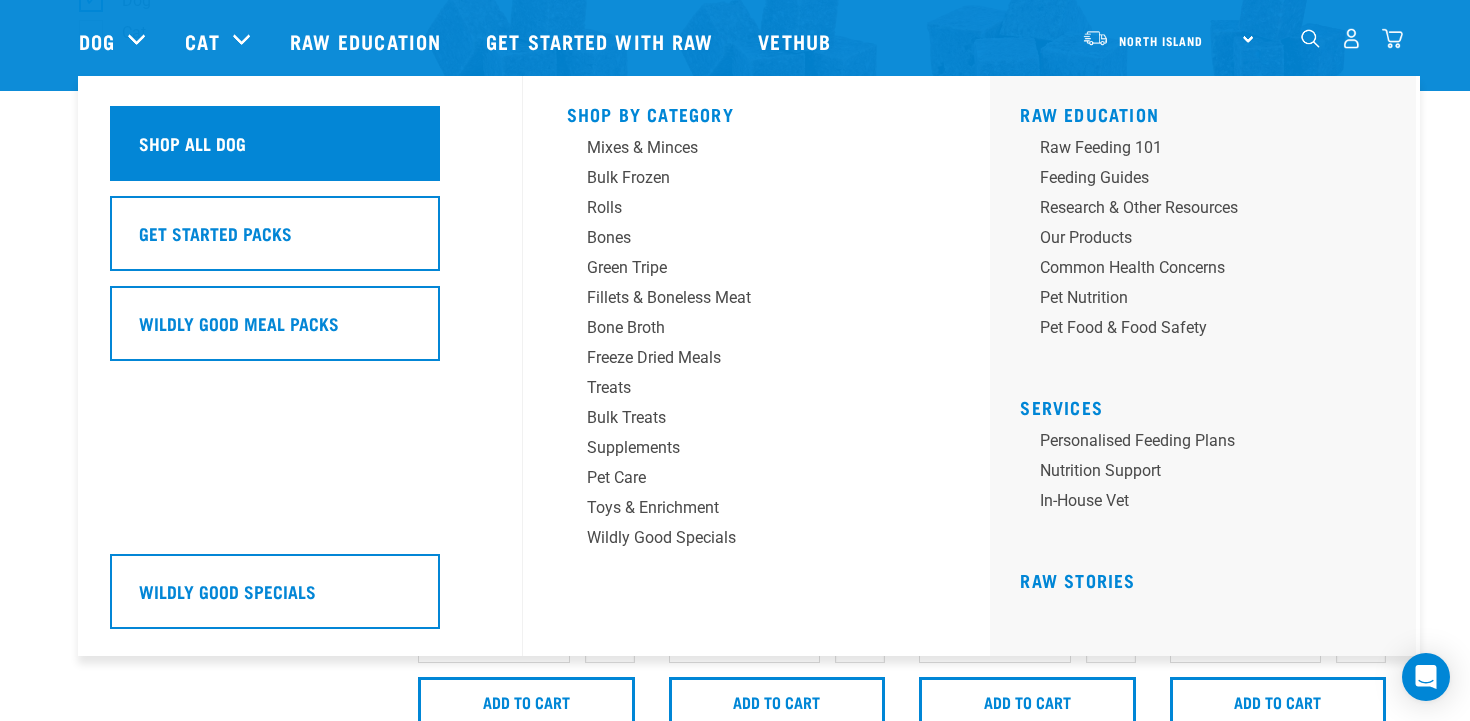 click on "Shop All Dog" at bounding box center [192, 143] 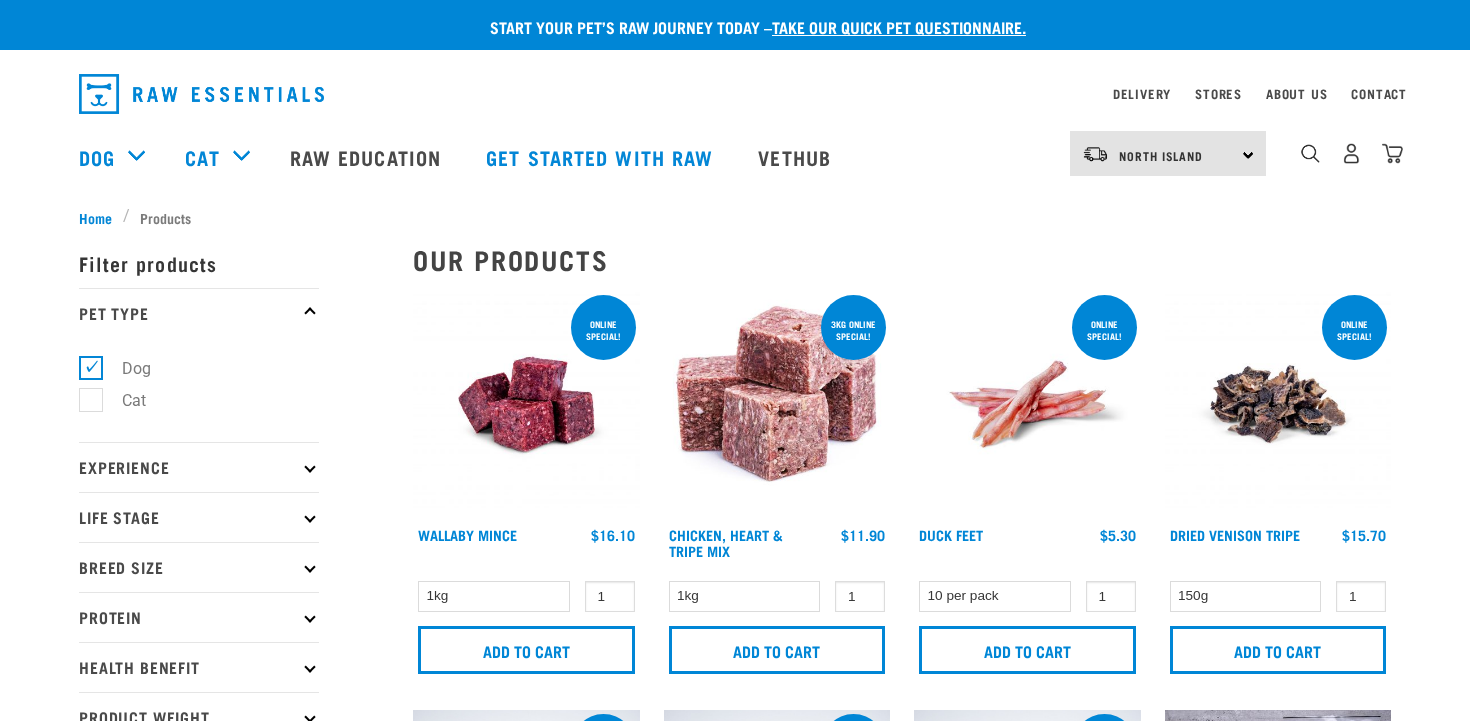 scroll, scrollTop: 0, scrollLeft: 0, axis: both 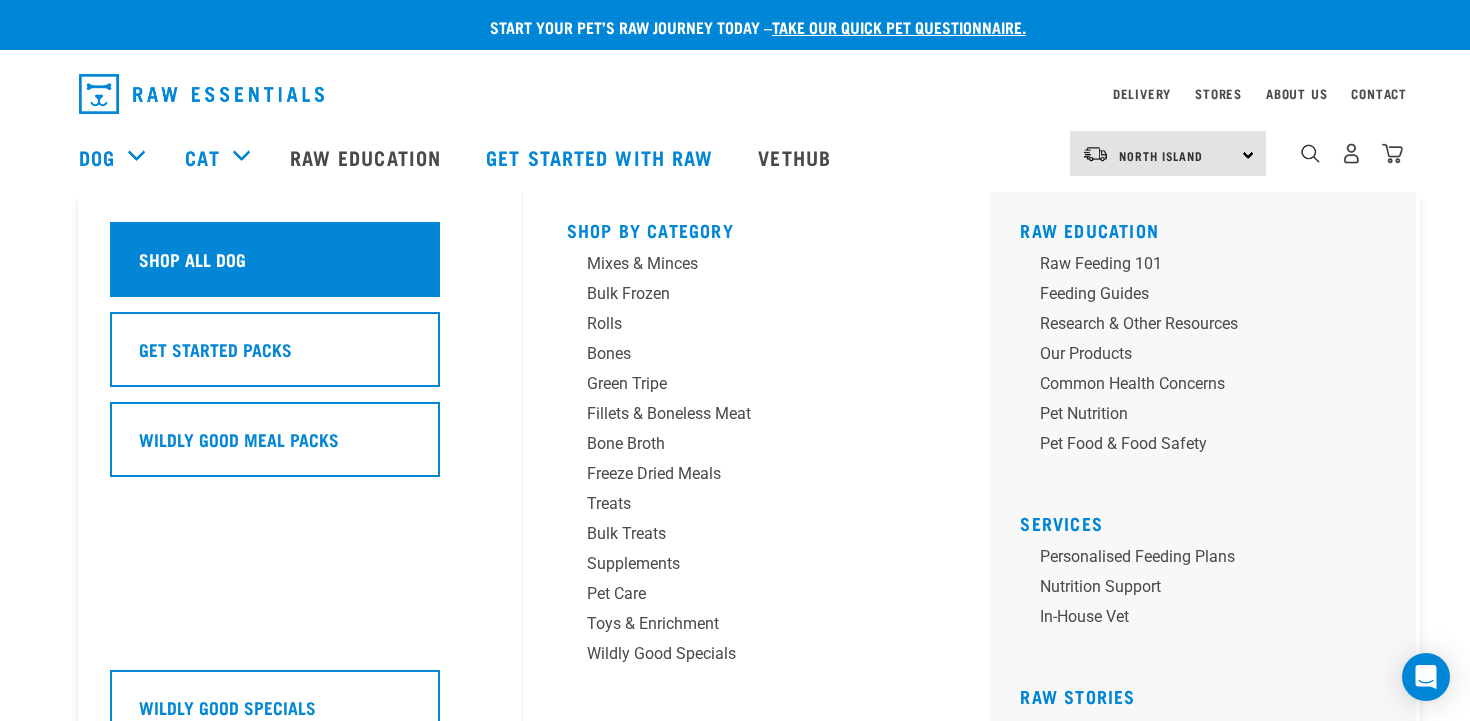 click on "Shop All Dog" at bounding box center (192, 259) 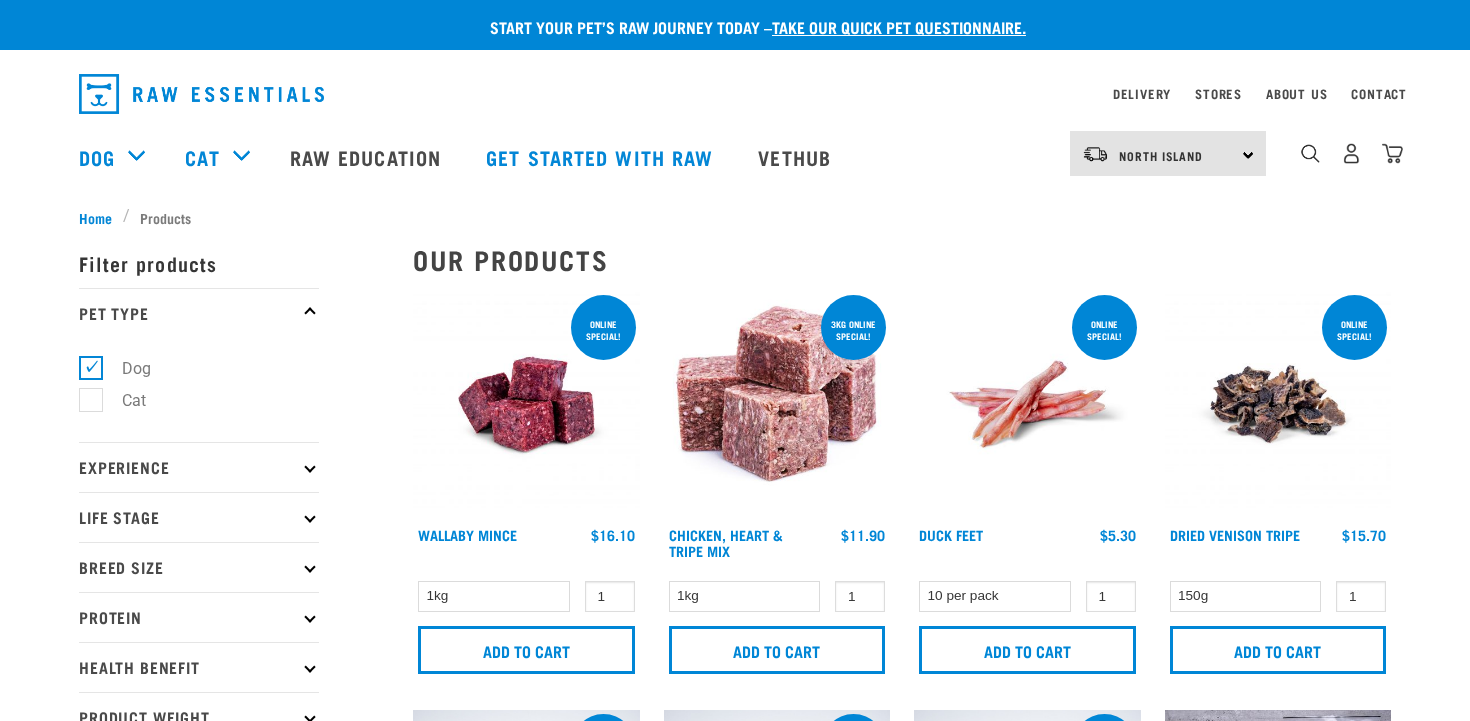 scroll, scrollTop: 0, scrollLeft: 0, axis: both 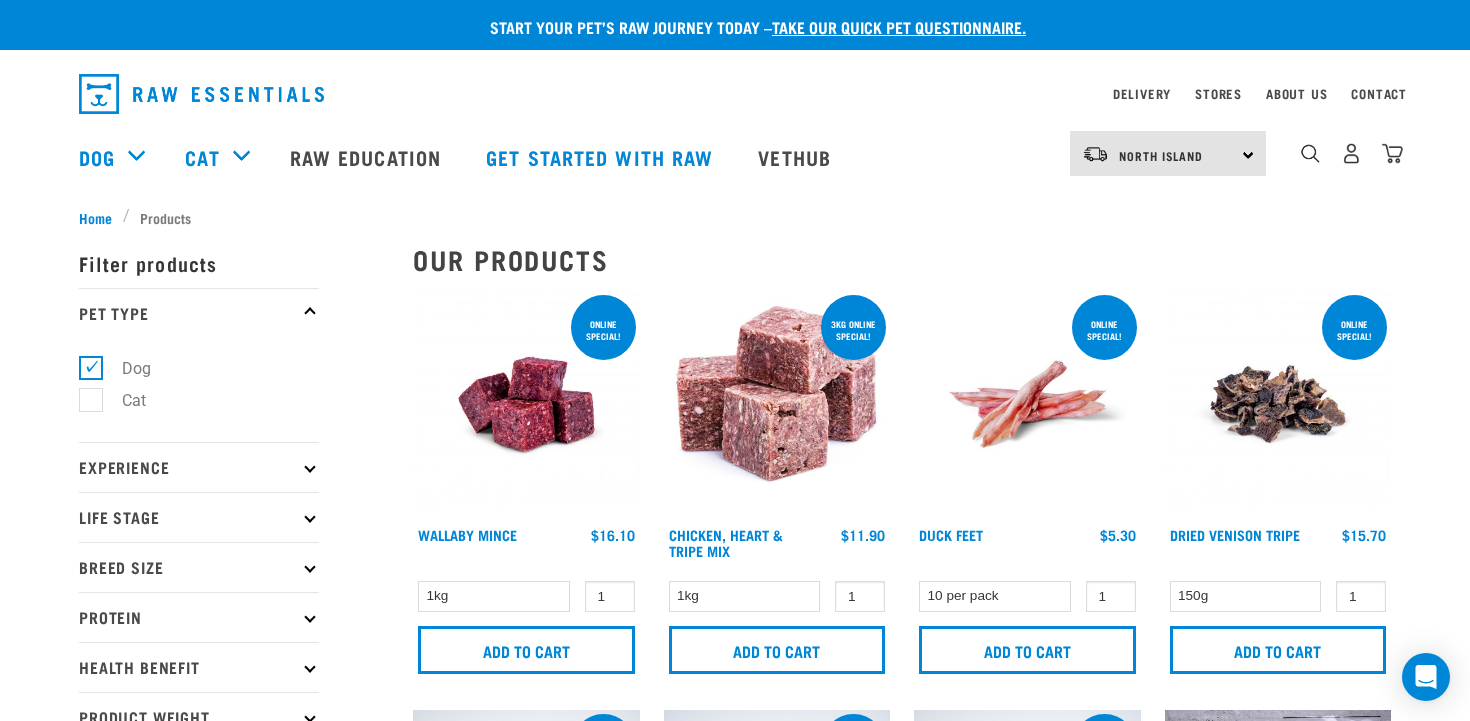click at bounding box center [526, 404] 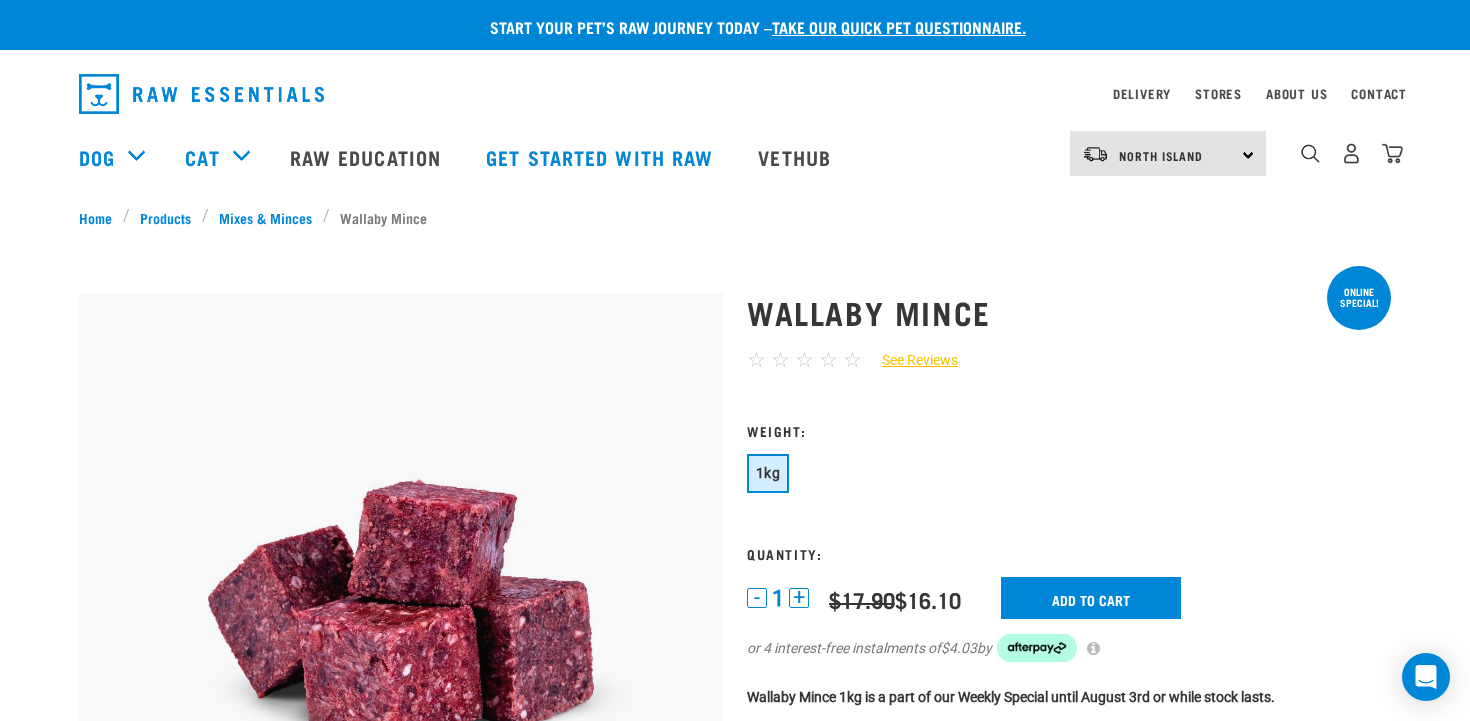scroll, scrollTop: 0, scrollLeft: 0, axis: both 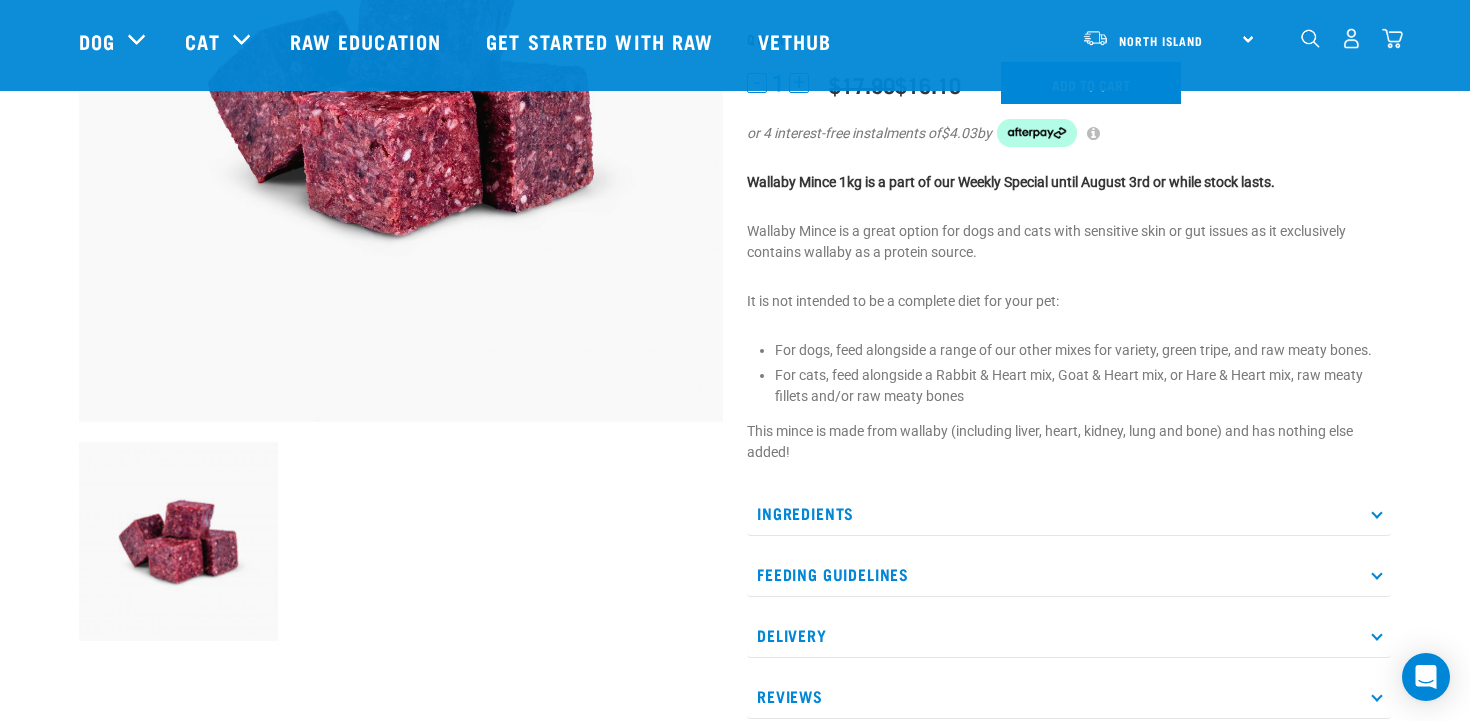 click on "Ingredients" at bounding box center [1069, 513] 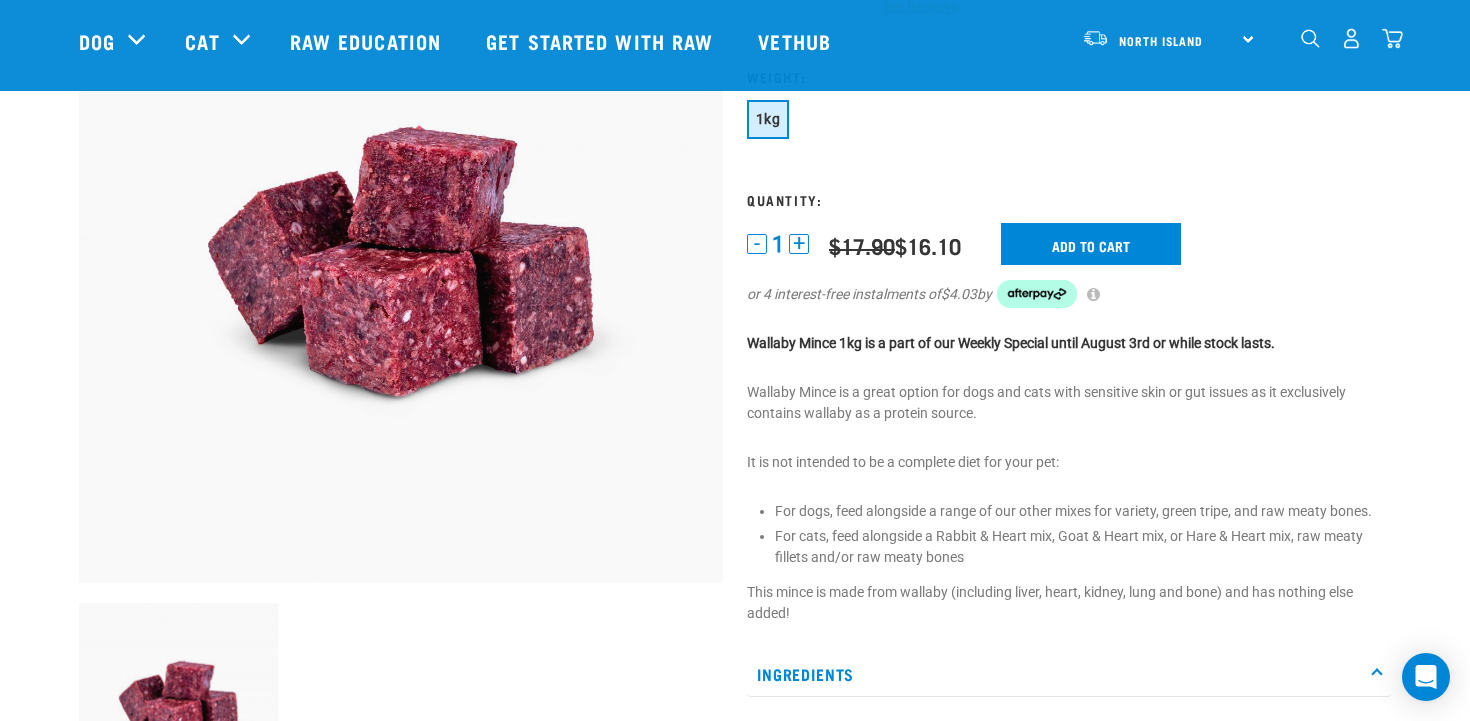 scroll, scrollTop: 208, scrollLeft: 0, axis: vertical 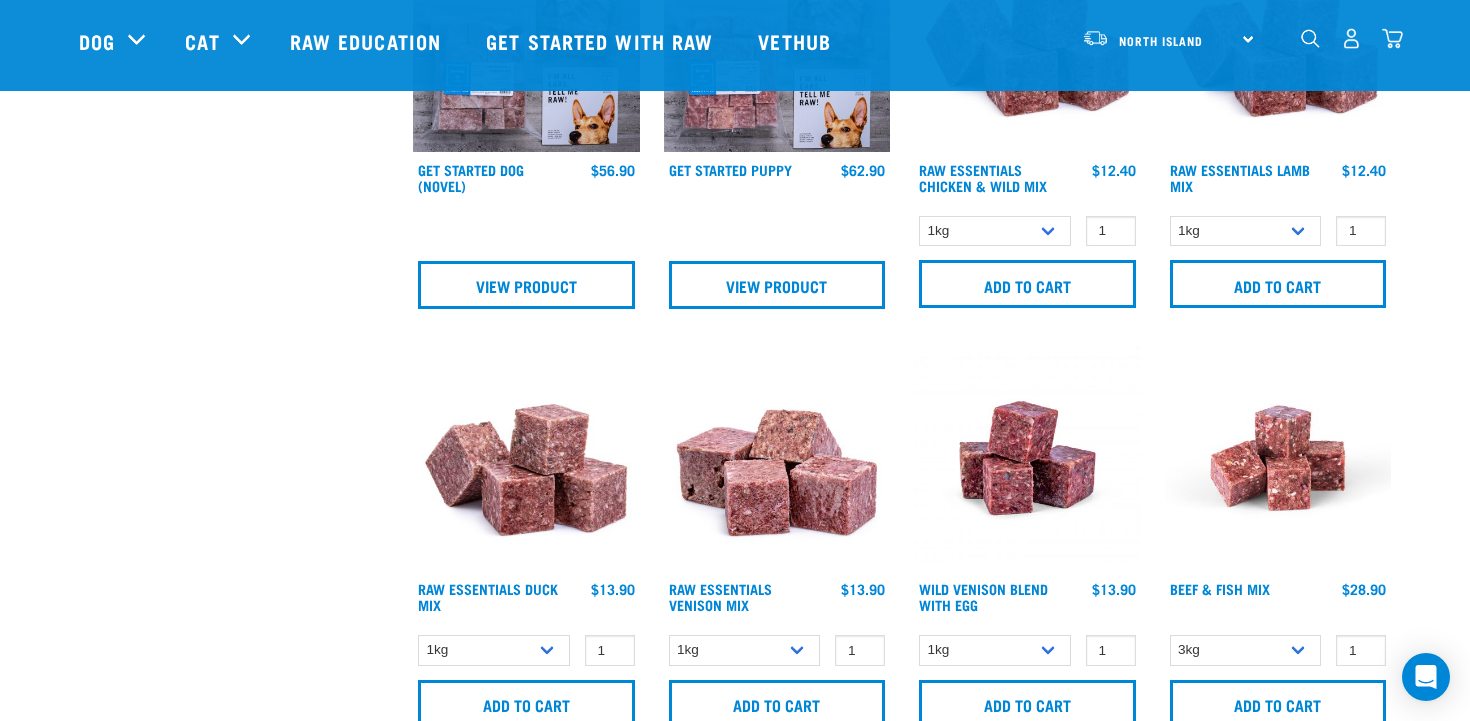 click at bounding box center [526, 458] 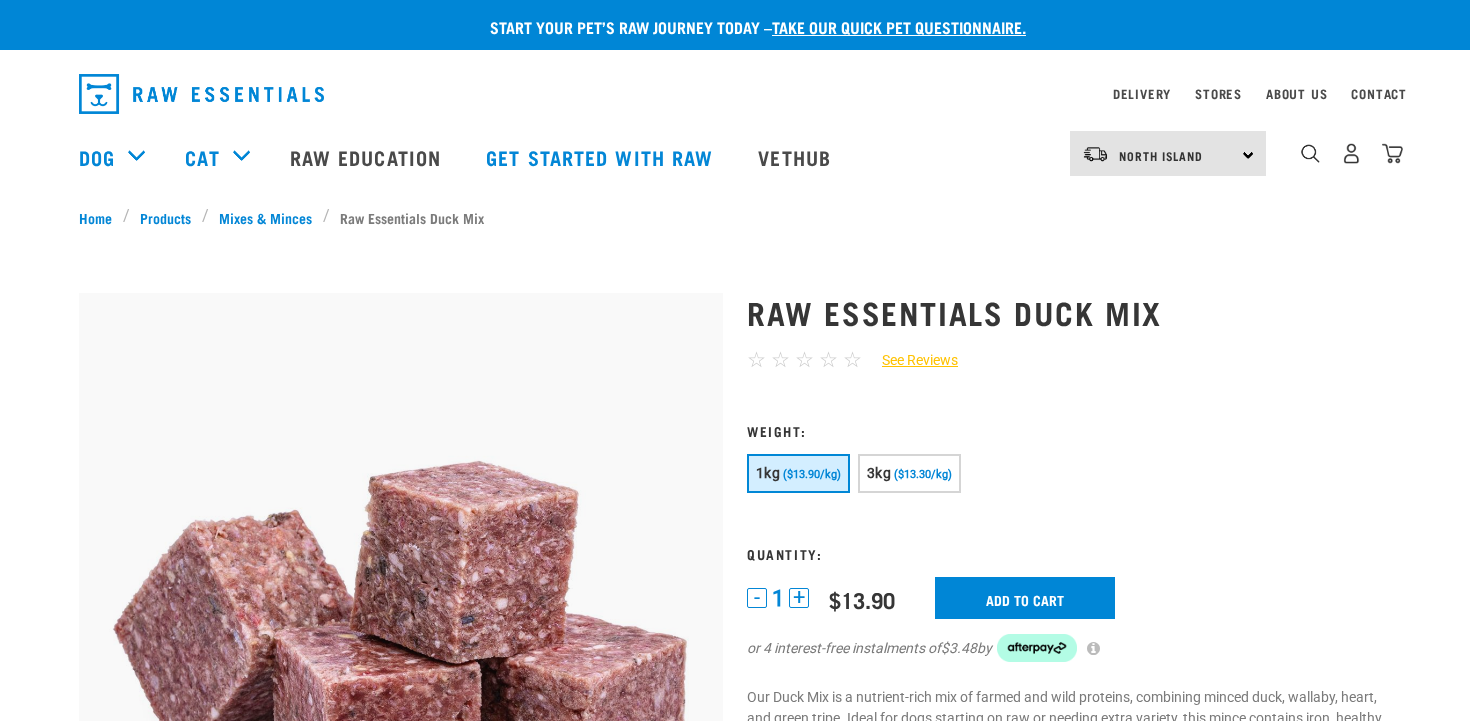 scroll, scrollTop: 0, scrollLeft: 0, axis: both 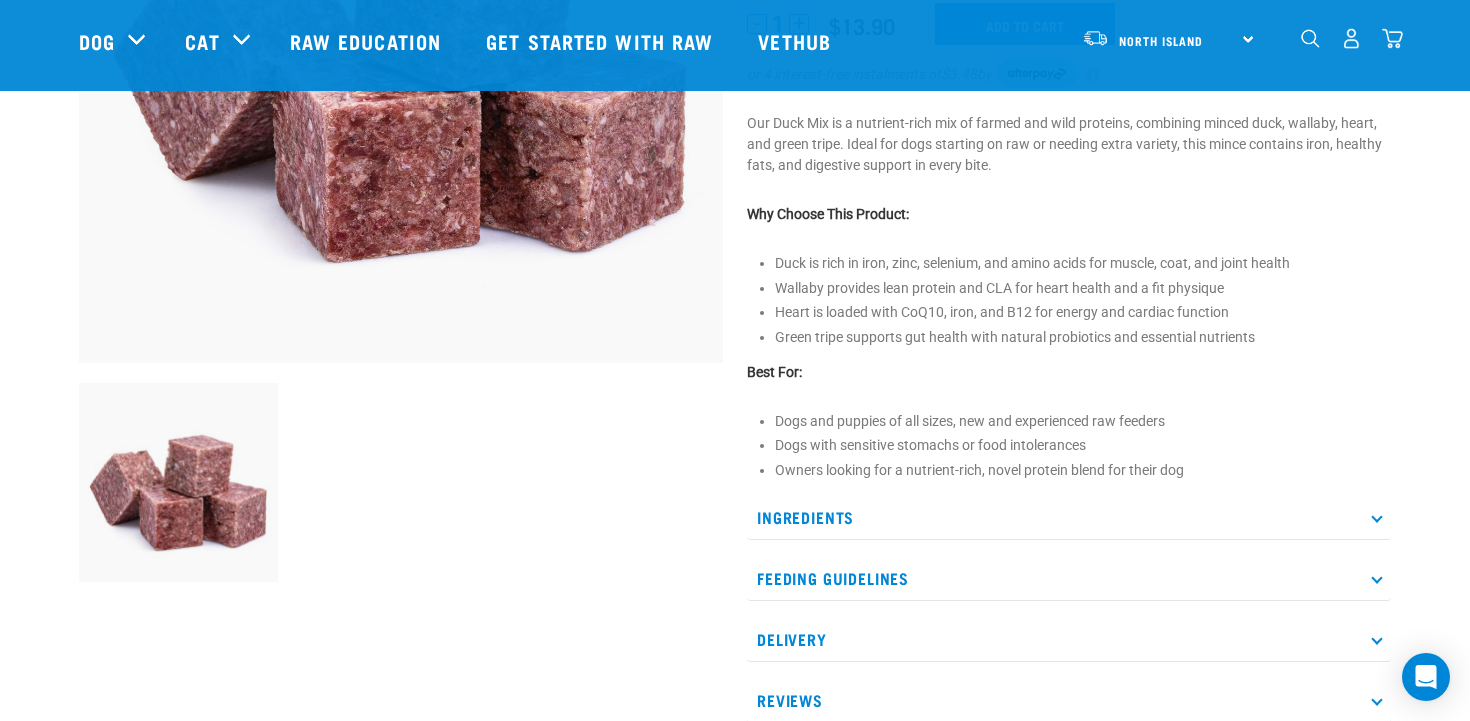 click on "Ingredients" at bounding box center [1069, 517] 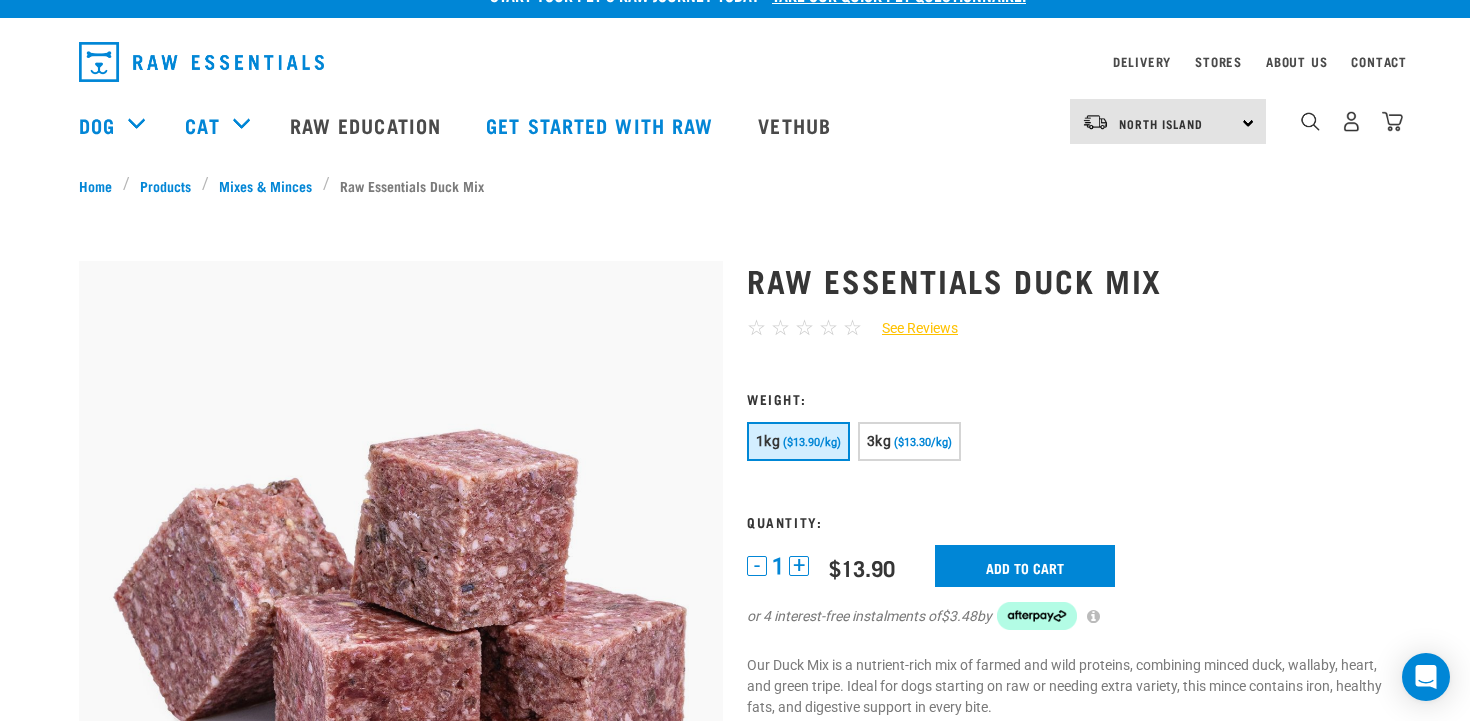 scroll, scrollTop: 0, scrollLeft: 0, axis: both 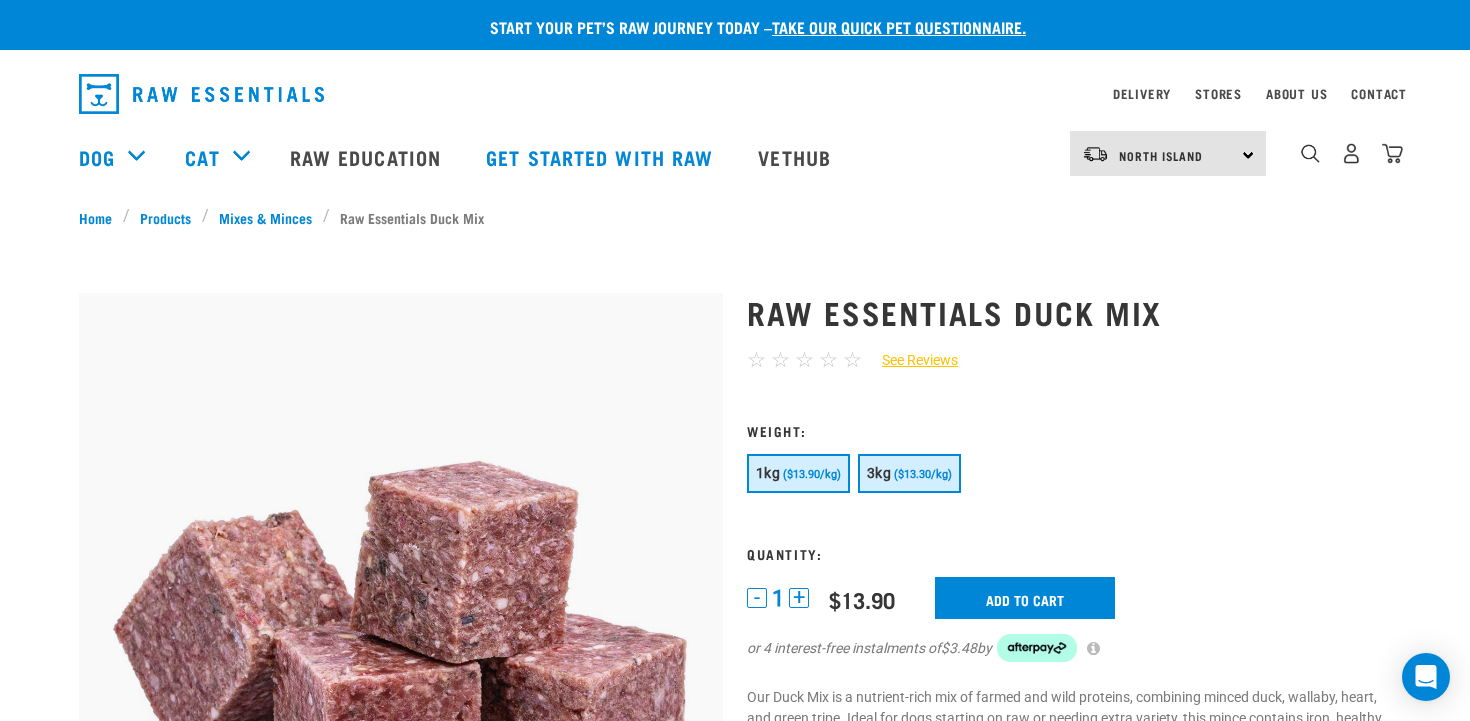 click on "3kg
($13.30/kg)" at bounding box center (909, 473) 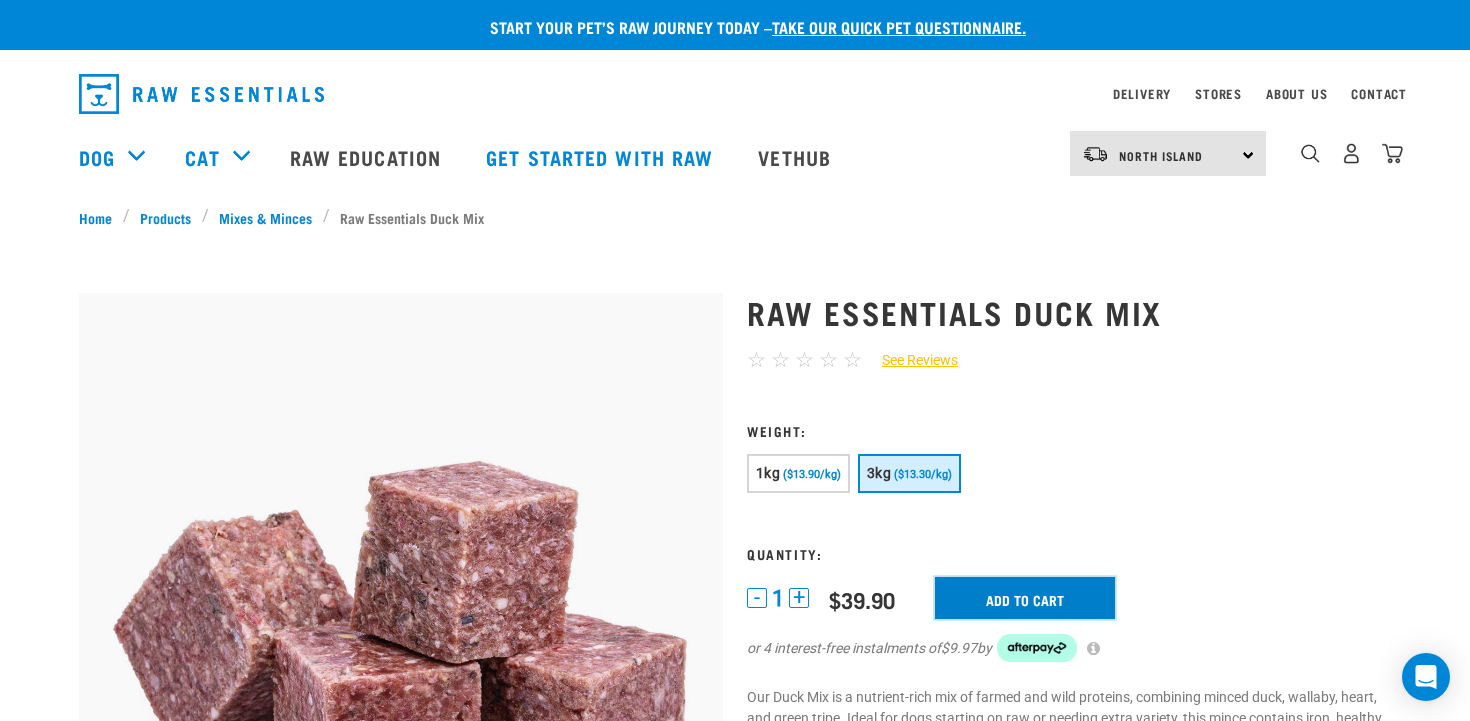 click on "Add to cart" at bounding box center (1025, 598) 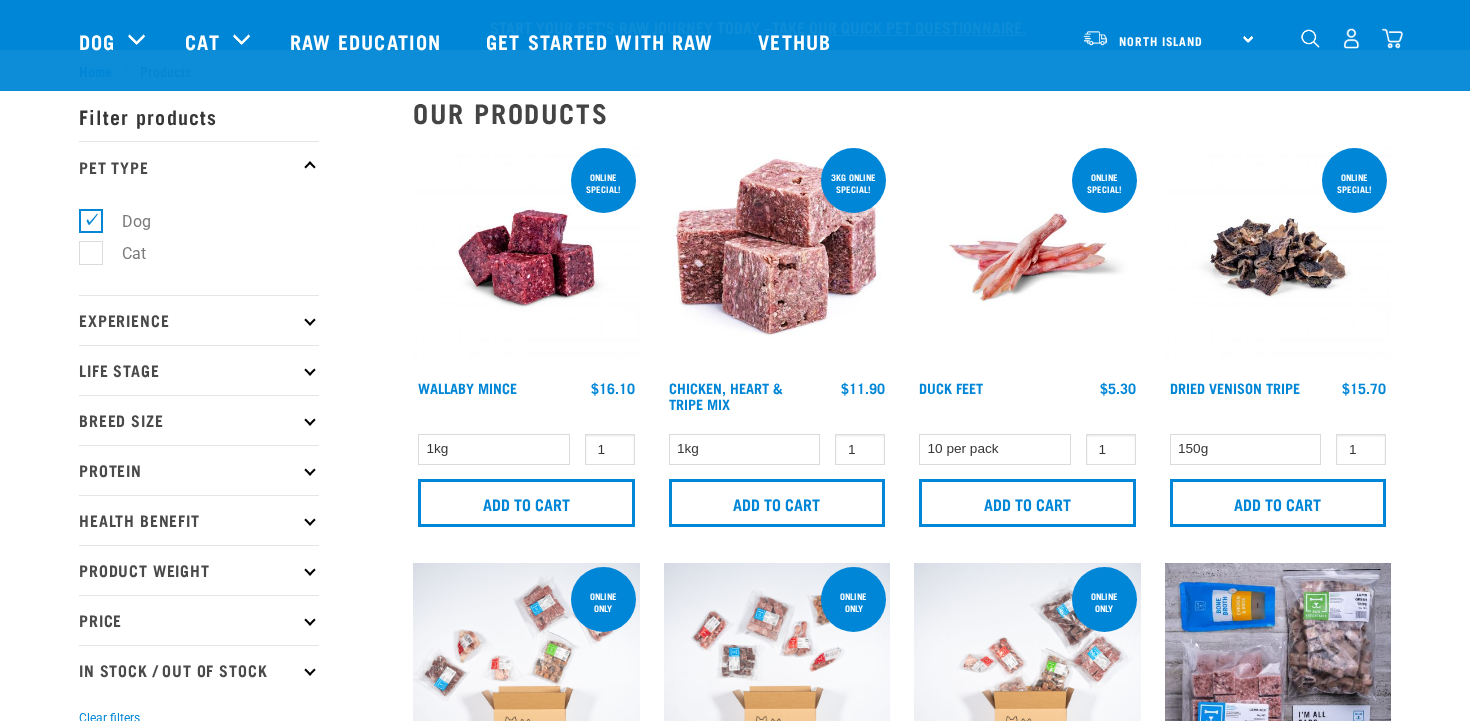 scroll, scrollTop: 1057, scrollLeft: 0, axis: vertical 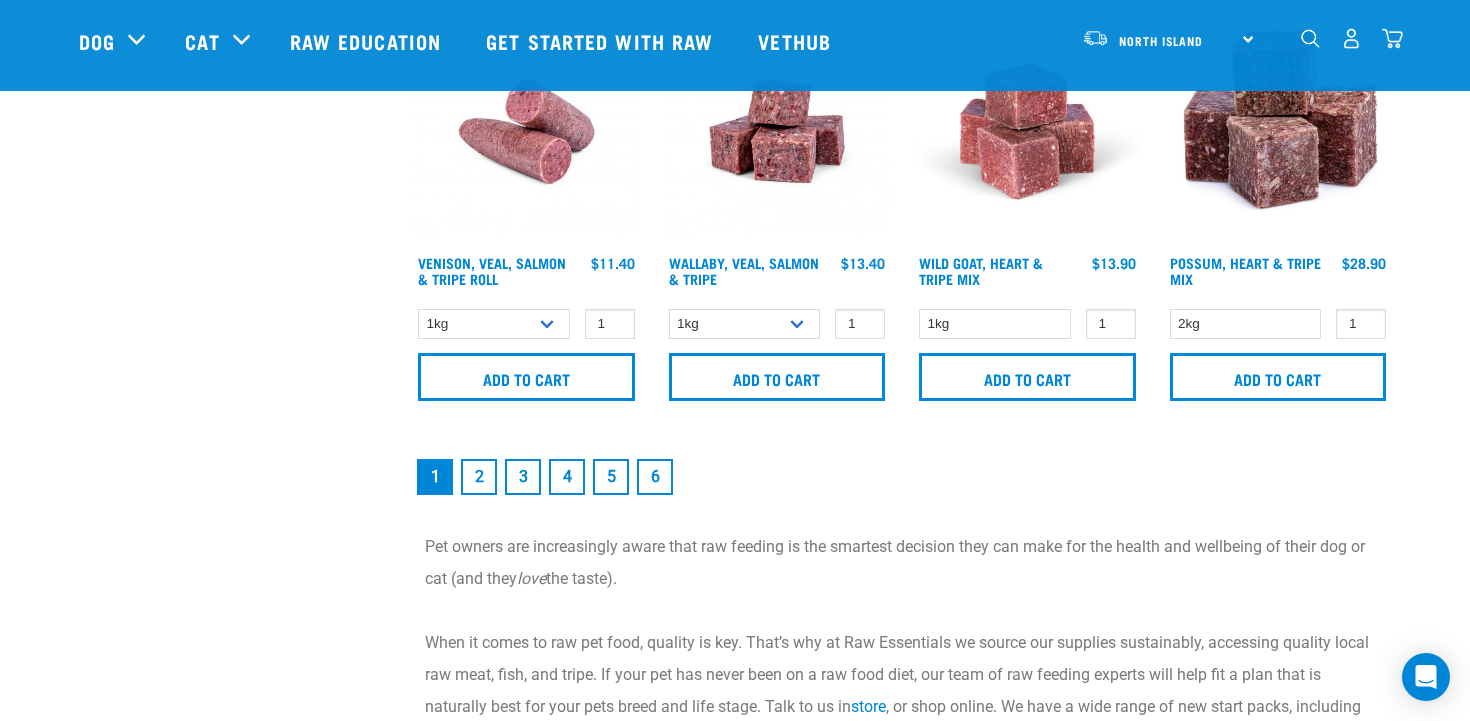 click on "2" at bounding box center [479, 477] 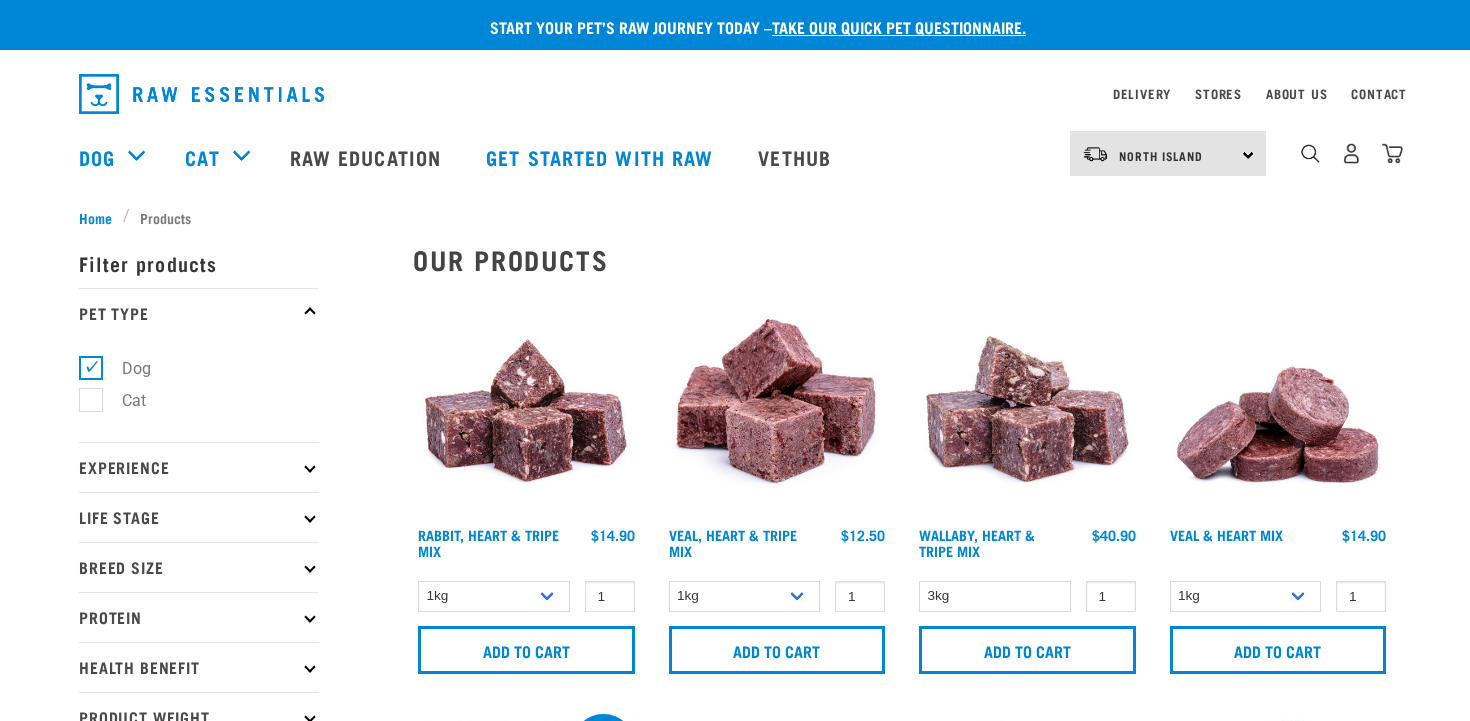 scroll, scrollTop: 0, scrollLeft: 0, axis: both 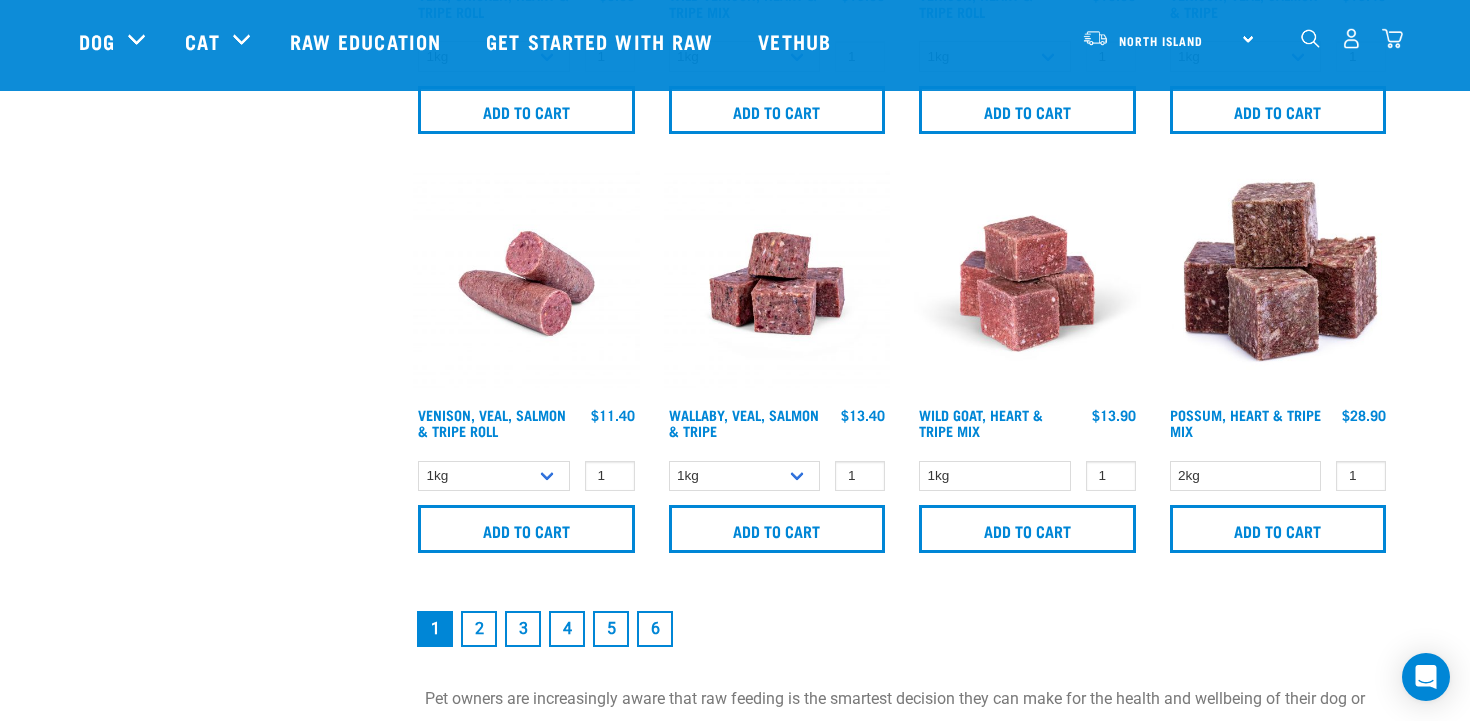 click at bounding box center (1278, 283) 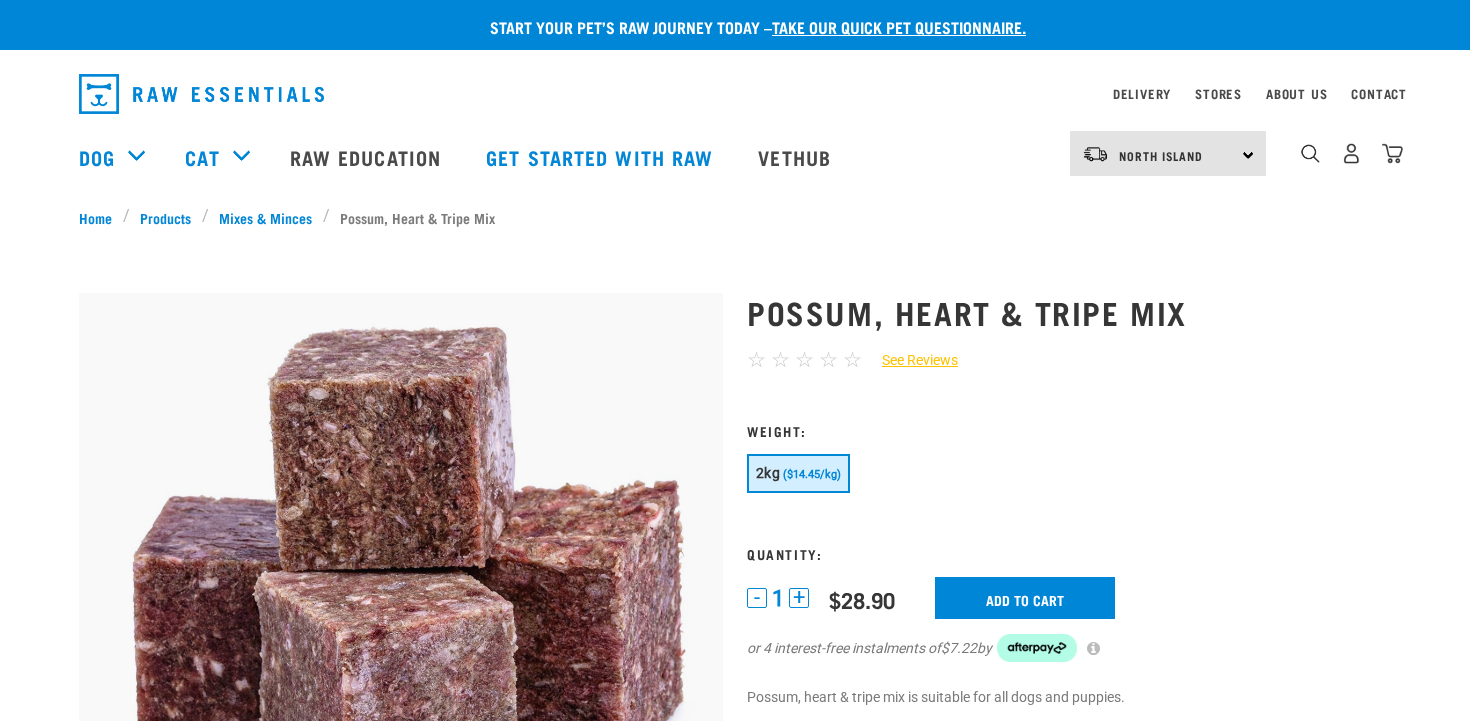 scroll, scrollTop: 0, scrollLeft: 0, axis: both 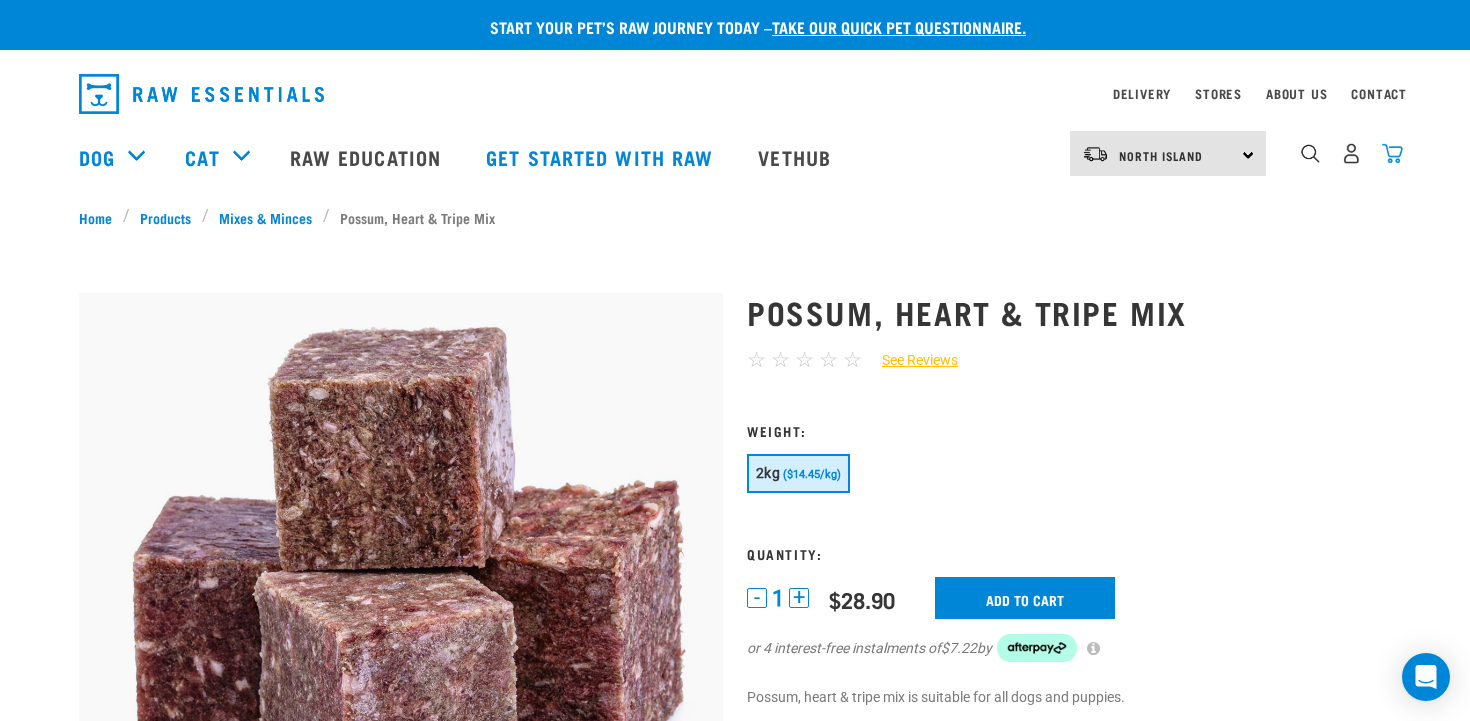 click at bounding box center [1392, 153] 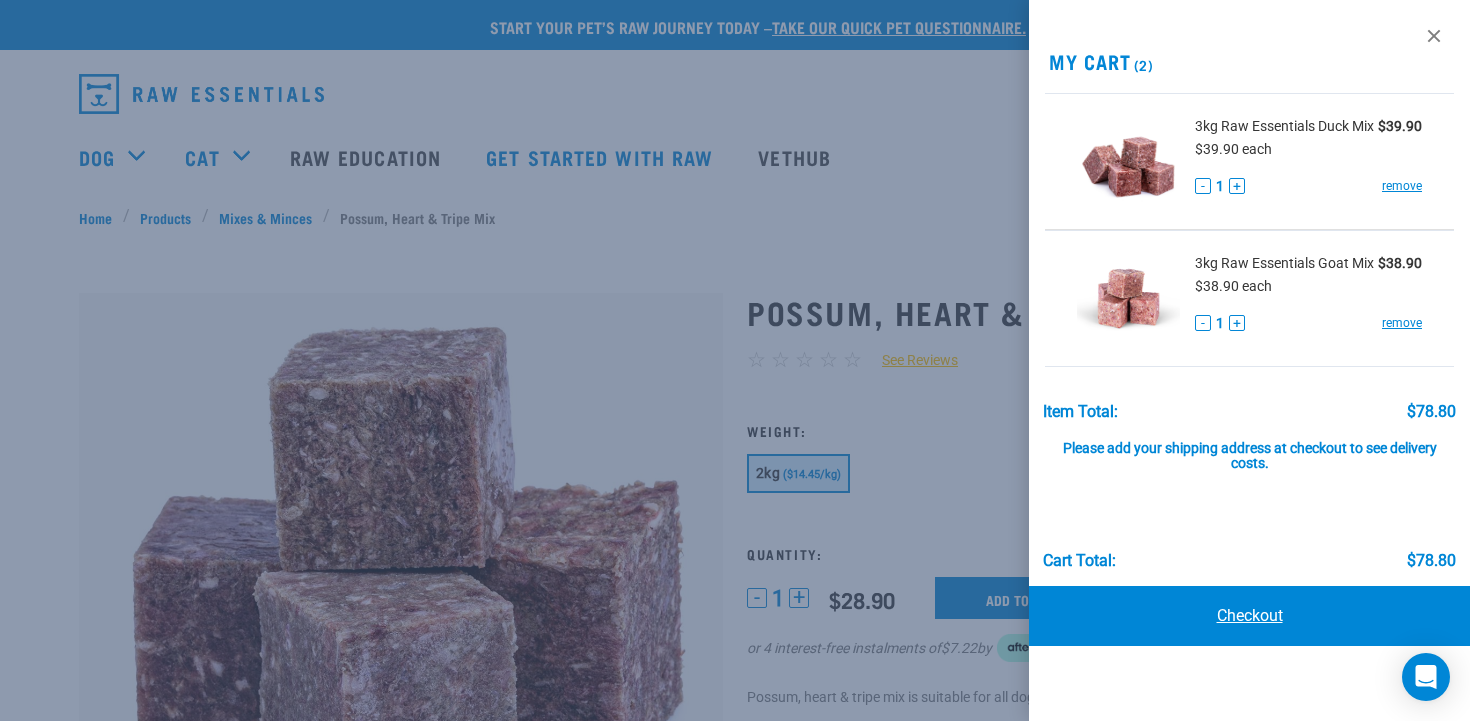 click on "Checkout" at bounding box center [1249, 616] 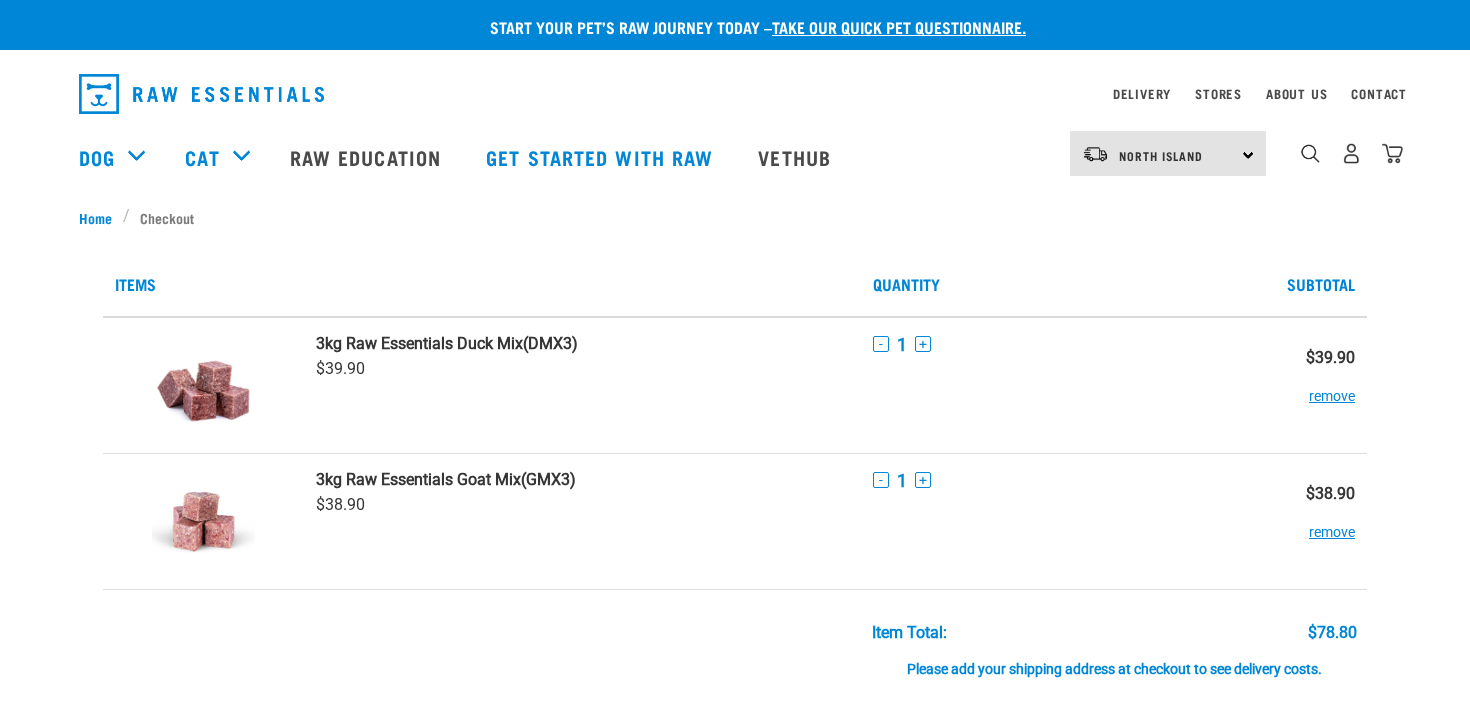 scroll, scrollTop: 0, scrollLeft: 0, axis: both 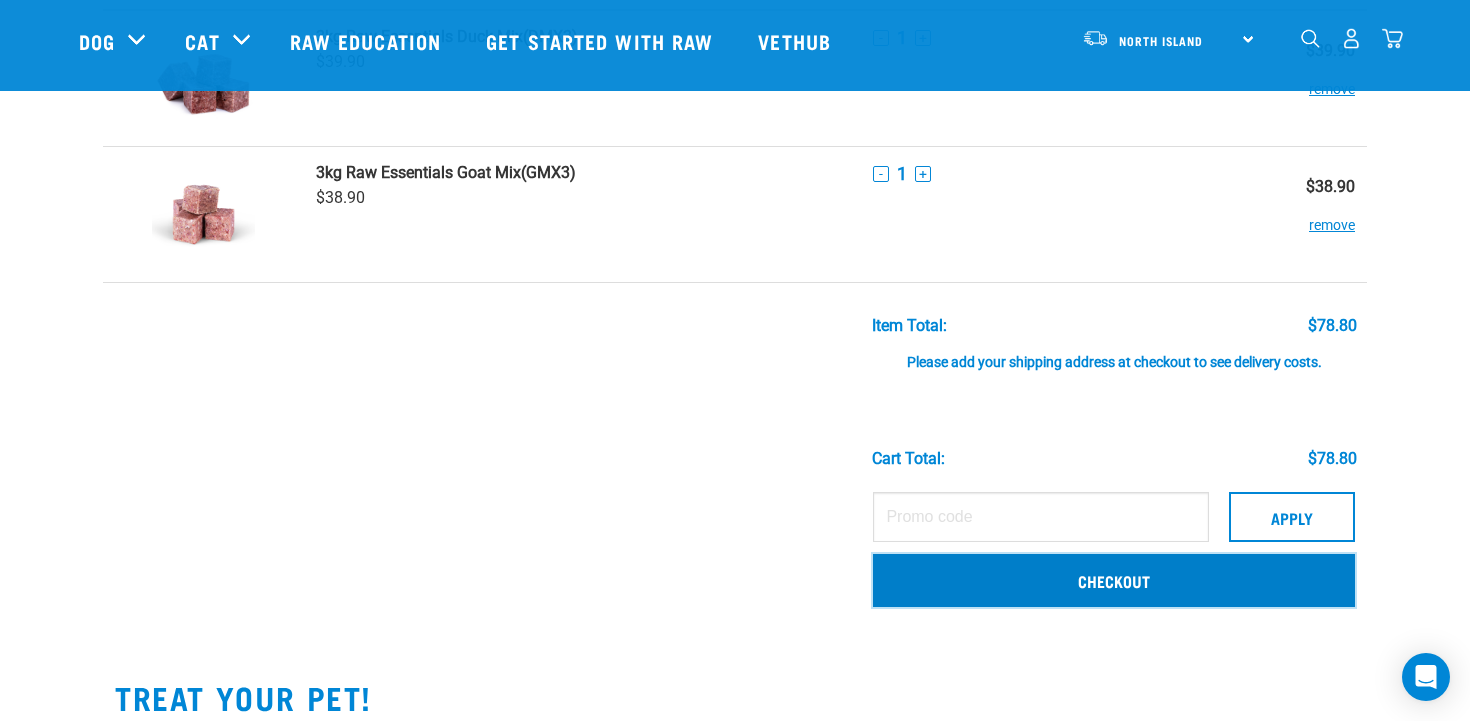 click on "Checkout" at bounding box center [1114, 580] 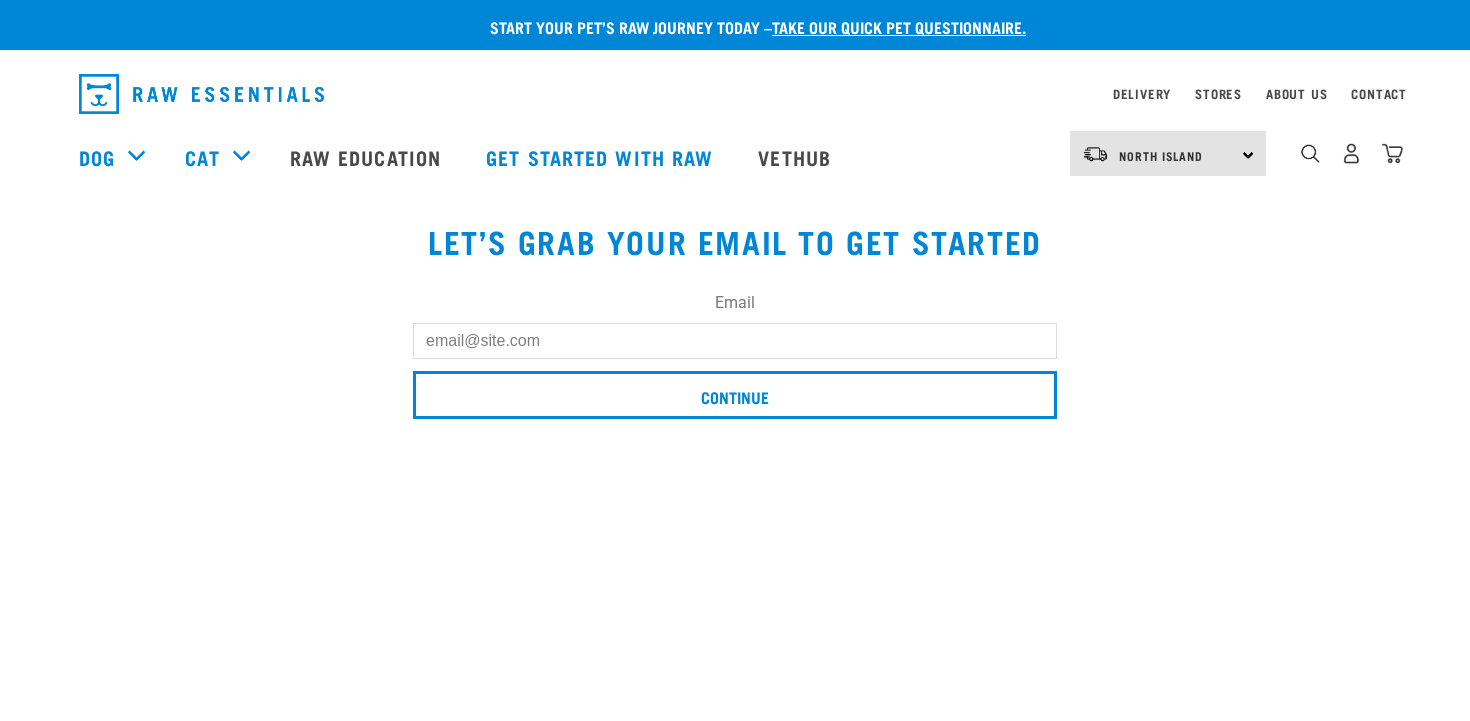 scroll, scrollTop: 0, scrollLeft: 0, axis: both 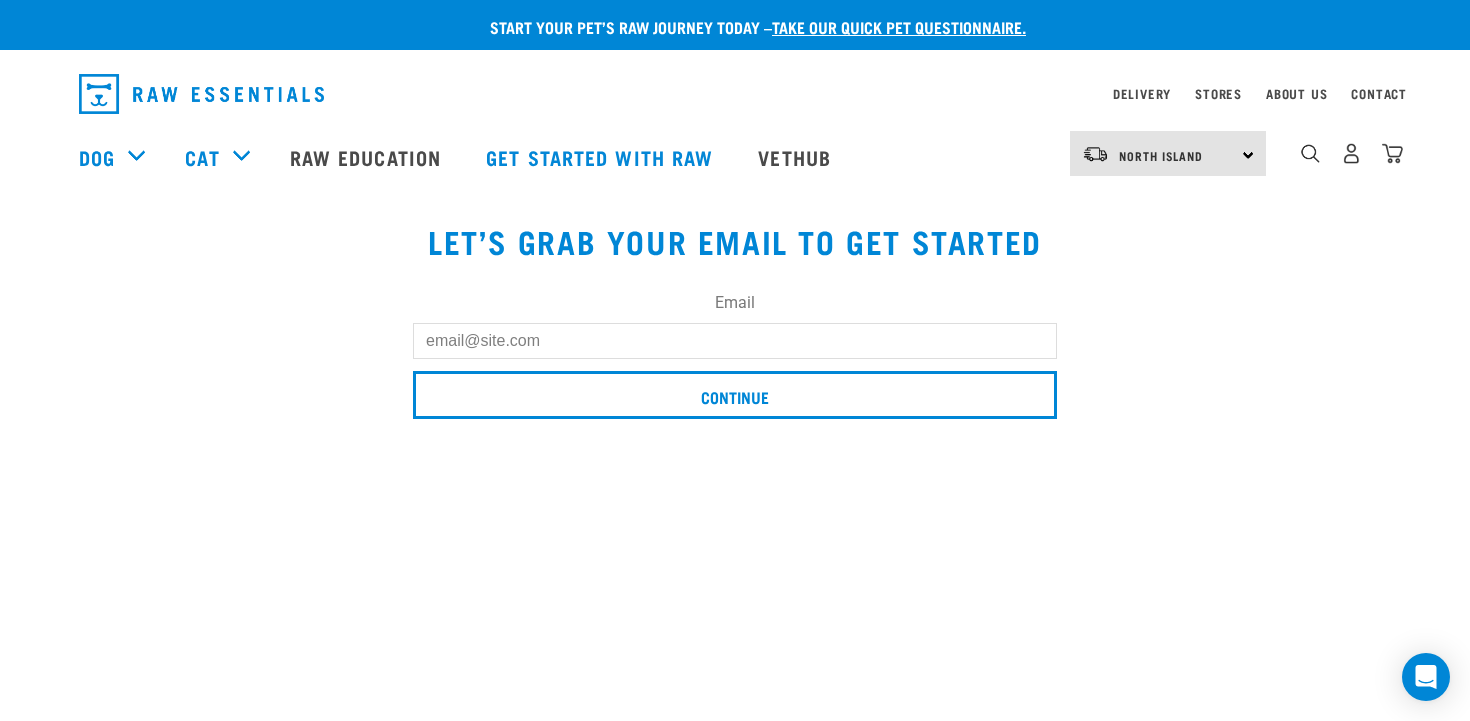 click on "Email" at bounding box center (735, 341) 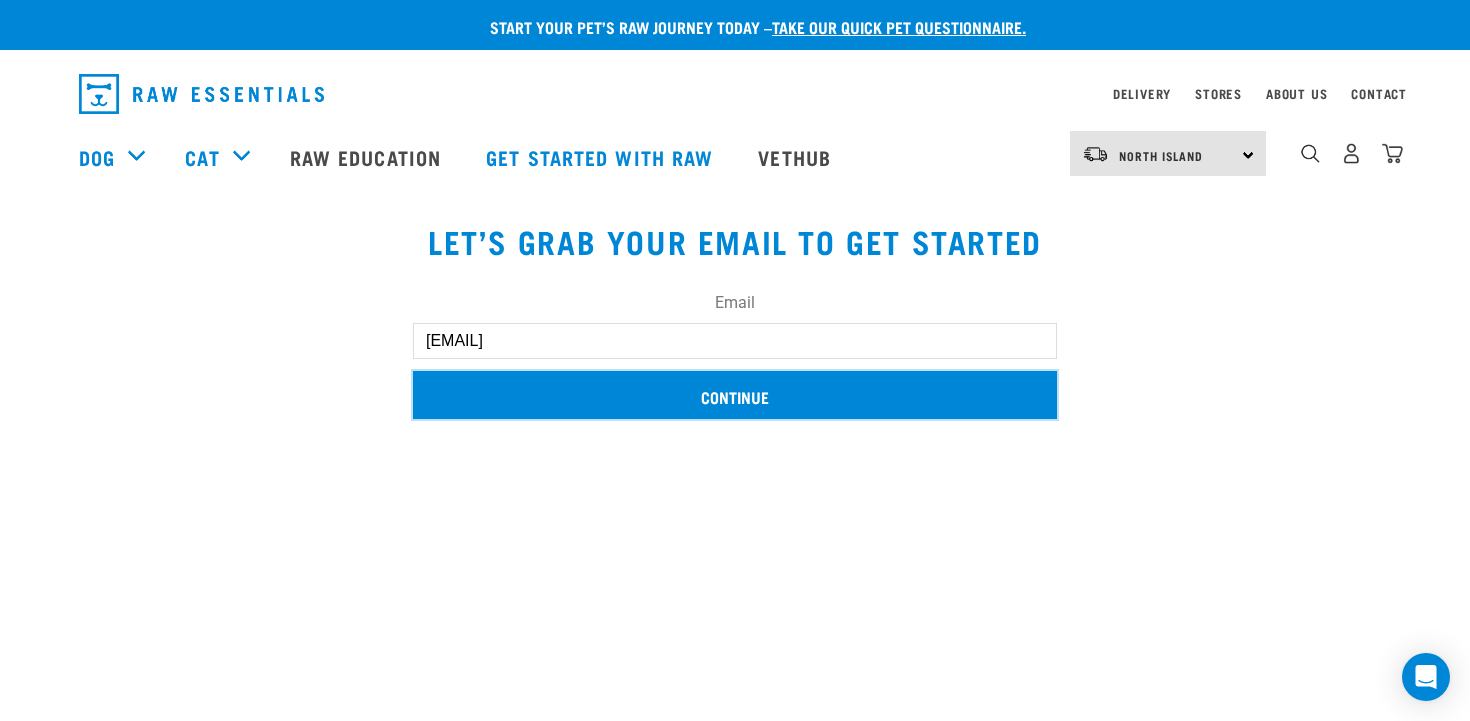 click on "Continue" at bounding box center (735, 395) 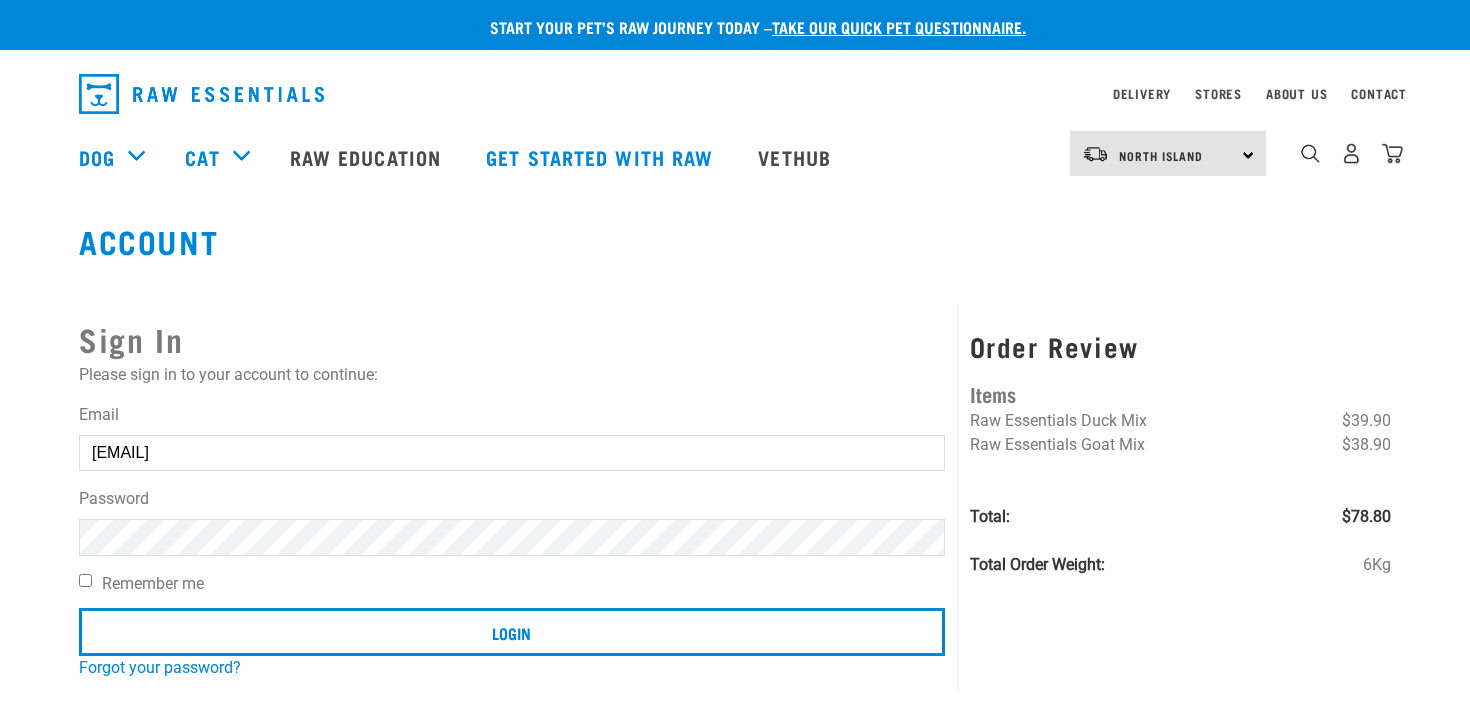 scroll, scrollTop: 0, scrollLeft: 0, axis: both 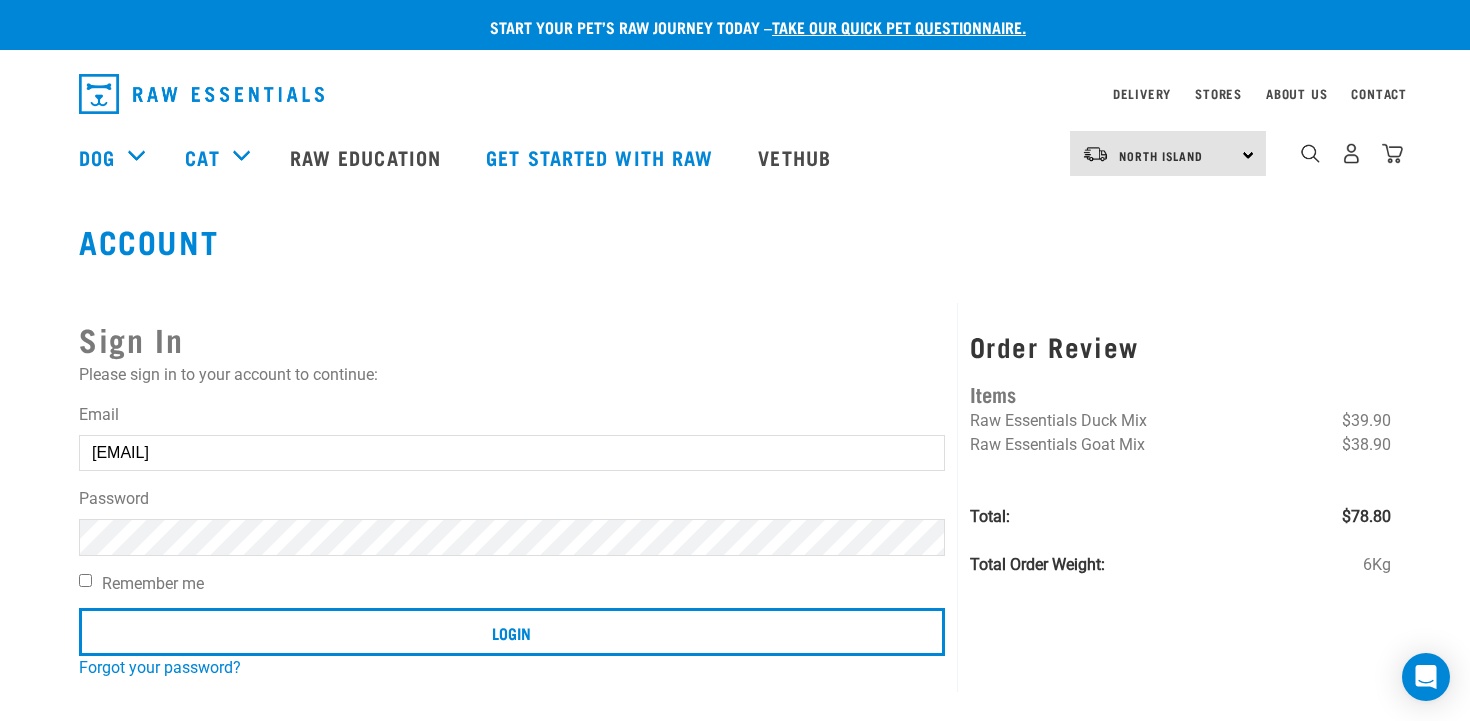 click on "Login" at bounding box center (512, 632) 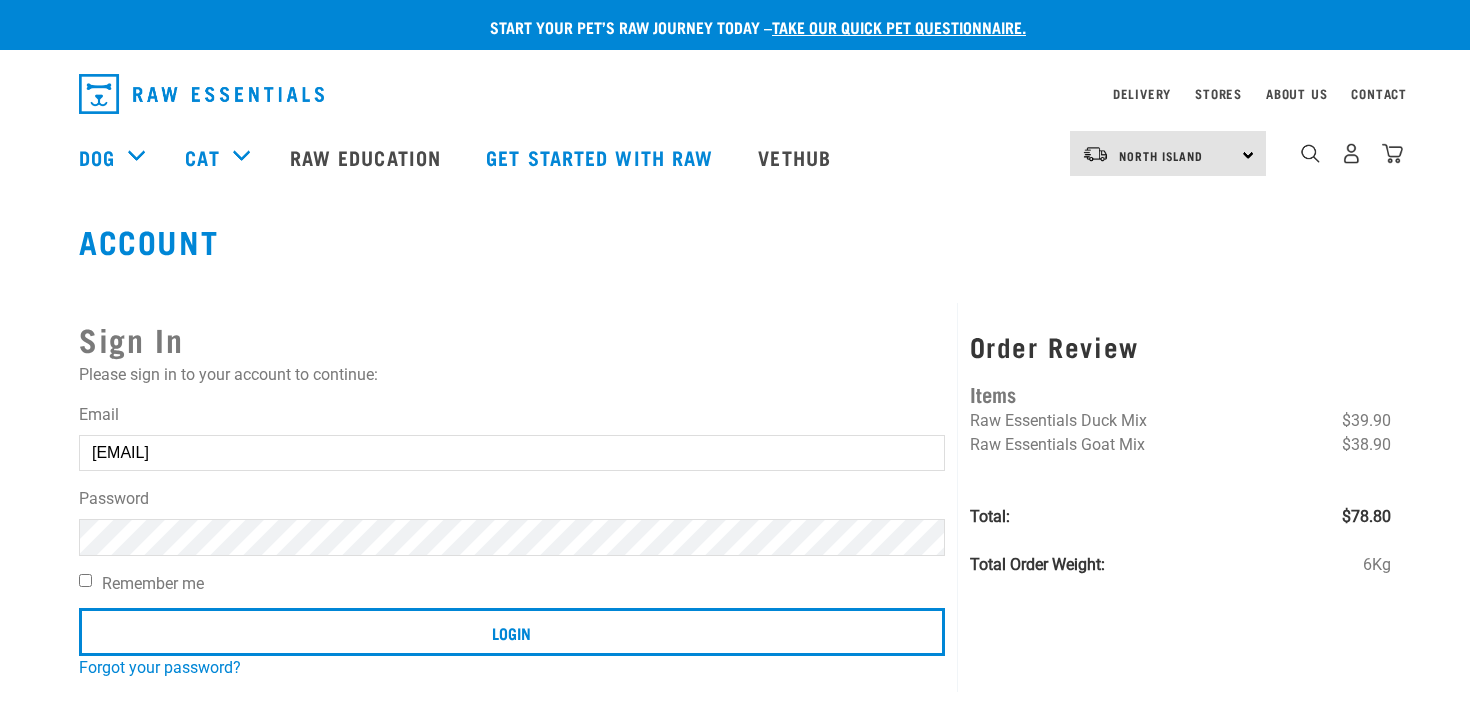 scroll, scrollTop: 0, scrollLeft: 0, axis: both 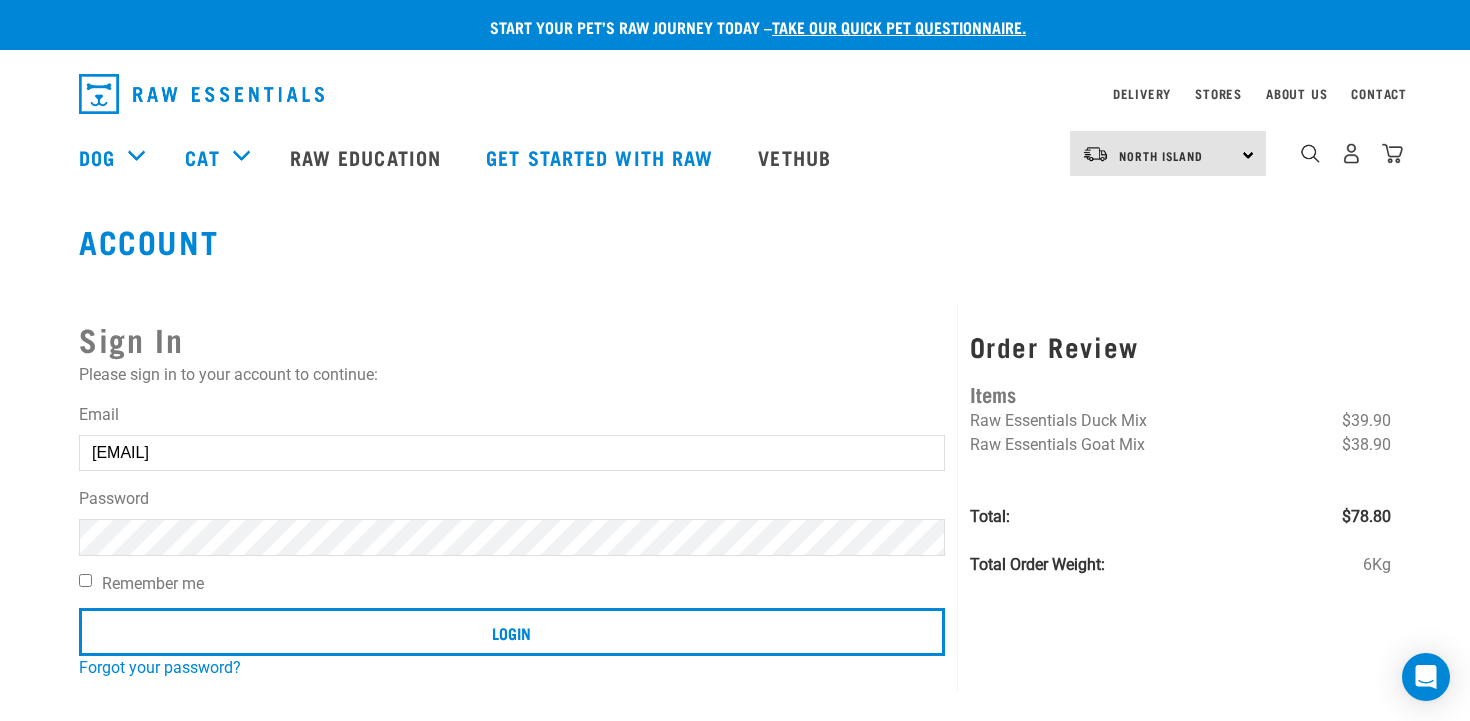 click at bounding box center [36, 313] 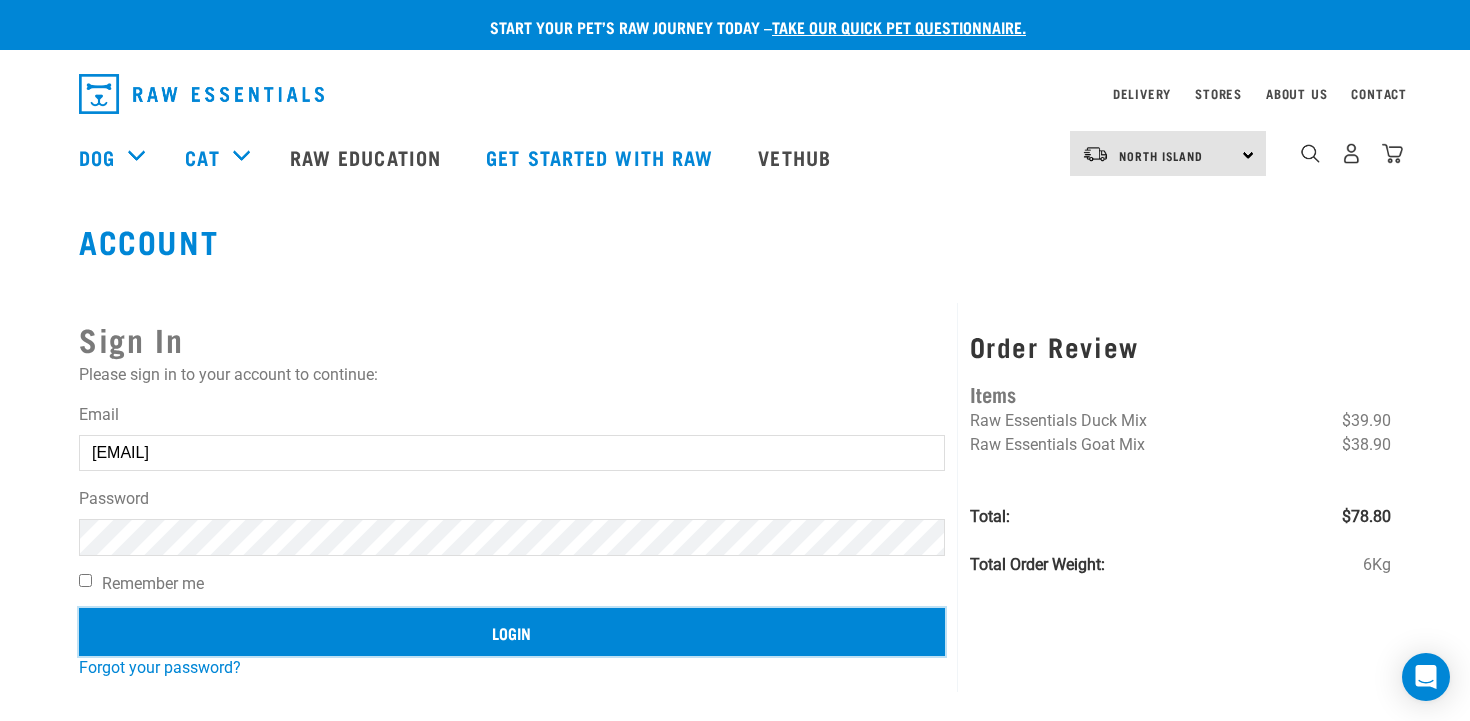 click on "Login" at bounding box center [512, 632] 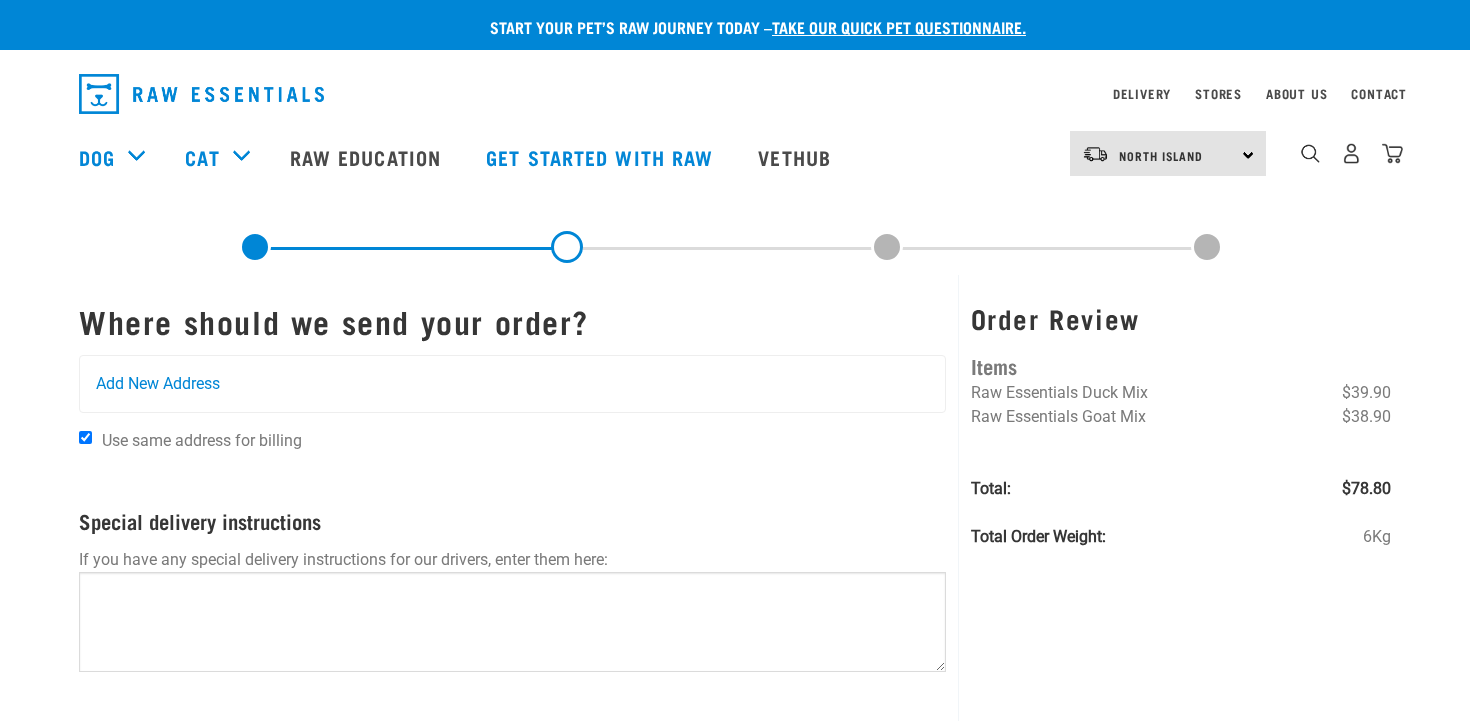 scroll, scrollTop: 0, scrollLeft: 0, axis: both 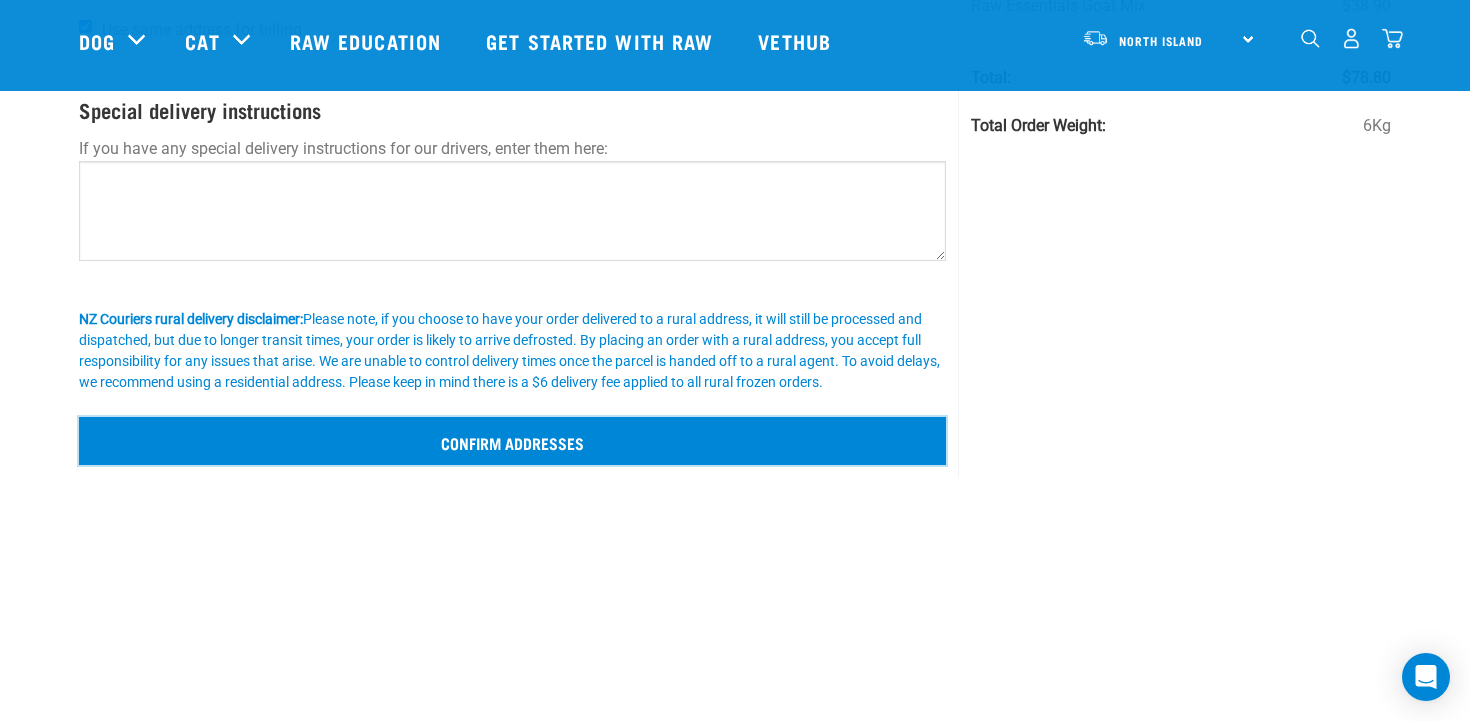 click on "Confirm addresses" at bounding box center (512, 441) 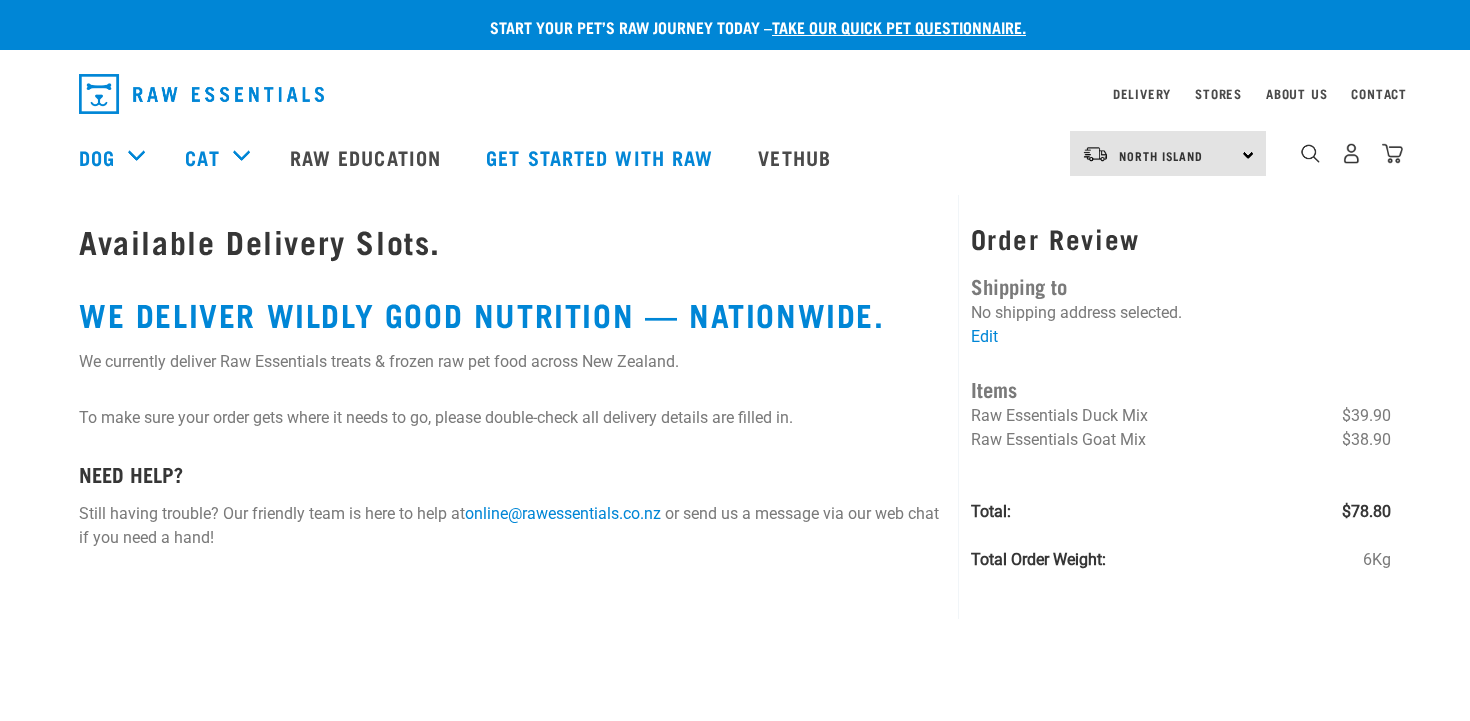 scroll, scrollTop: 0, scrollLeft: 0, axis: both 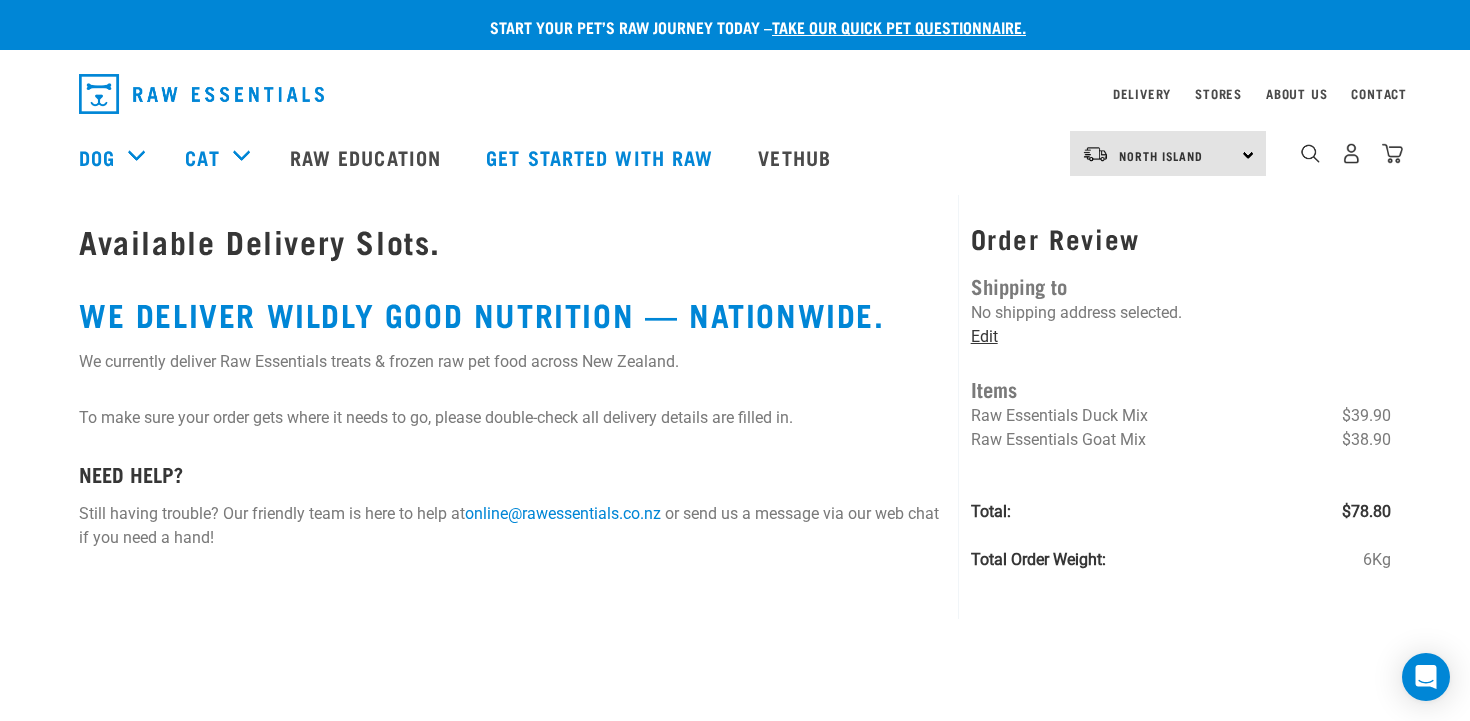 click on "Edit" at bounding box center [984, 336] 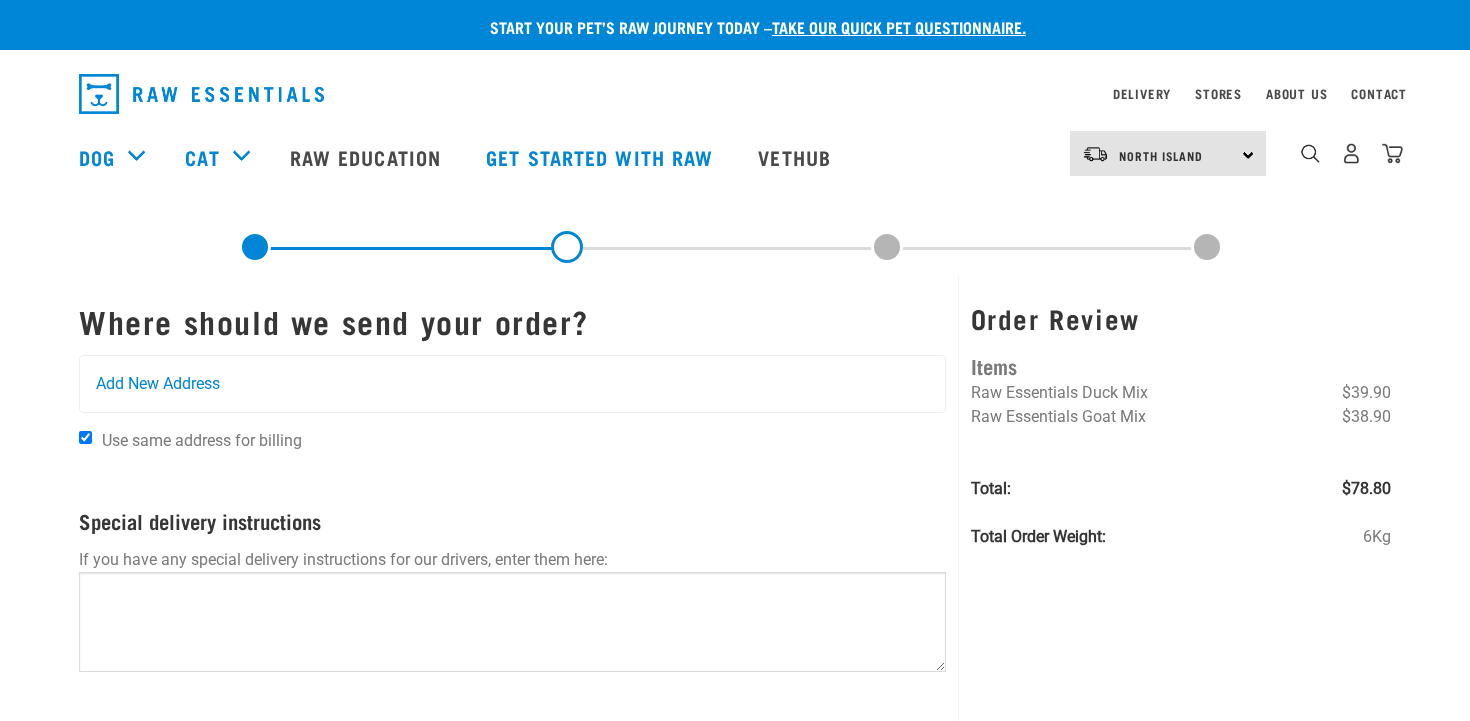 scroll, scrollTop: 0, scrollLeft: 0, axis: both 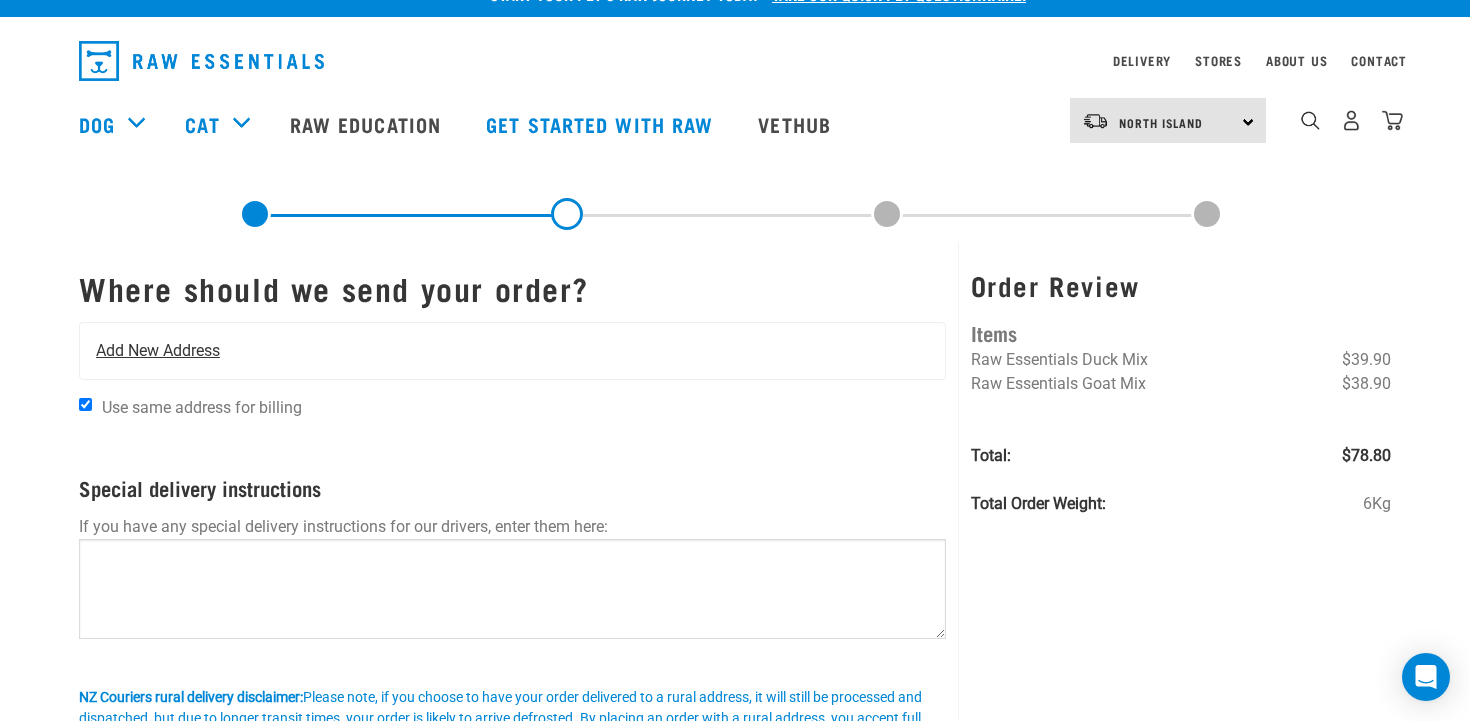 click on "Add New Address" at bounding box center (158, 351) 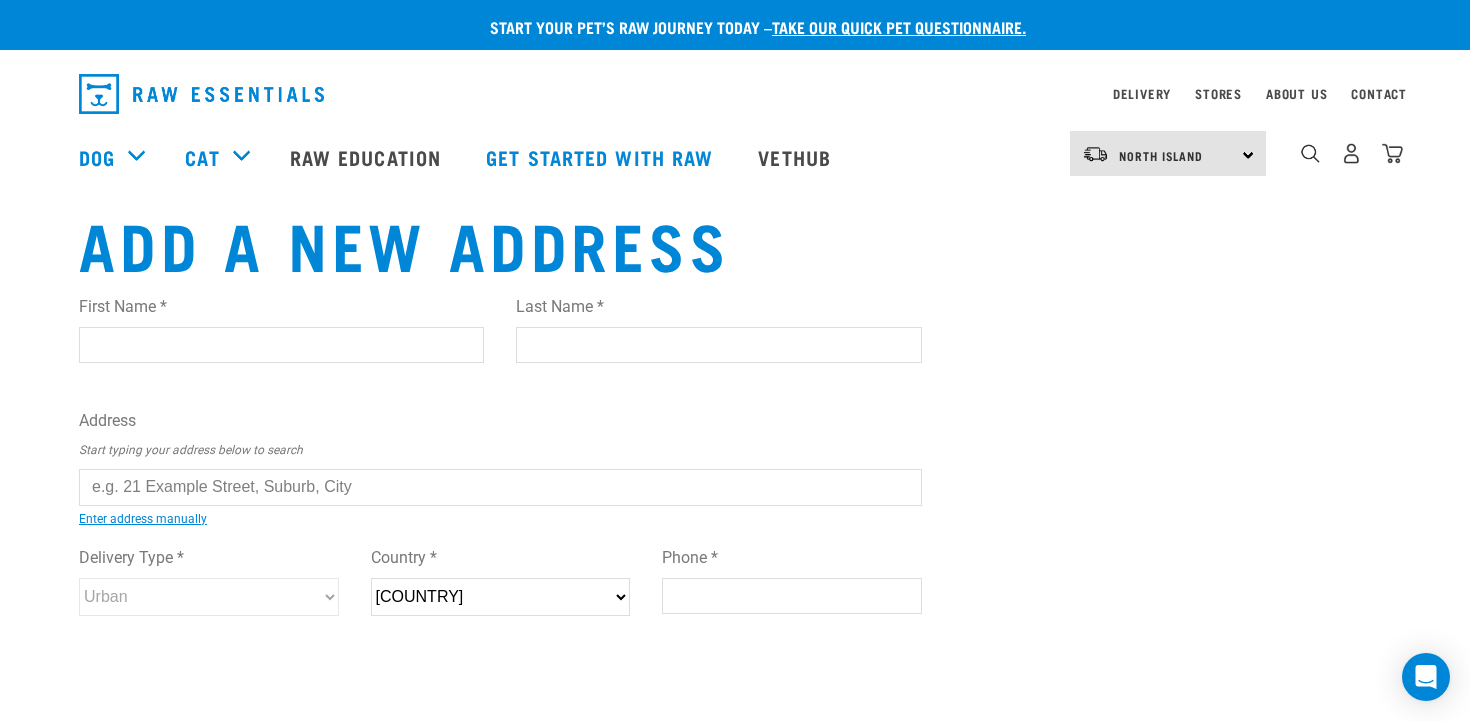 scroll, scrollTop: 0, scrollLeft: 0, axis: both 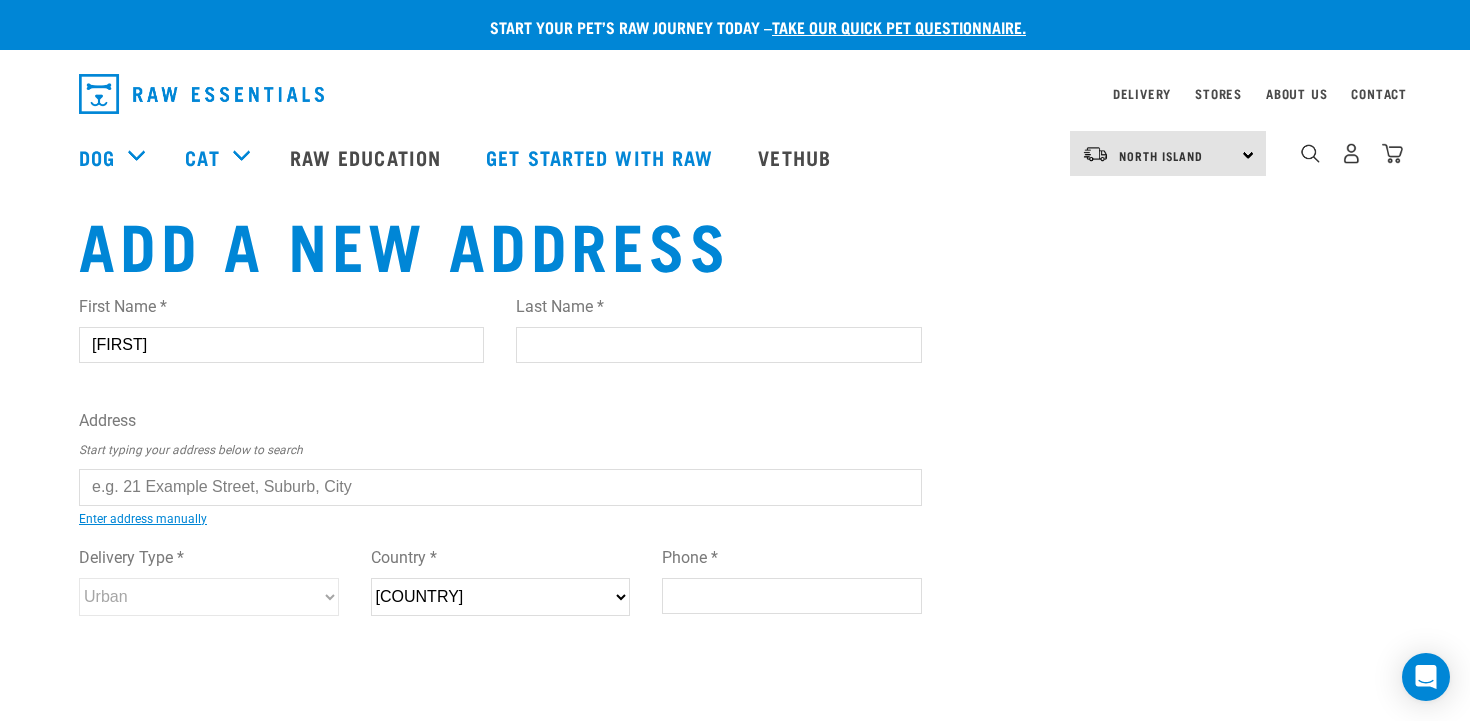 type on "Laura" 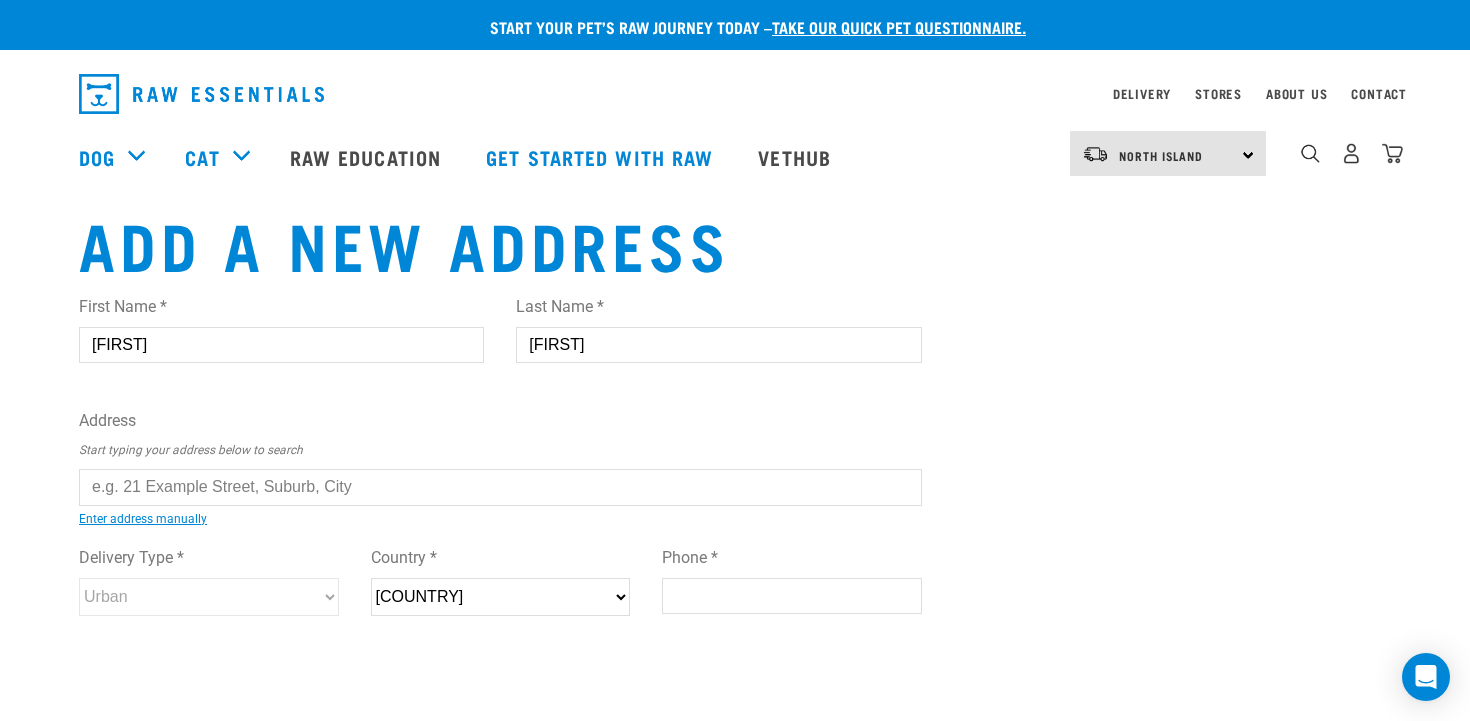 type on "Craig" 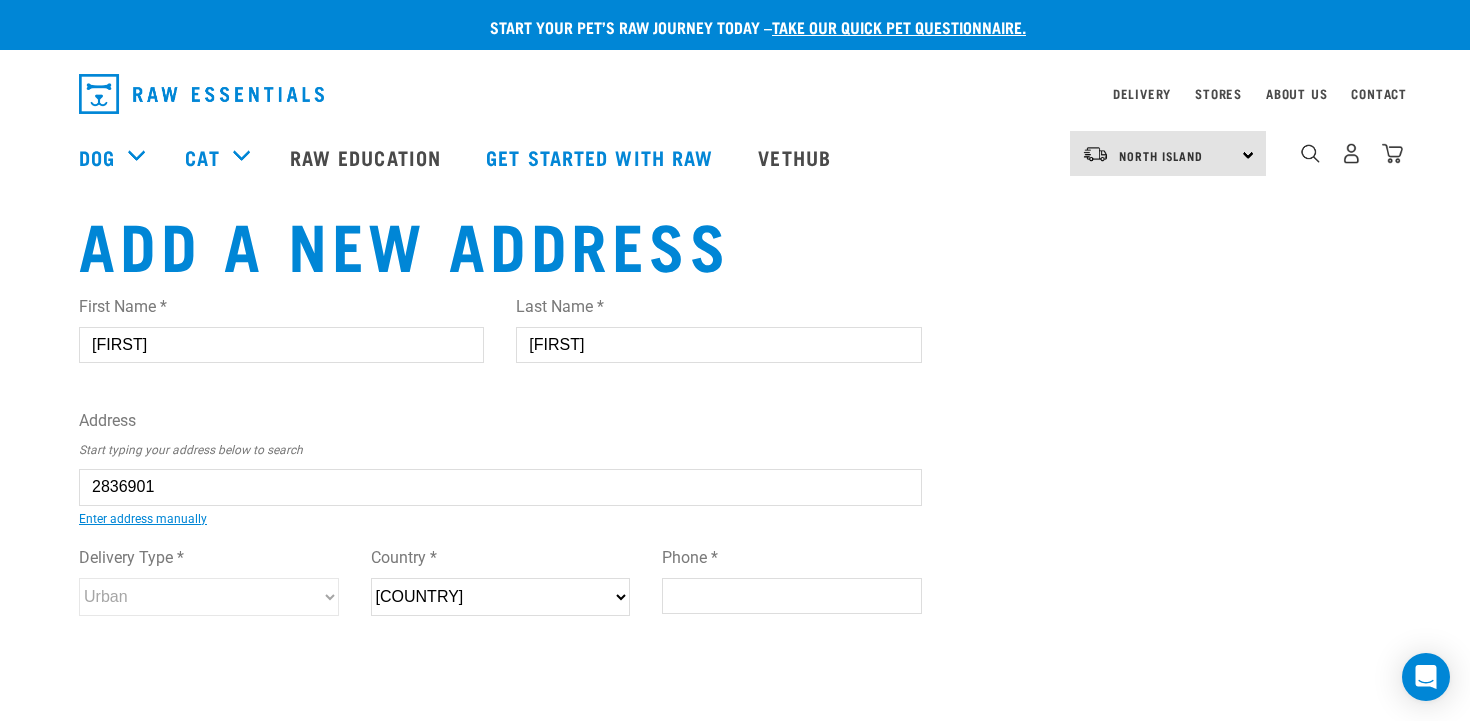 click on "24 Weston Ave nue, Mount Albert, Auckland 1025" at bounding box center [102, 502] 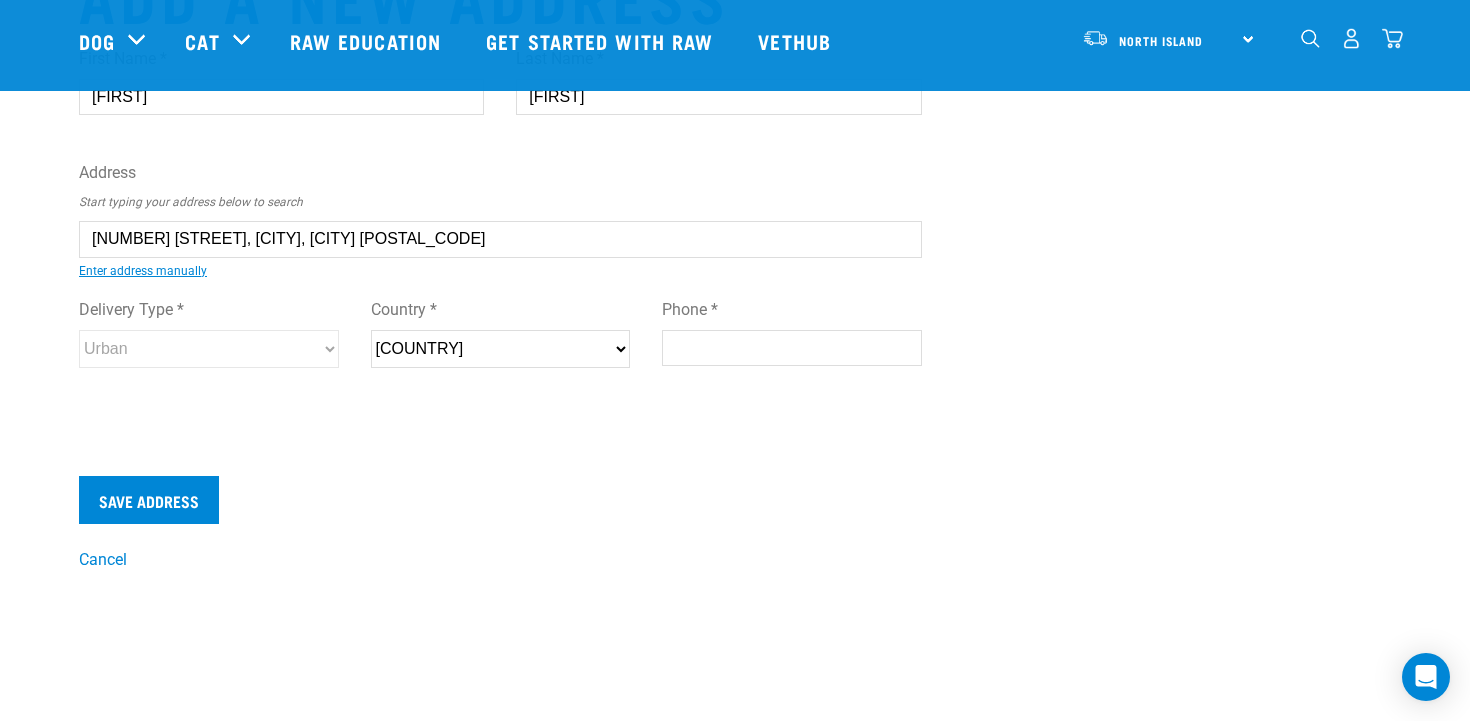 scroll, scrollTop: 103, scrollLeft: 0, axis: vertical 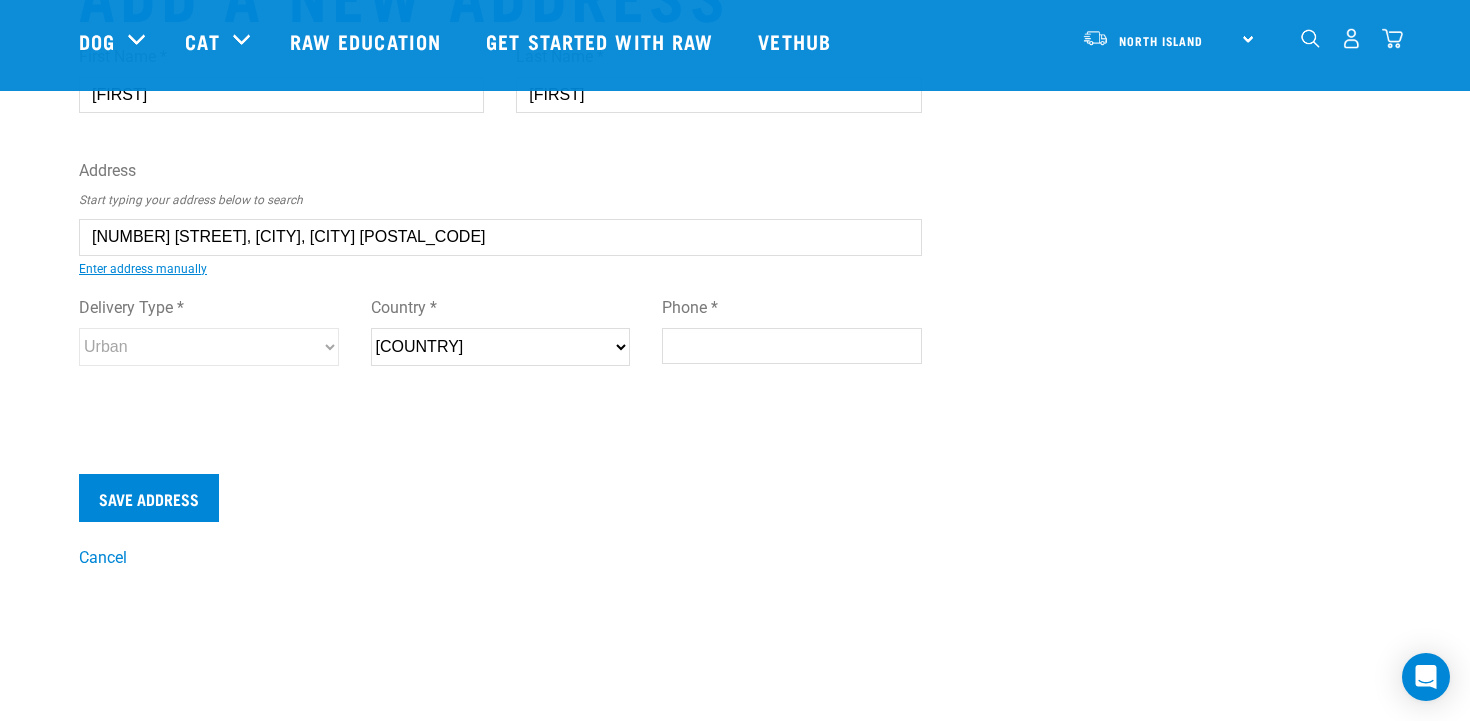 type on "24 Weston Avenue, Mount Albert, Auckland 1025" 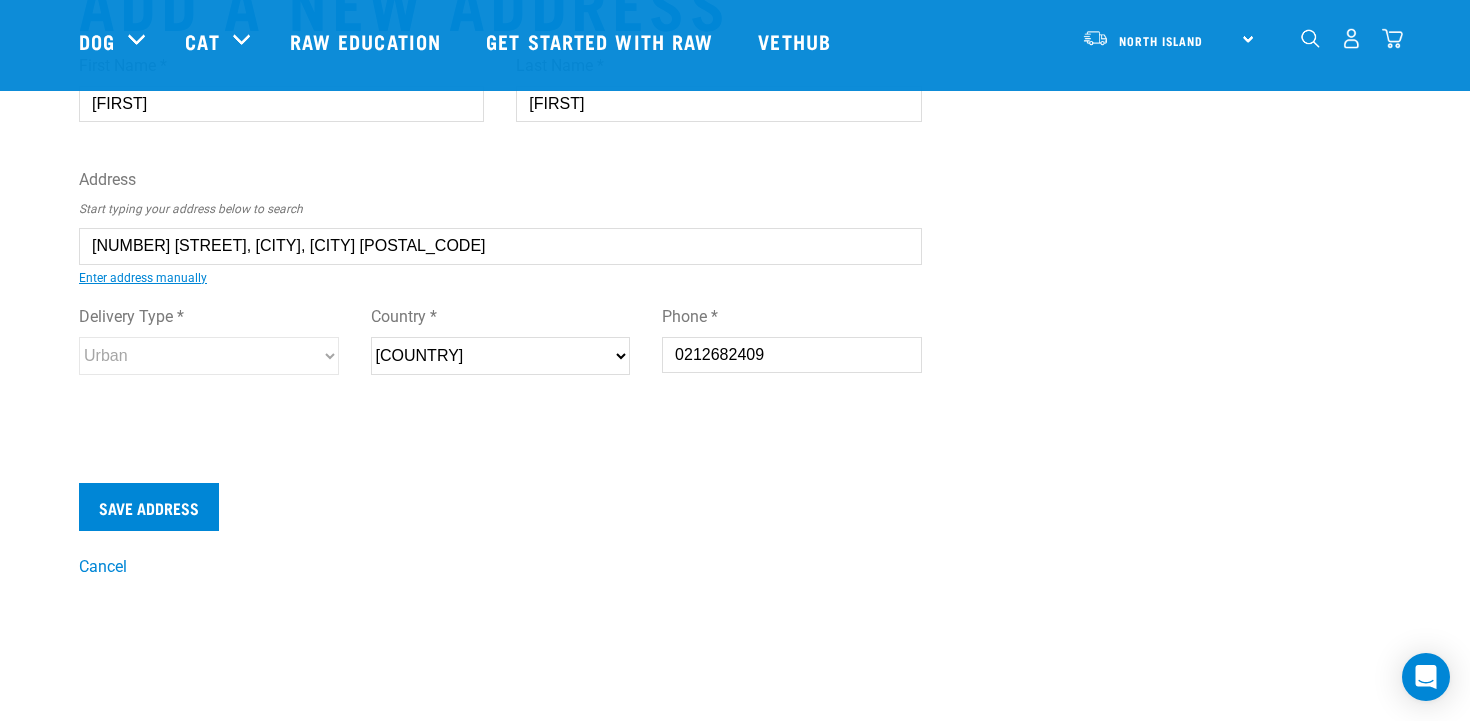 scroll, scrollTop: 173, scrollLeft: 0, axis: vertical 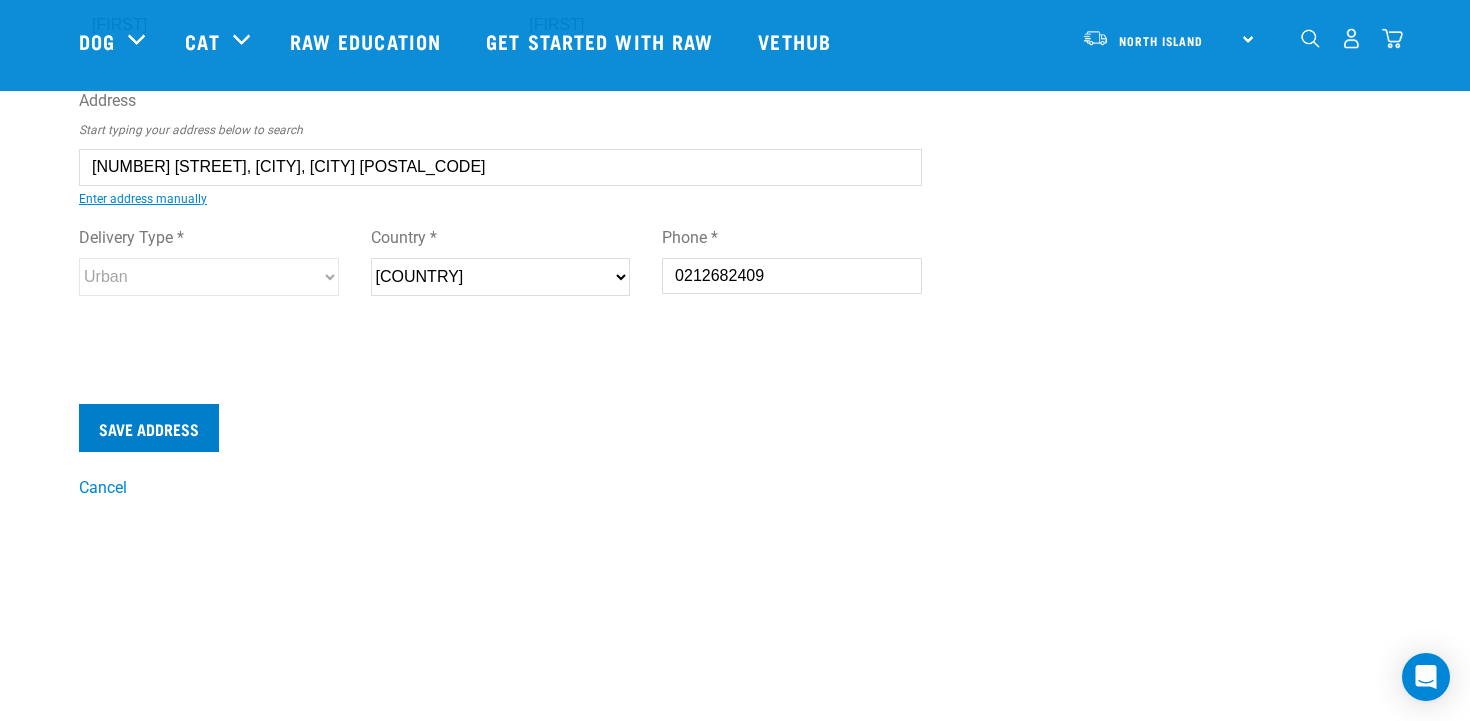 type on "0212682409" 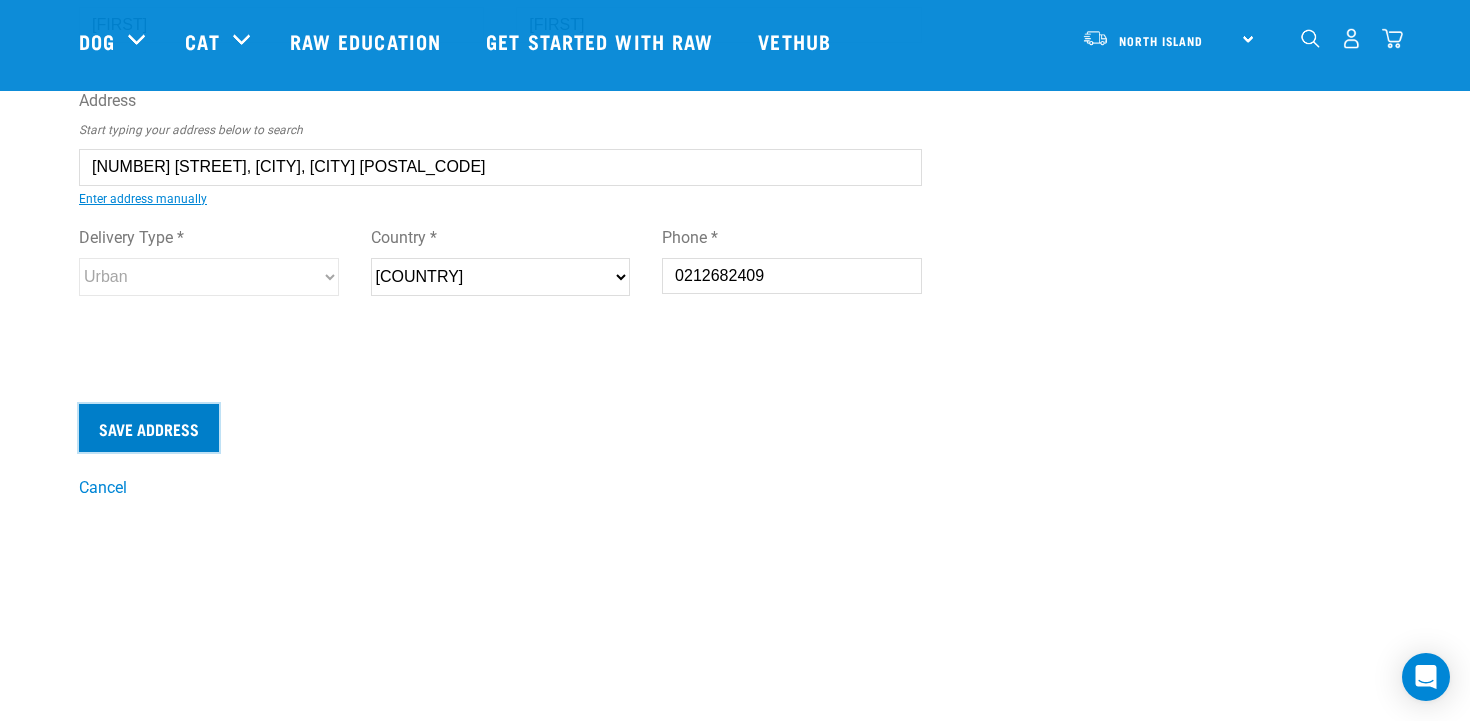 click on "Save Address" at bounding box center (149, 428) 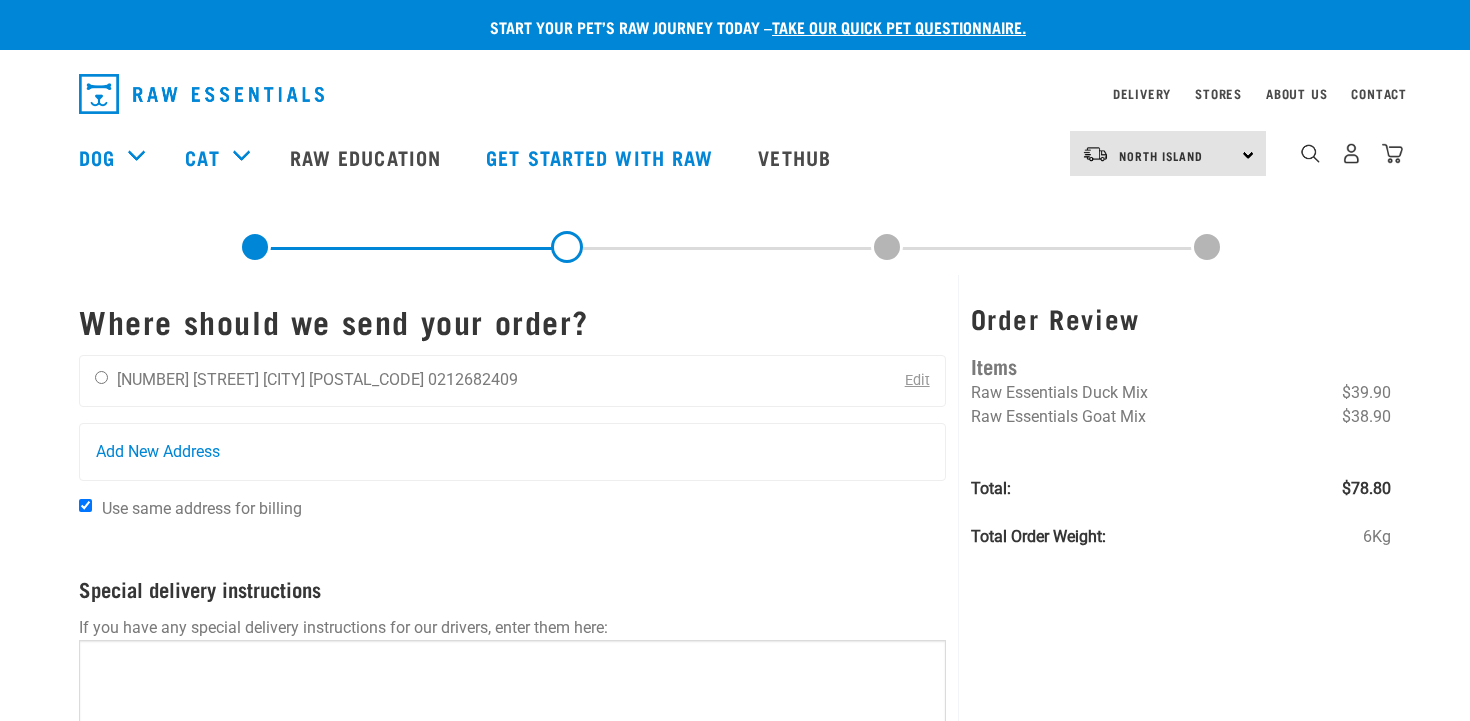 scroll, scrollTop: 0, scrollLeft: 0, axis: both 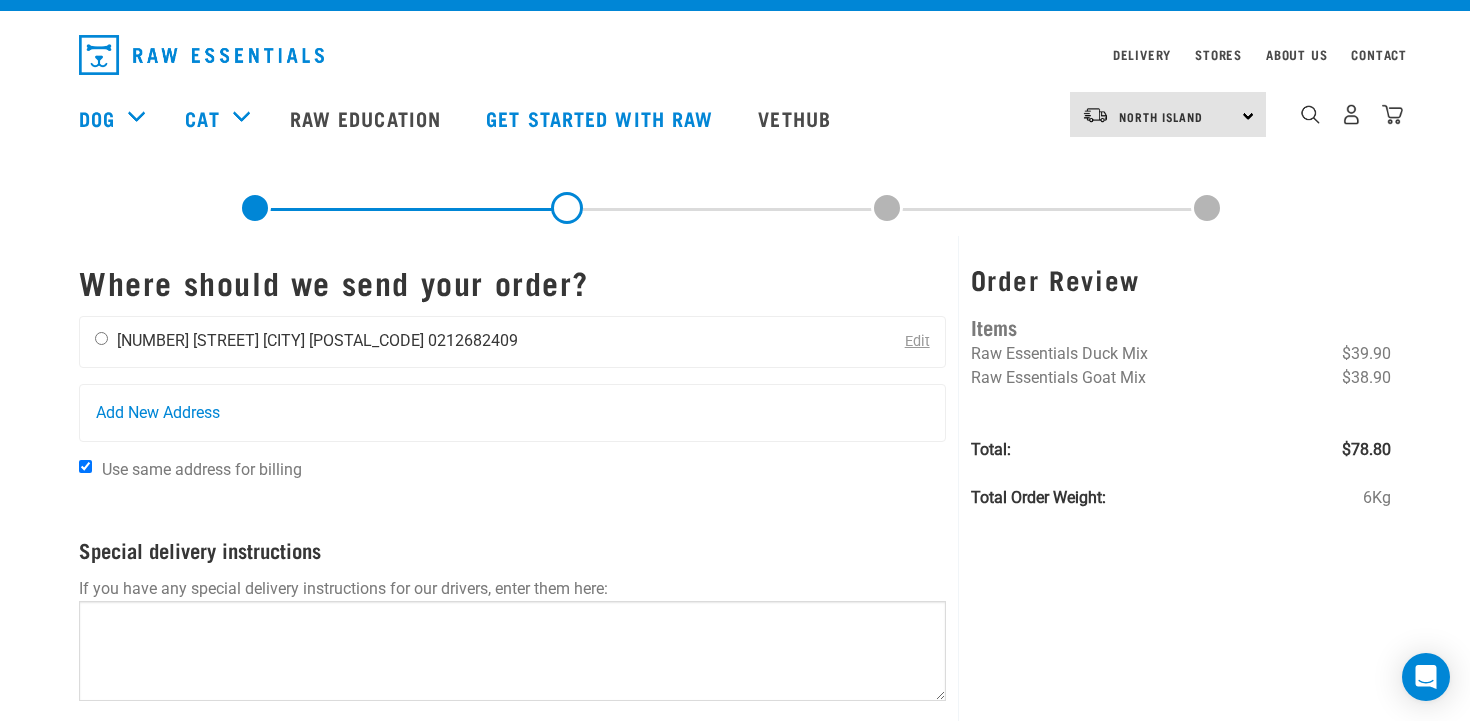 click on "[FIRST] [LAST]
[NUMBER] [STREET]
[CITY]
[POSTAL_CODE]
[PHONE]" at bounding box center [306, 342] 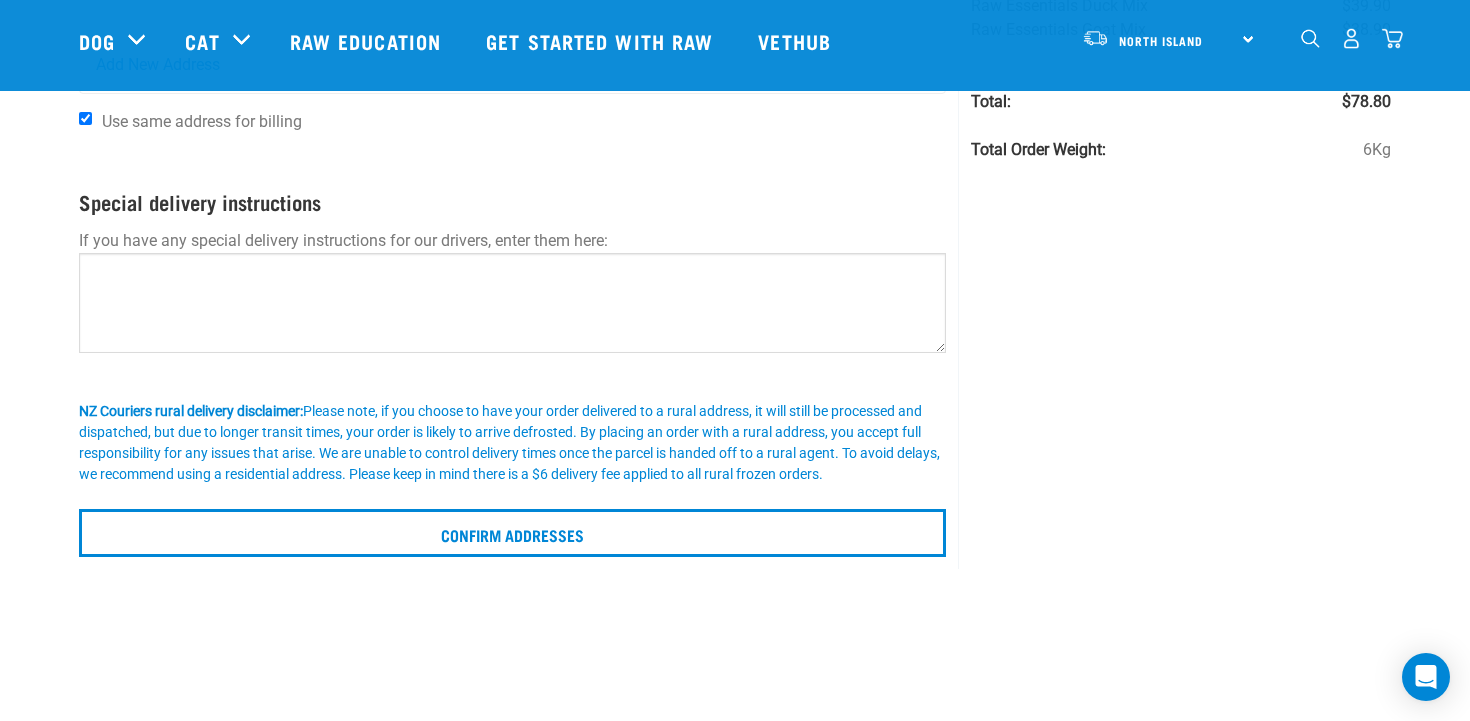 scroll, scrollTop: 250, scrollLeft: 0, axis: vertical 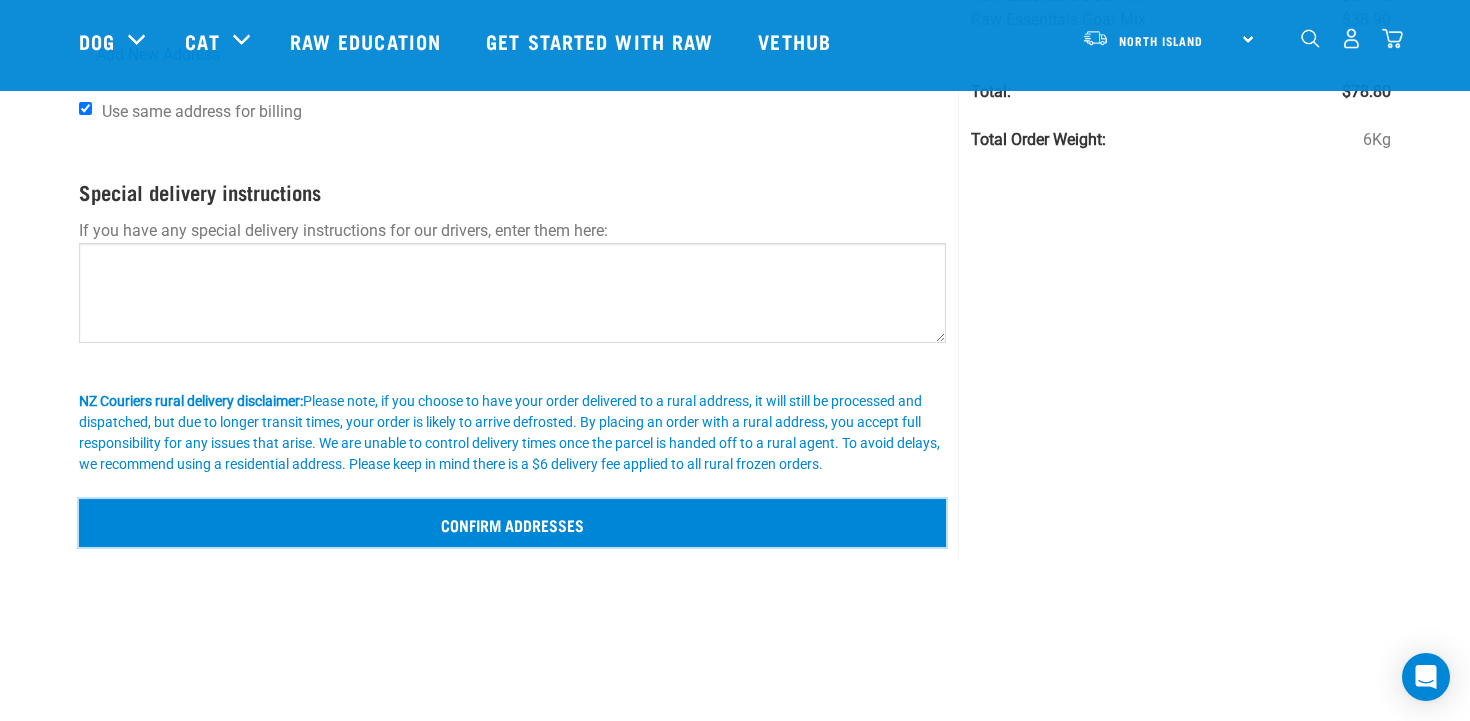 click on "Confirm addresses" at bounding box center (512, 523) 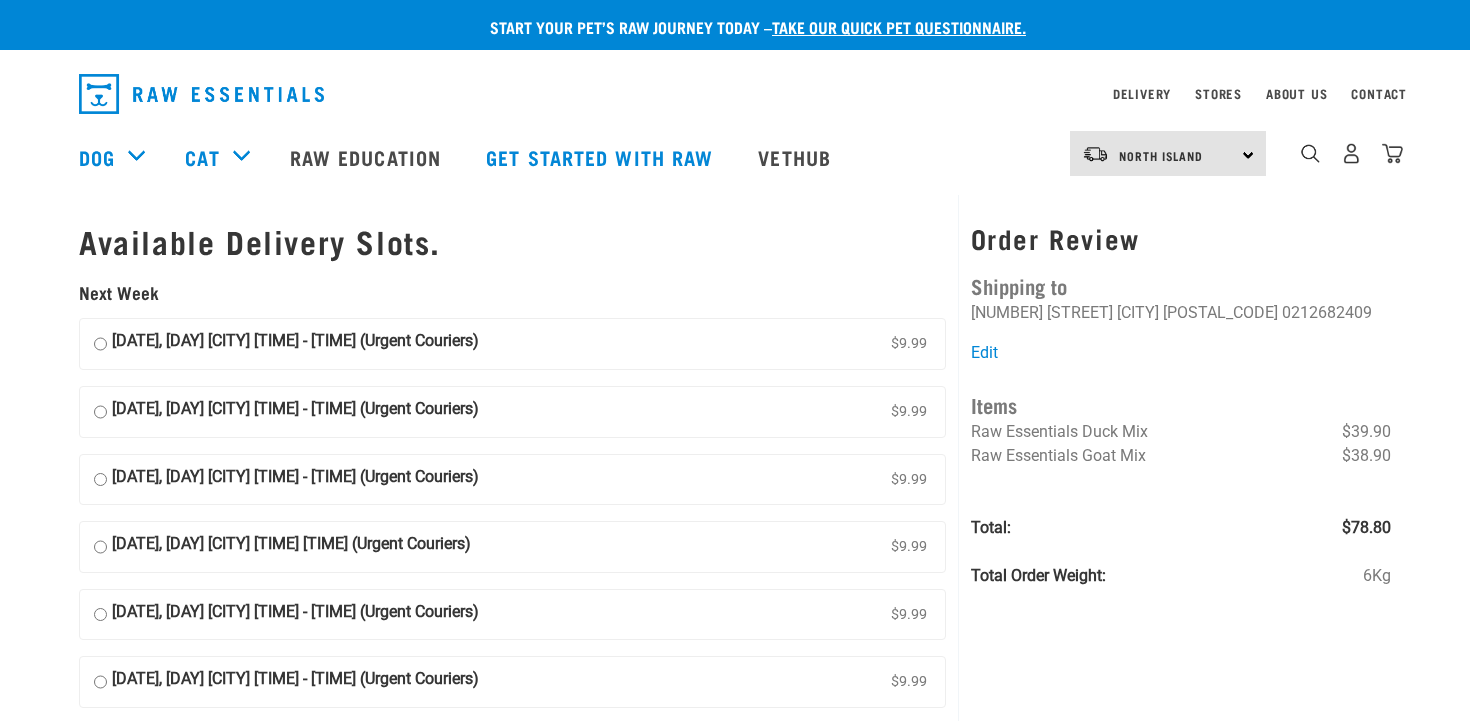 scroll, scrollTop: 0, scrollLeft: 0, axis: both 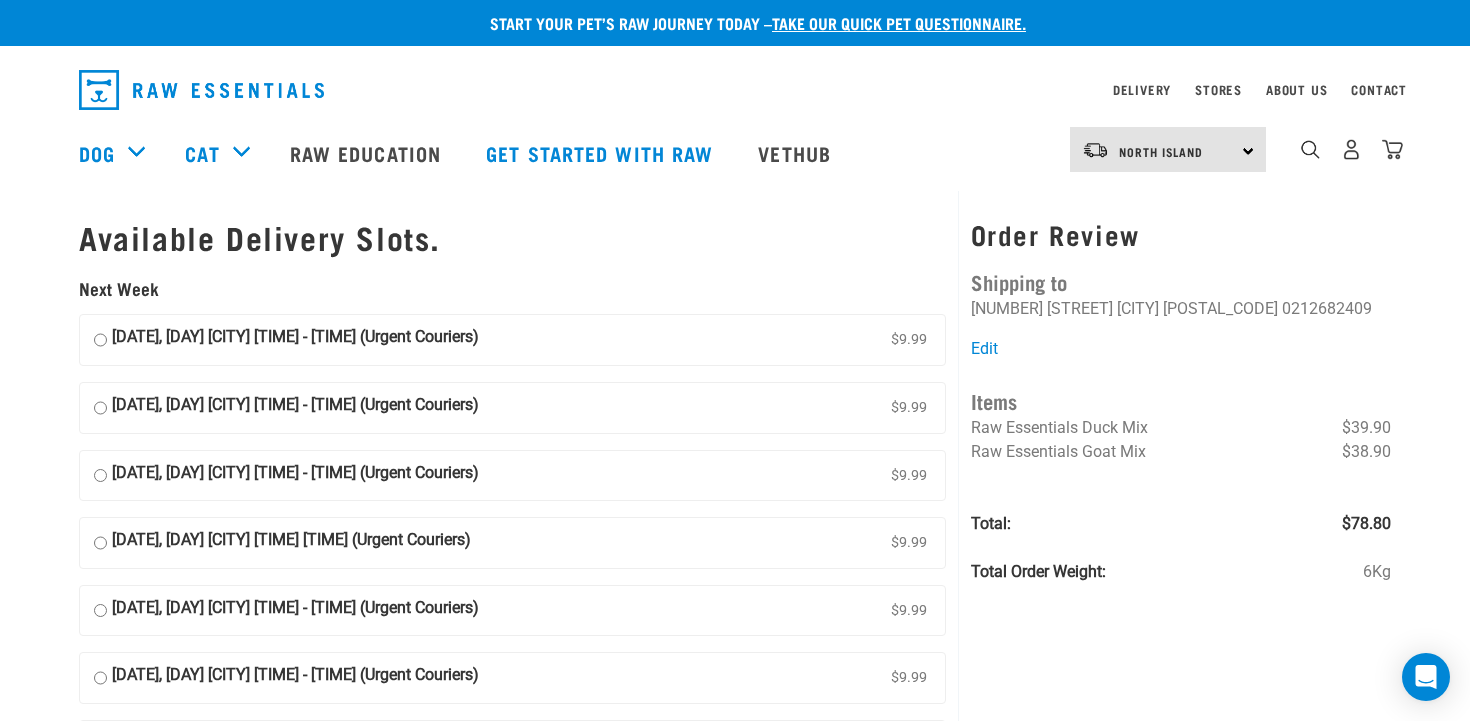 click on "[DATE], [DAY] [CITY]  [TIME] - [TIME] (Urgent Couriers)
[PRICE]" at bounding box center (100, 340) 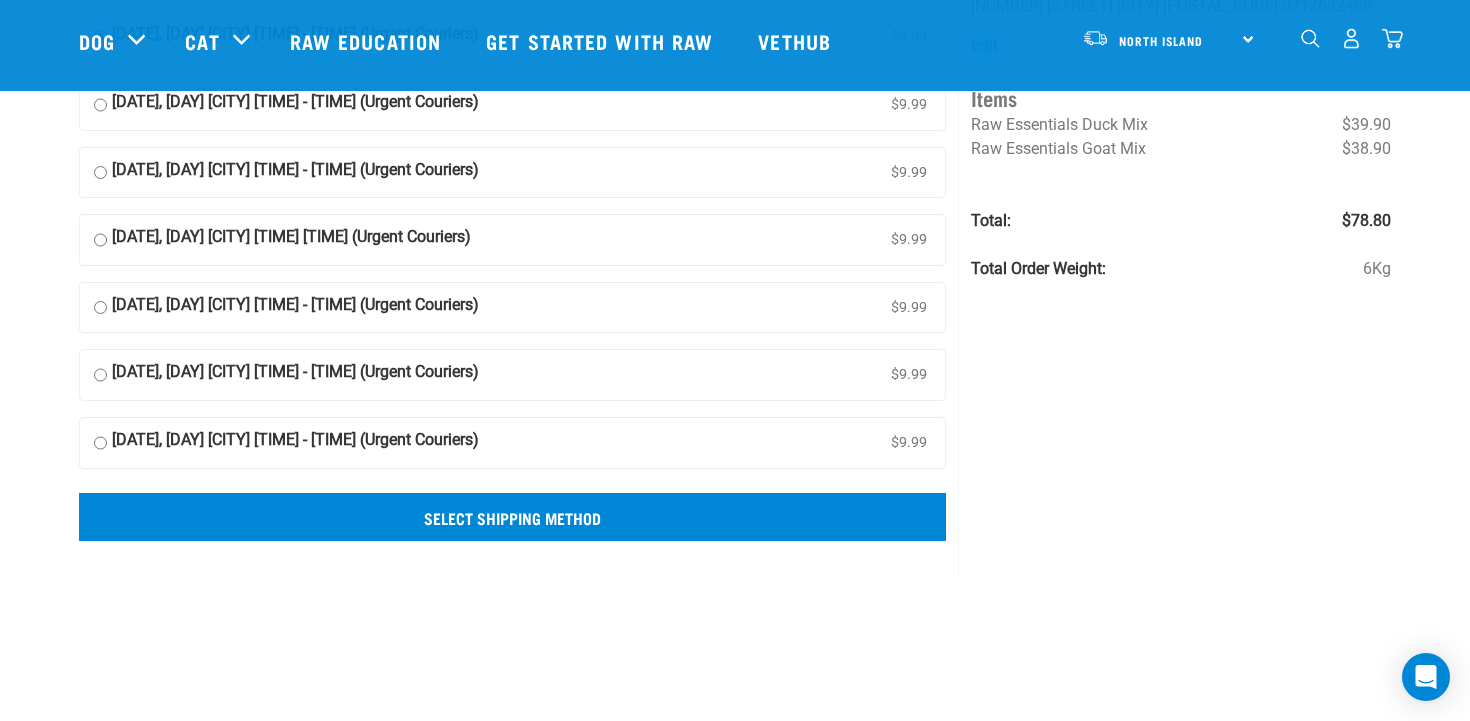 scroll, scrollTop: 326, scrollLeft: 0, axis: vertical 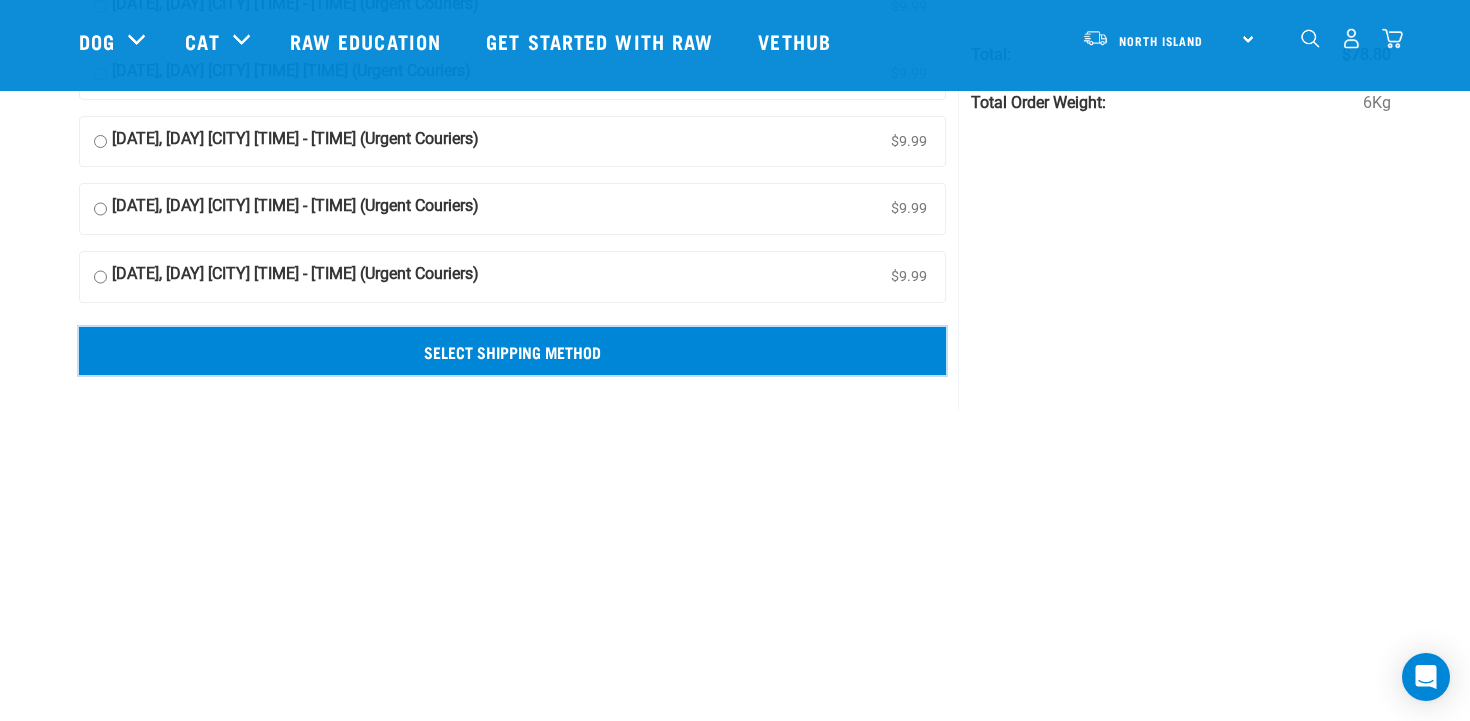 click on "Select Shipping Method" at bounding box center (512, 351) 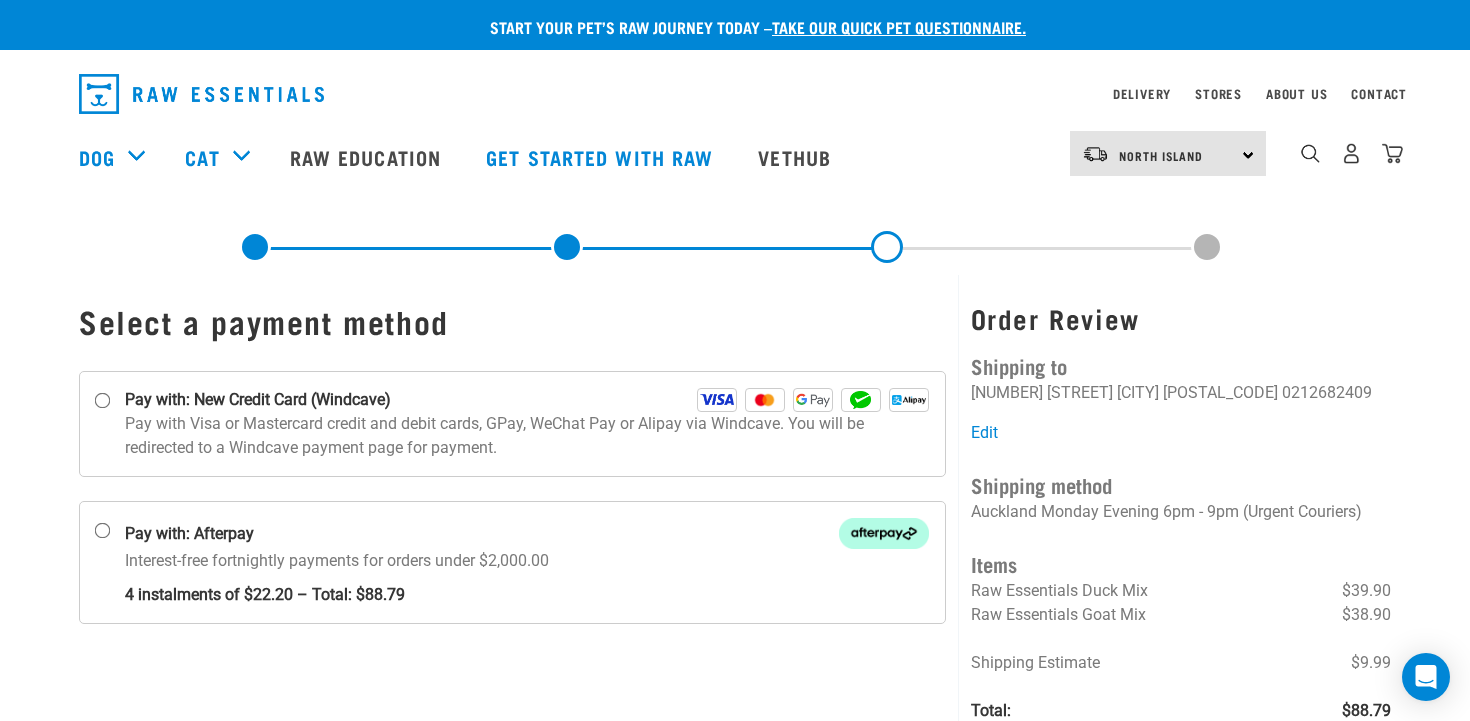 scroll, scrollTop: 0, scrollLeft: 0, axis: both 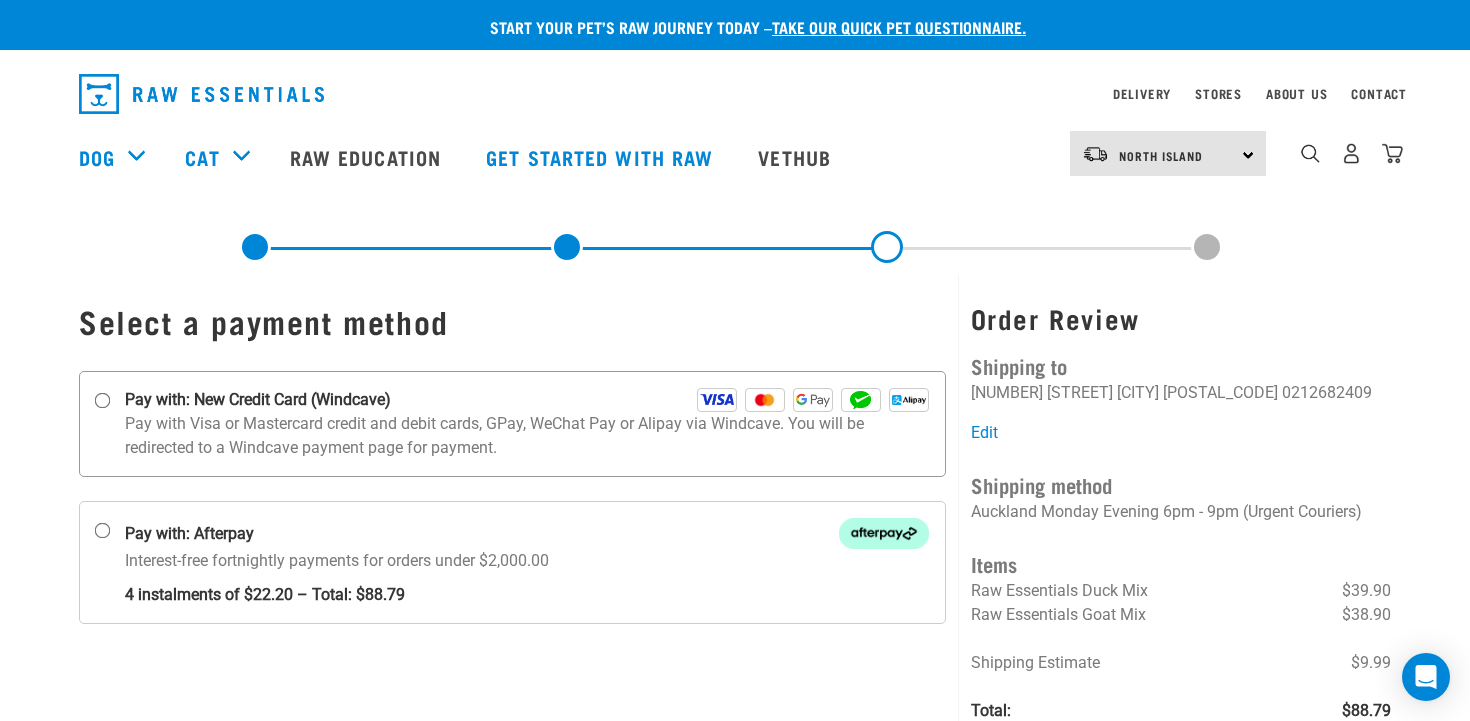click on "Pay with: New Credit Card (Windcave)" at bounding box center [103, 401] 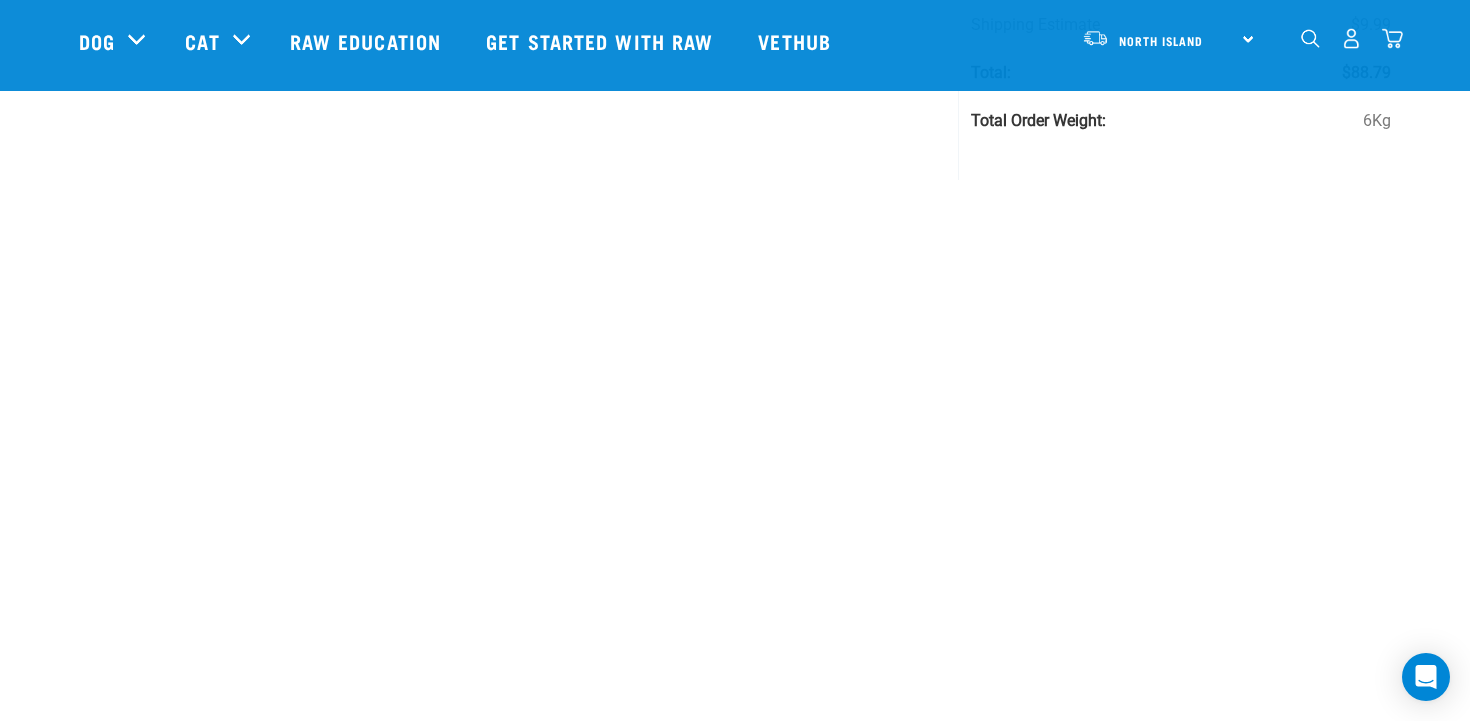 scroll, scrollTop: 692, scrollLeft: 0, axis: vertical 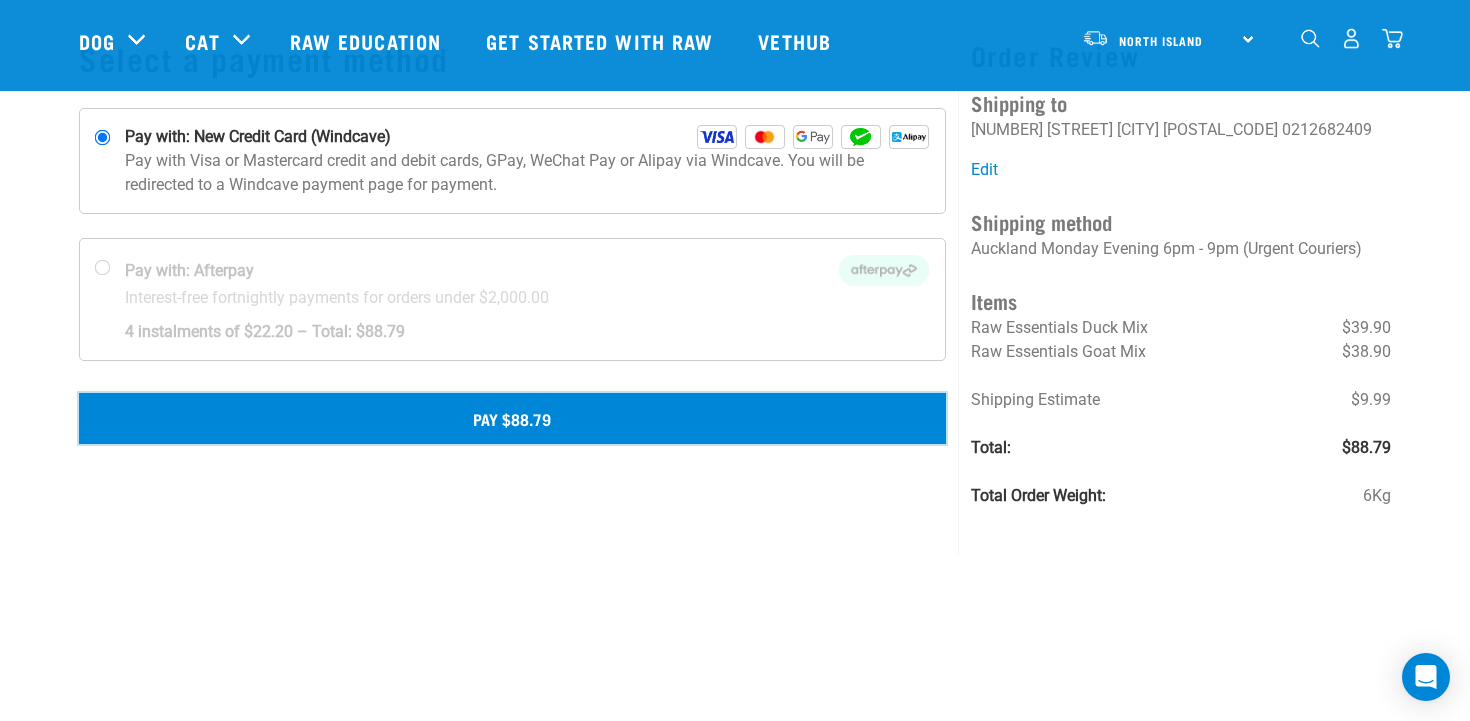 click on "Pay $88.79" at bounding box center (512, 418) 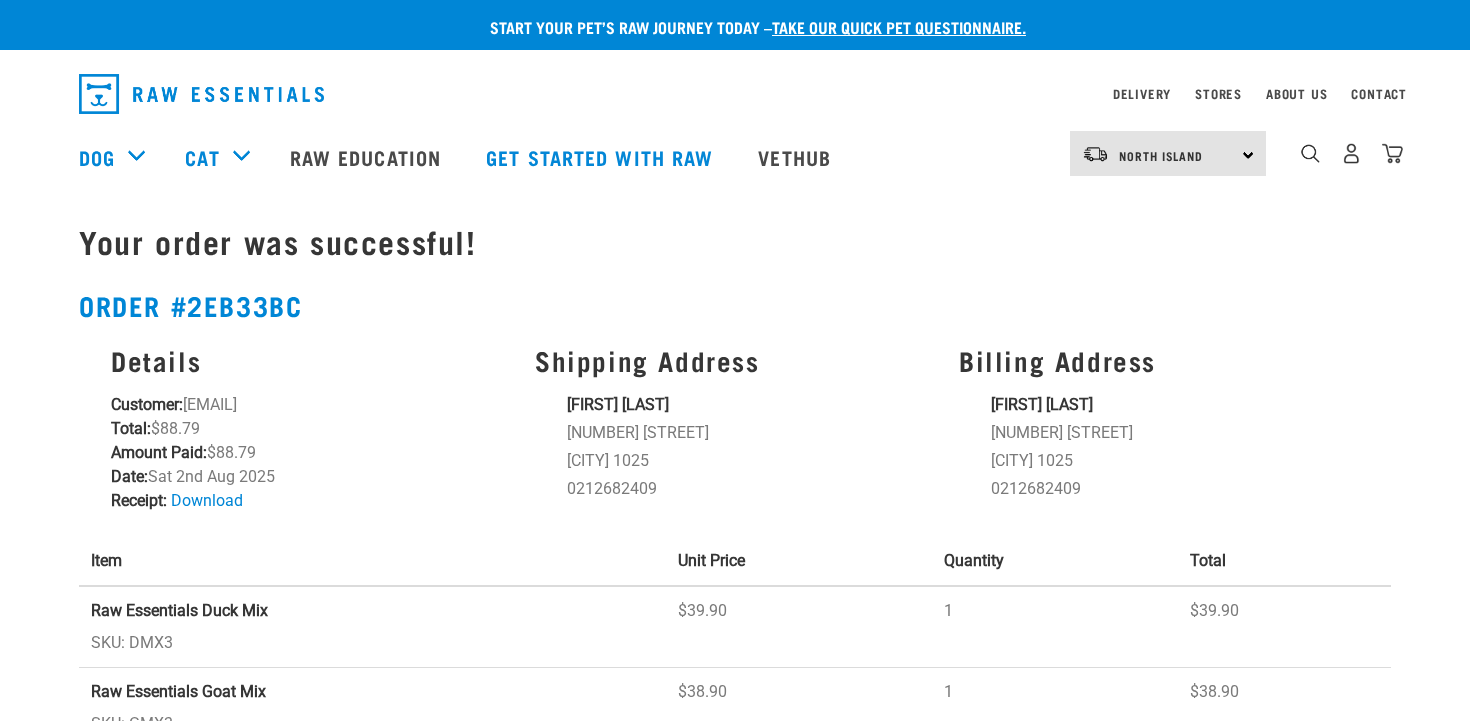scroll, scrollTop: 0, scrollLeft: 0, axis: both 